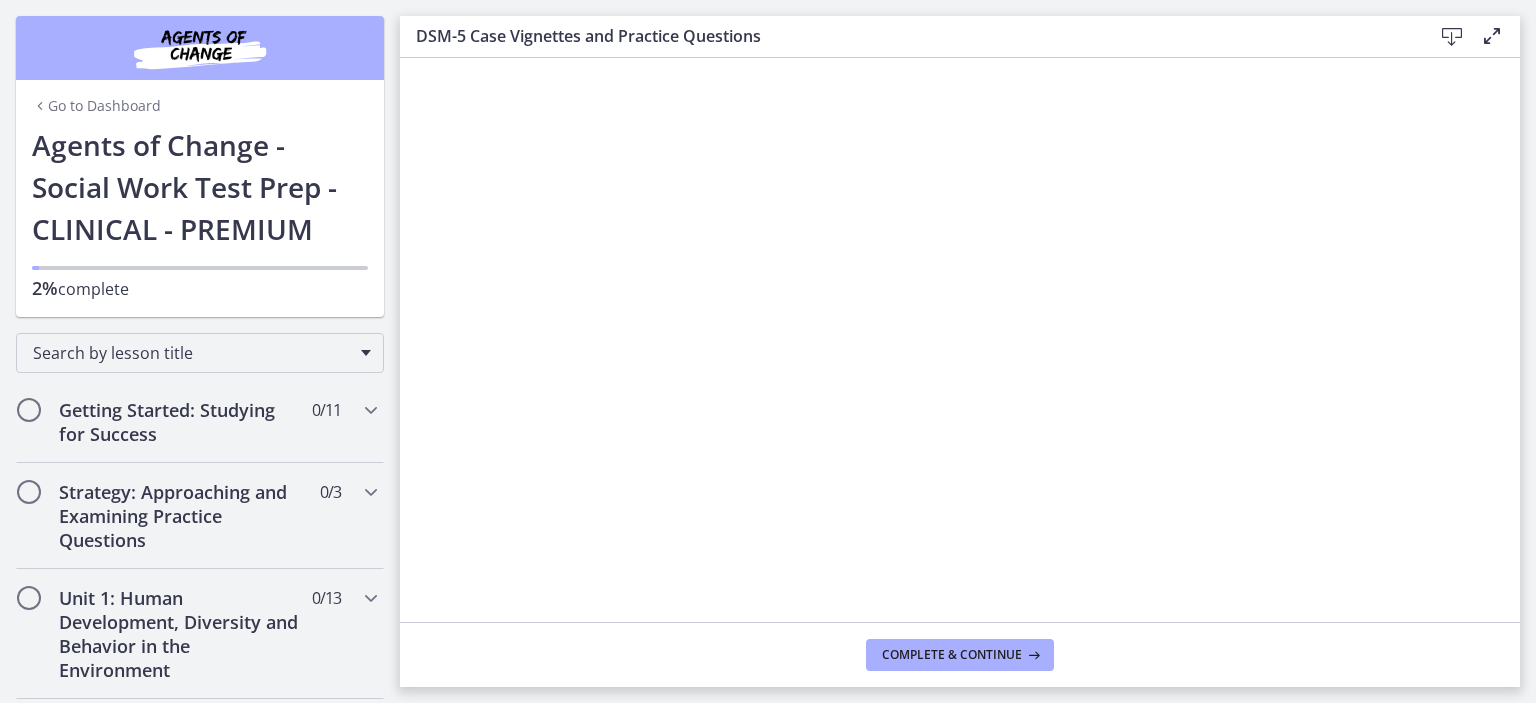 scroll, scrollTop: 0, scrollLeft: 0, axis: both 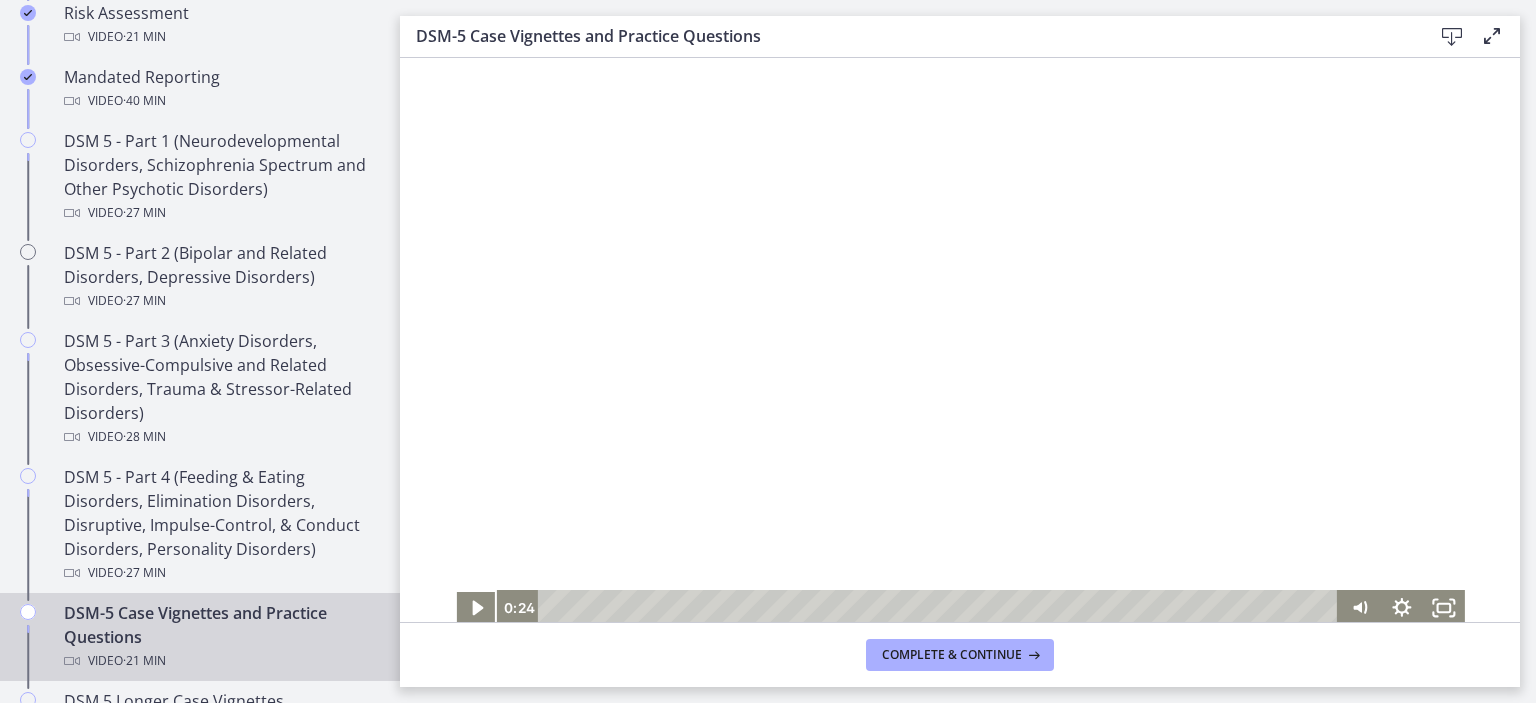 type 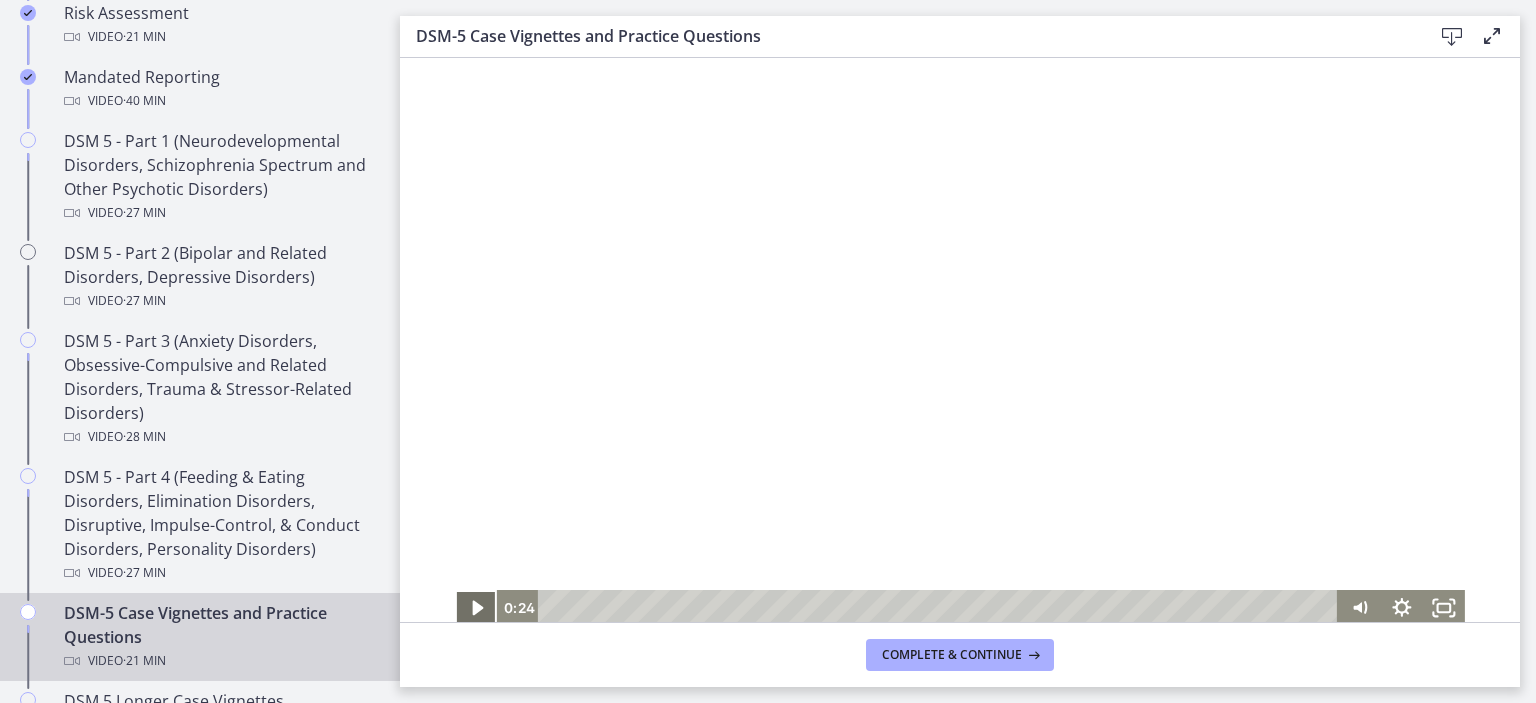 click 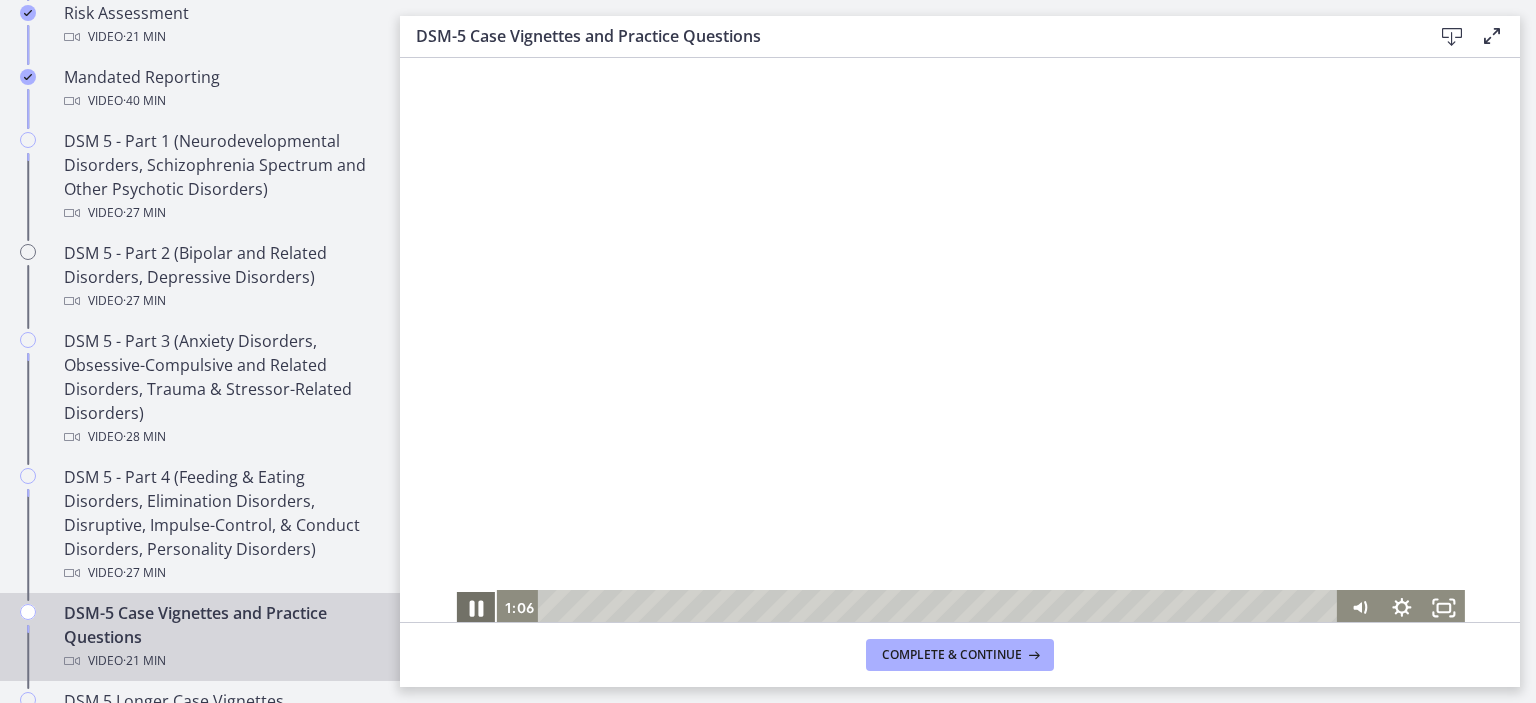 click 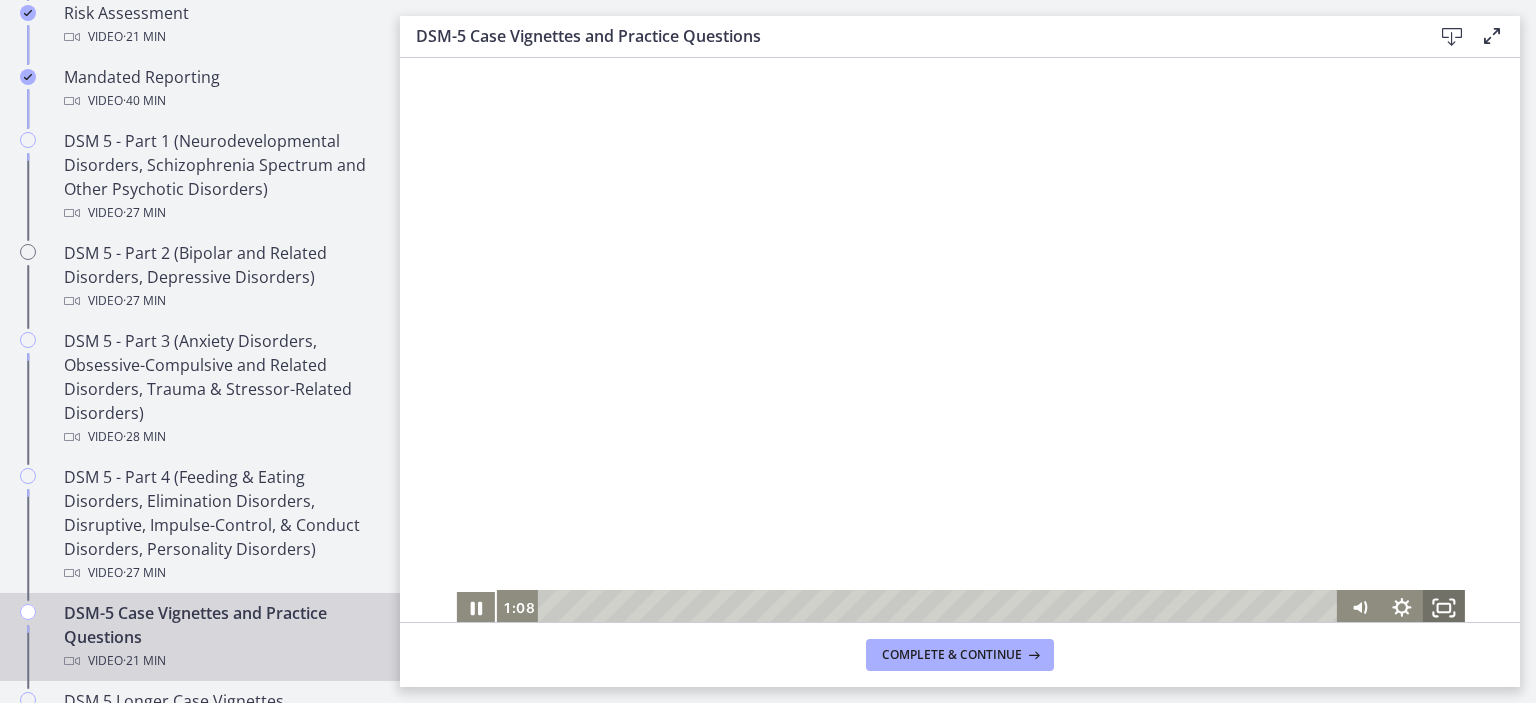 click 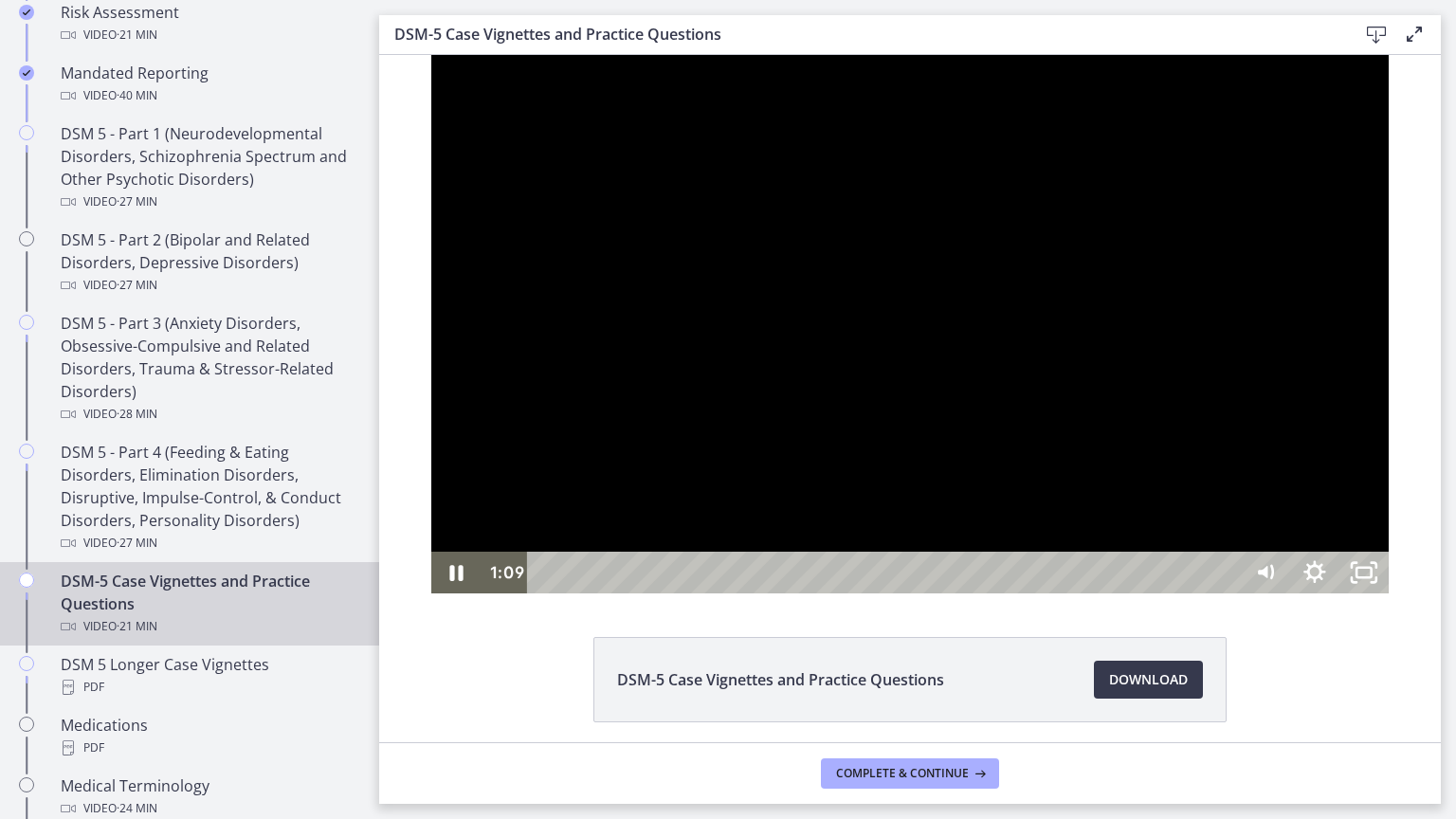 type 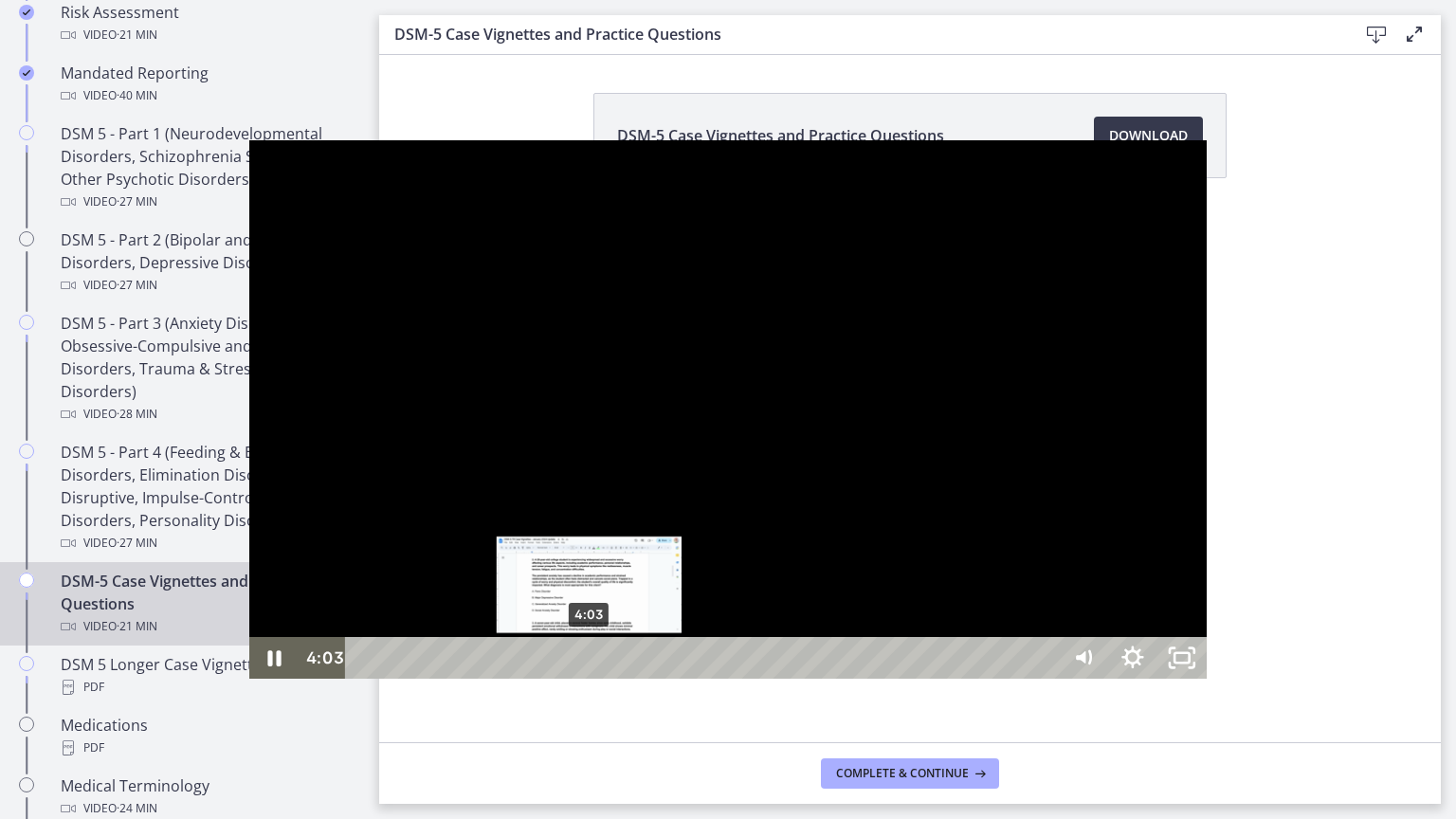 click on "4:03" at bounding box center (705, 658) 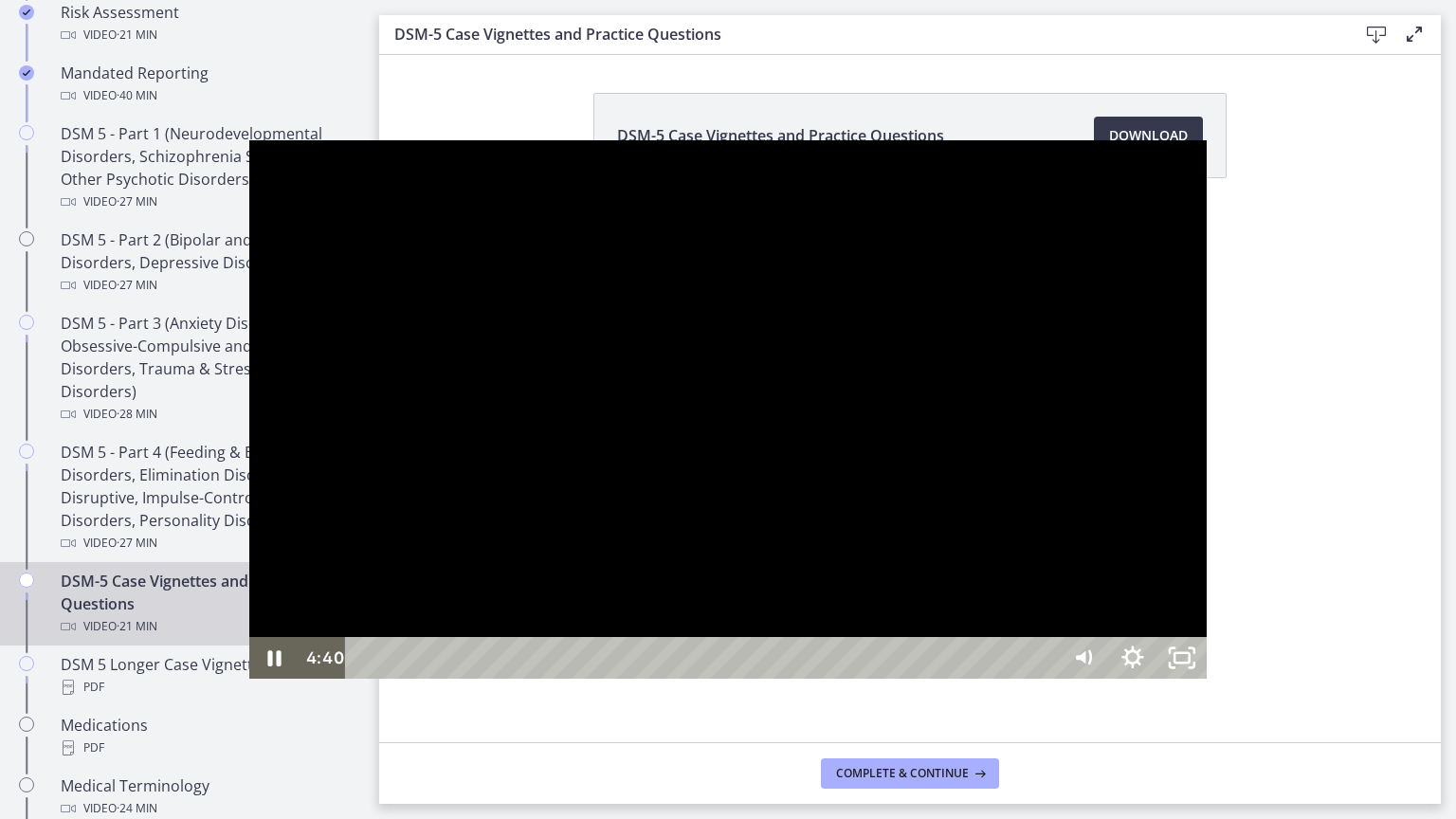 click on "4:40 7:15" at bounding box center (728, 410) 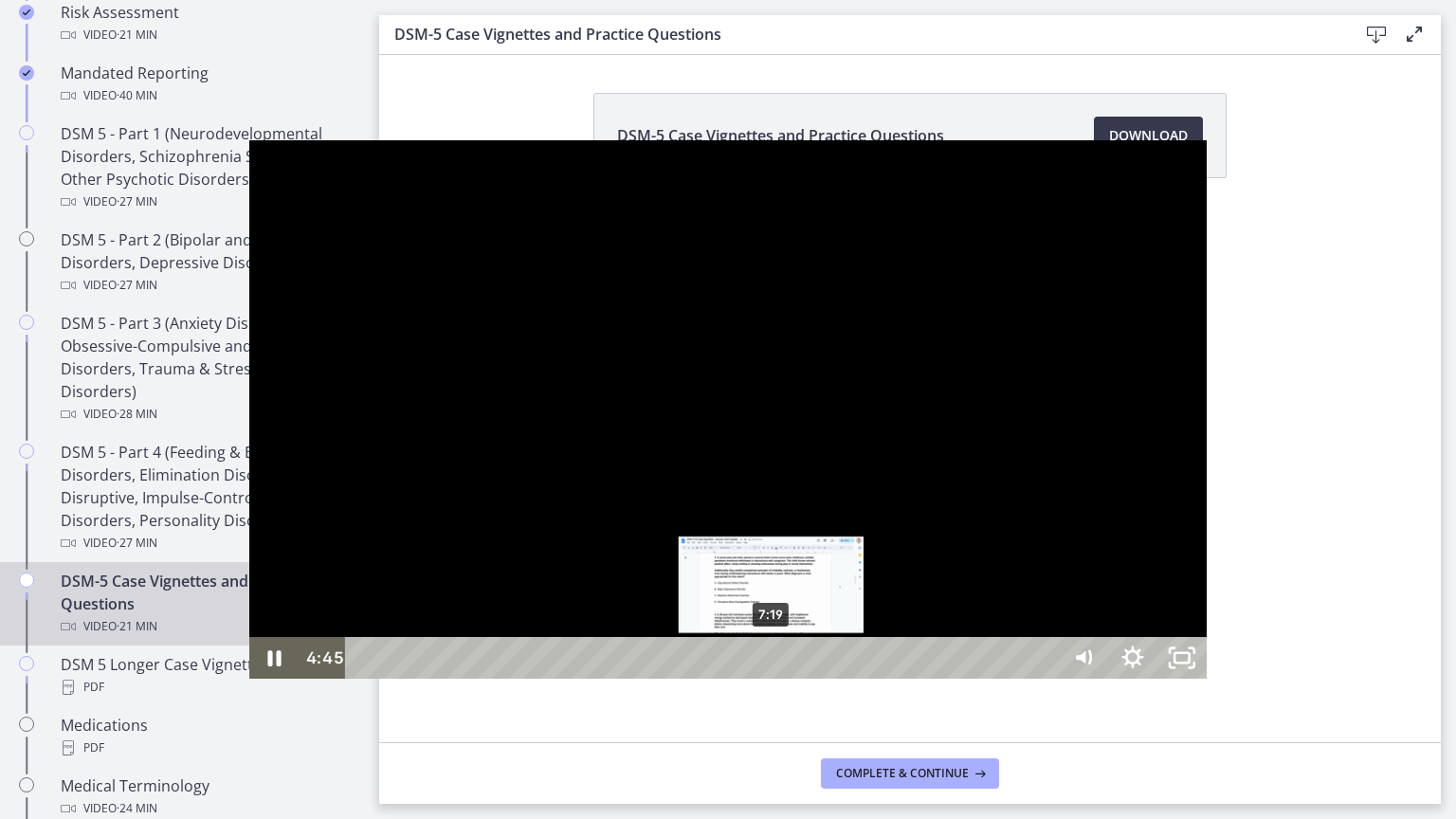 click on "7:19" at bounding box center [705, 658] 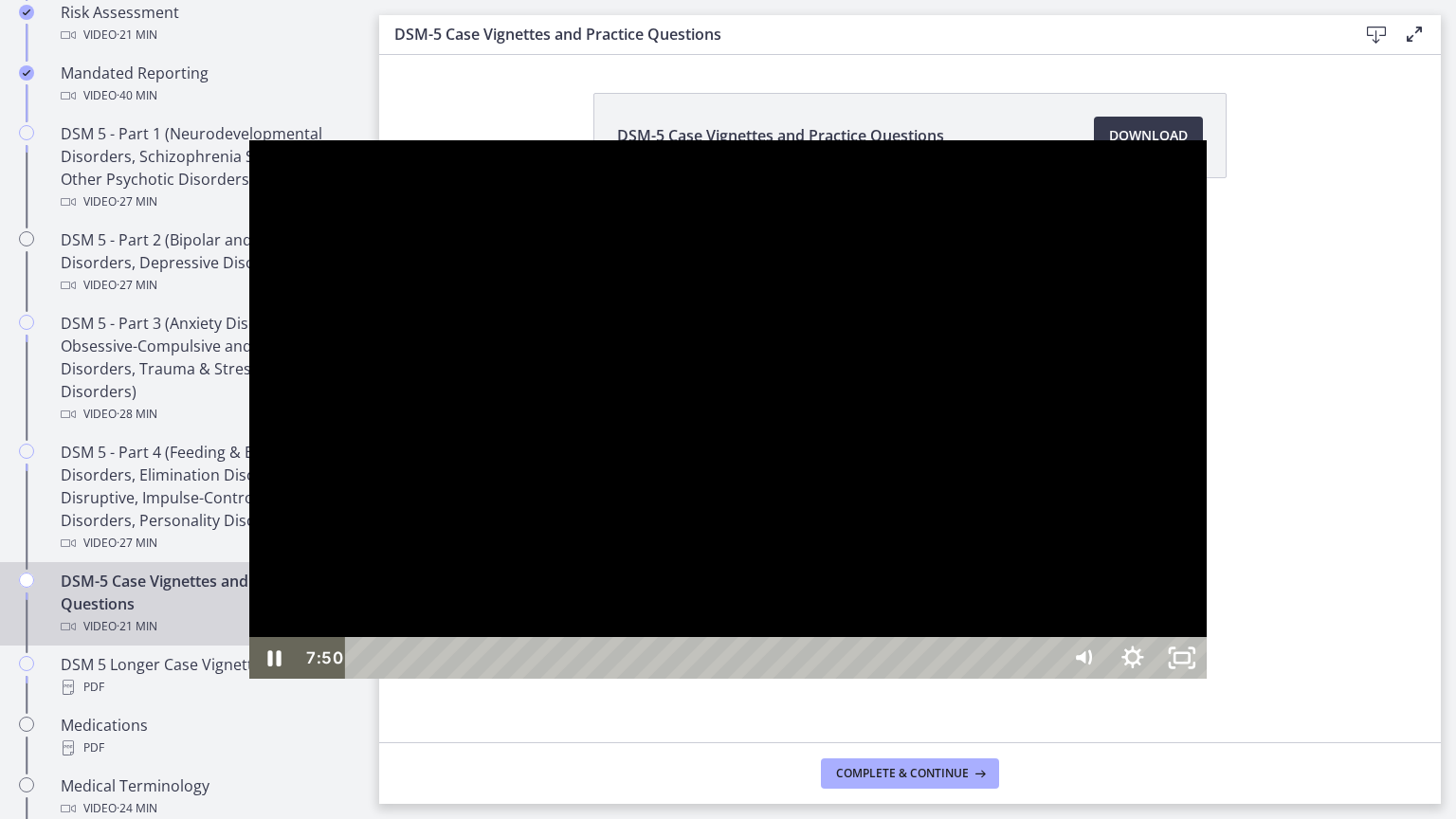 click at bounding box center [728, 410] 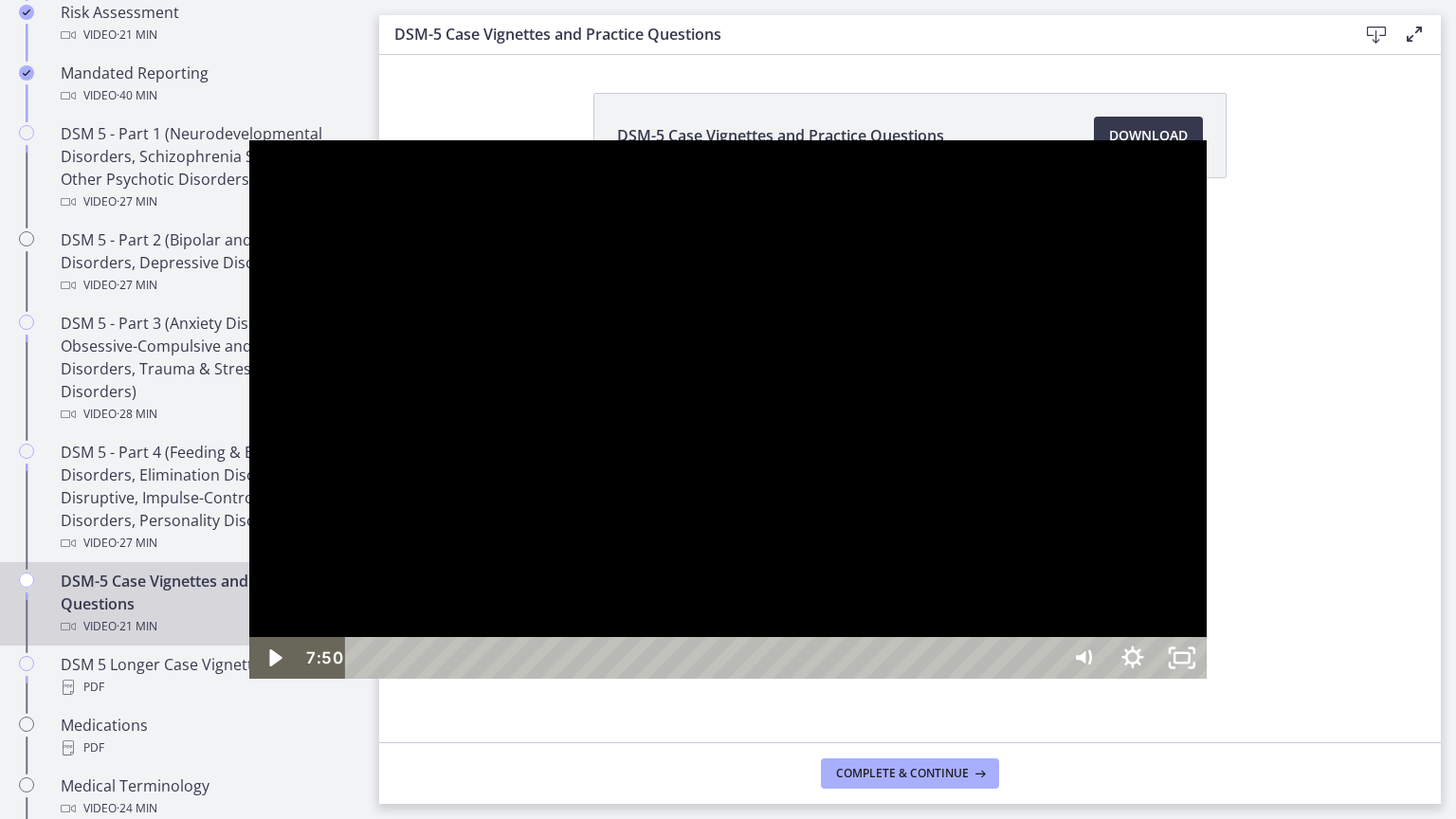 click at bounding box center (728, 410) 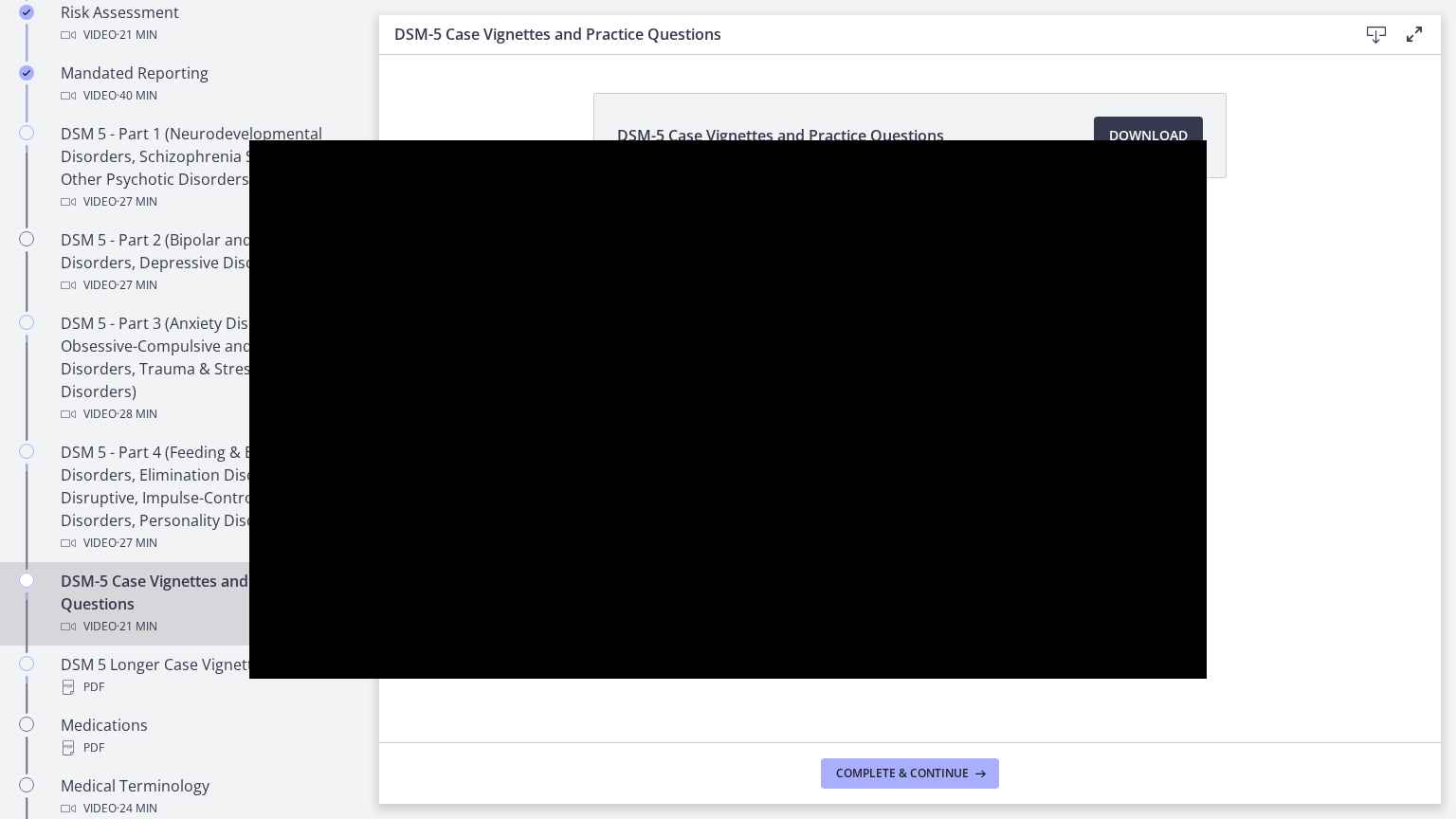 type 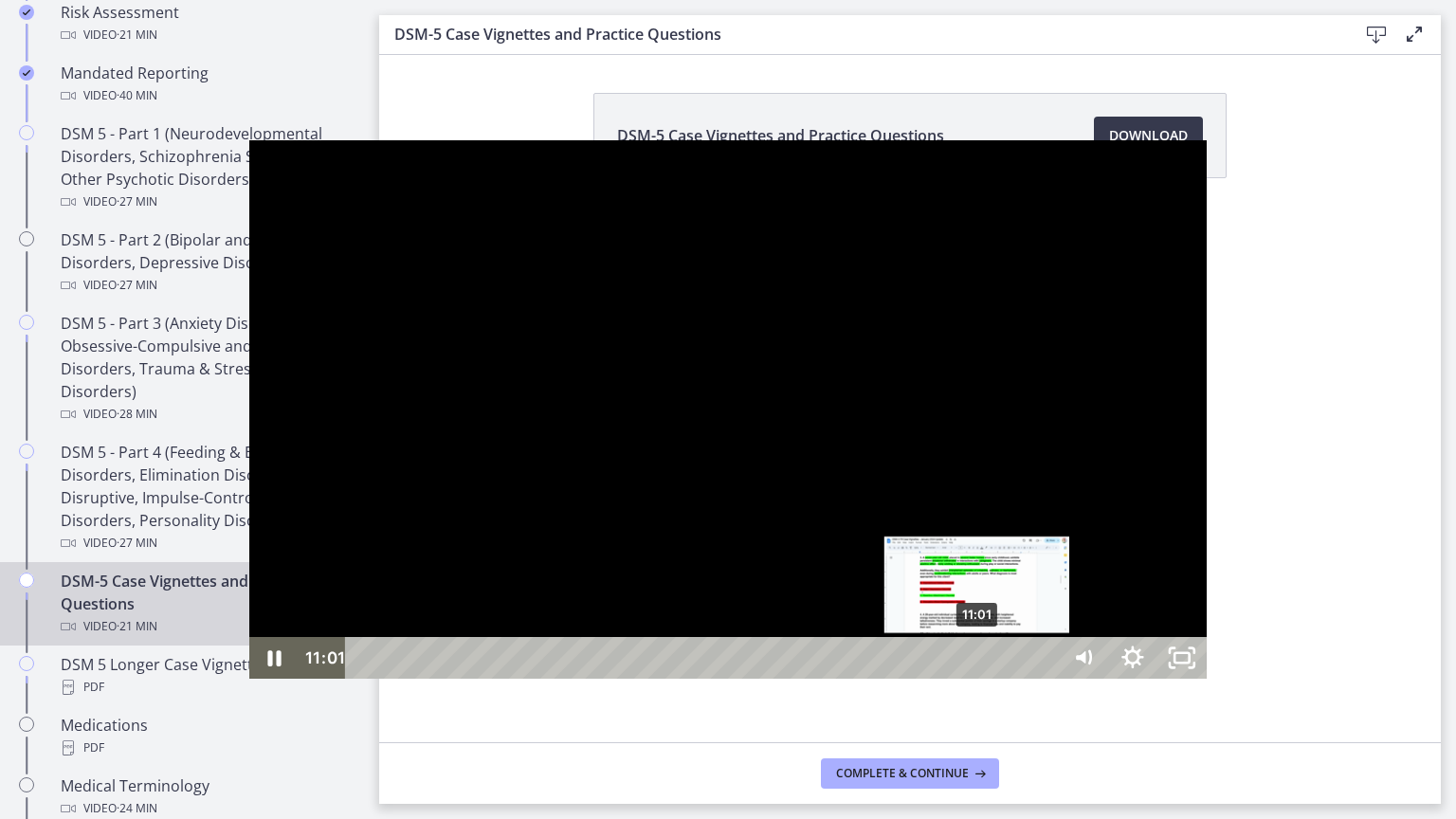 click on "11:01" at bounding box center [705, 658] 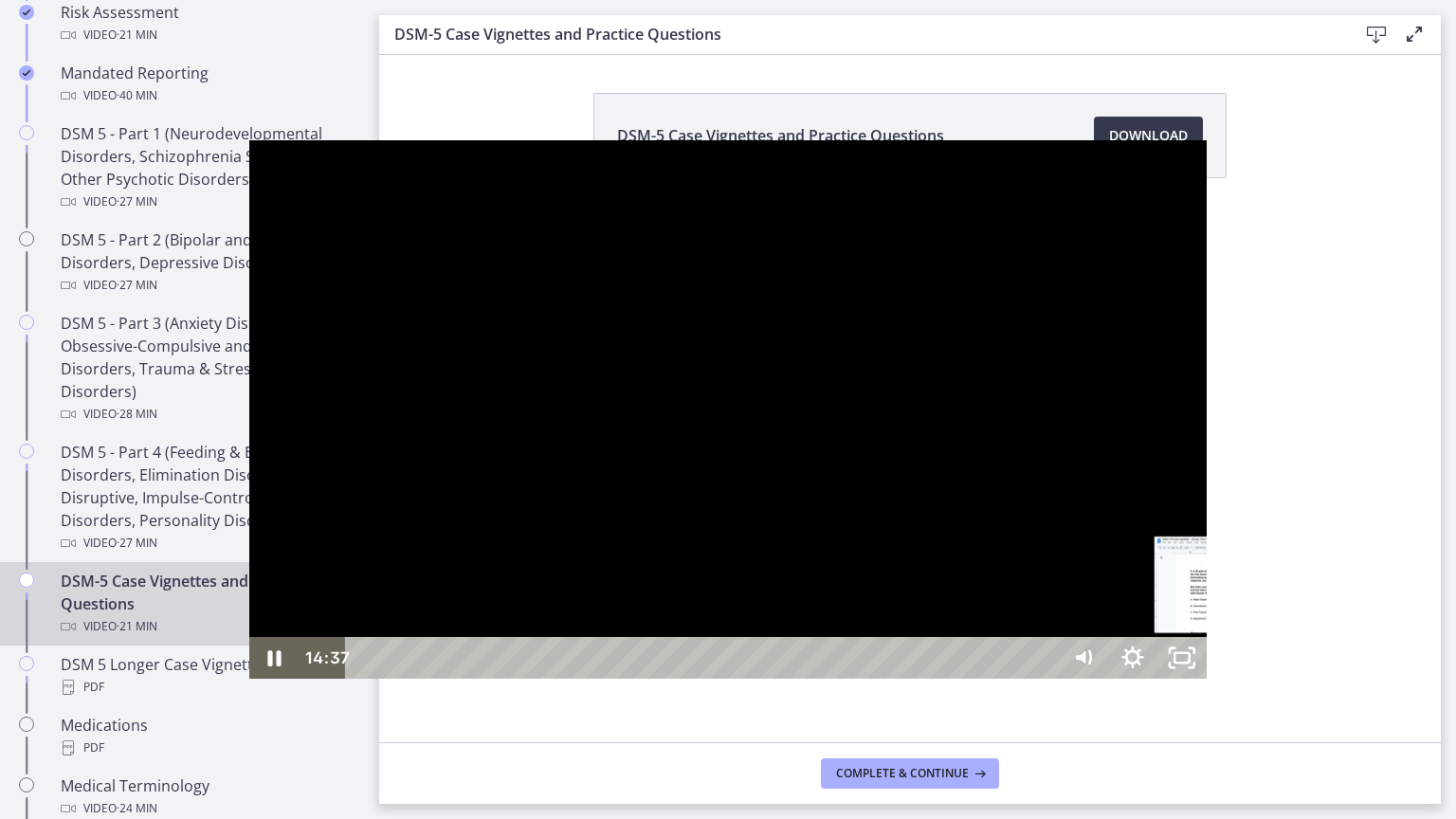 click on "15:52" at bounding box center (705, 658) 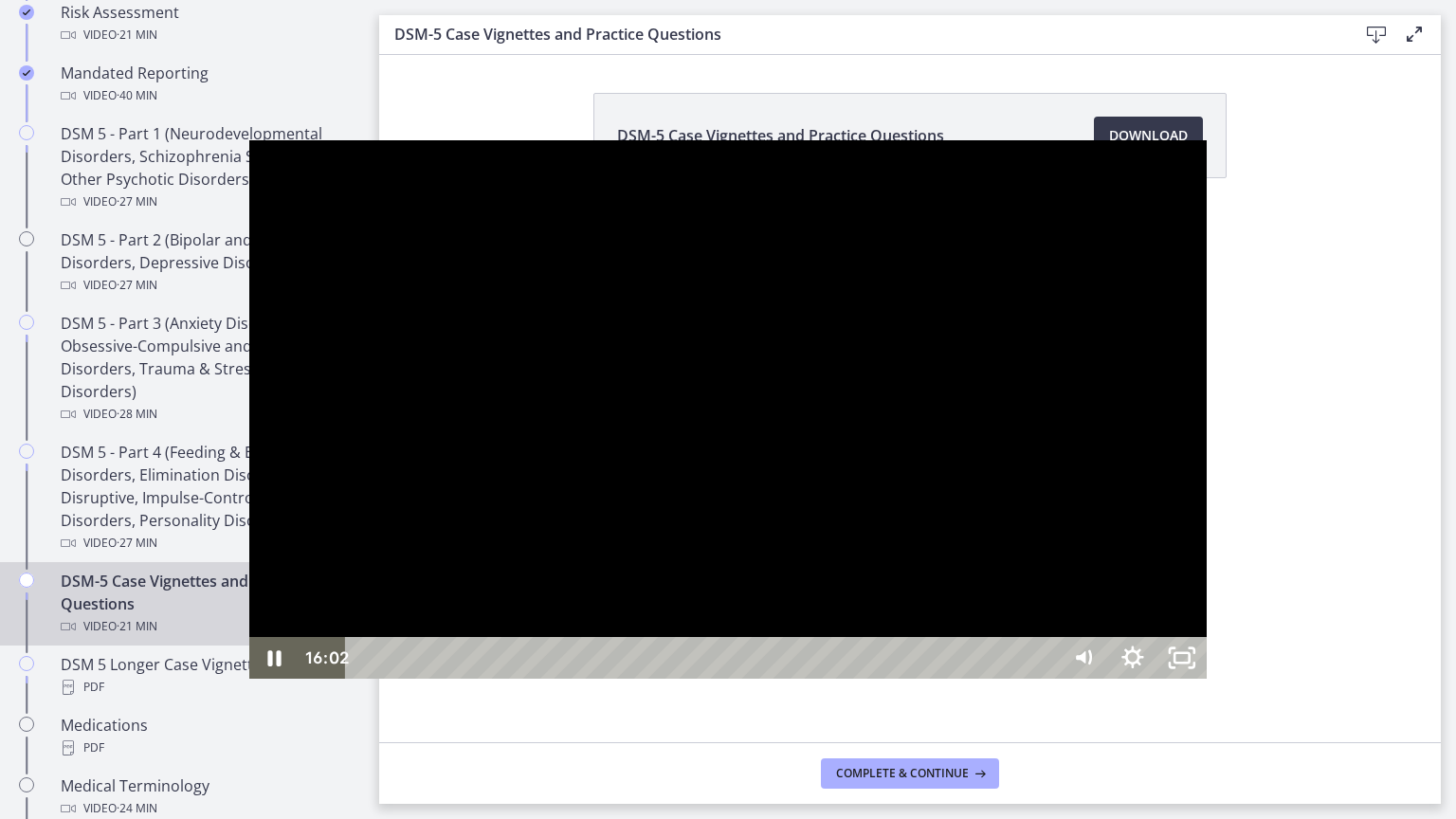 click at bounding box center [728, 410] 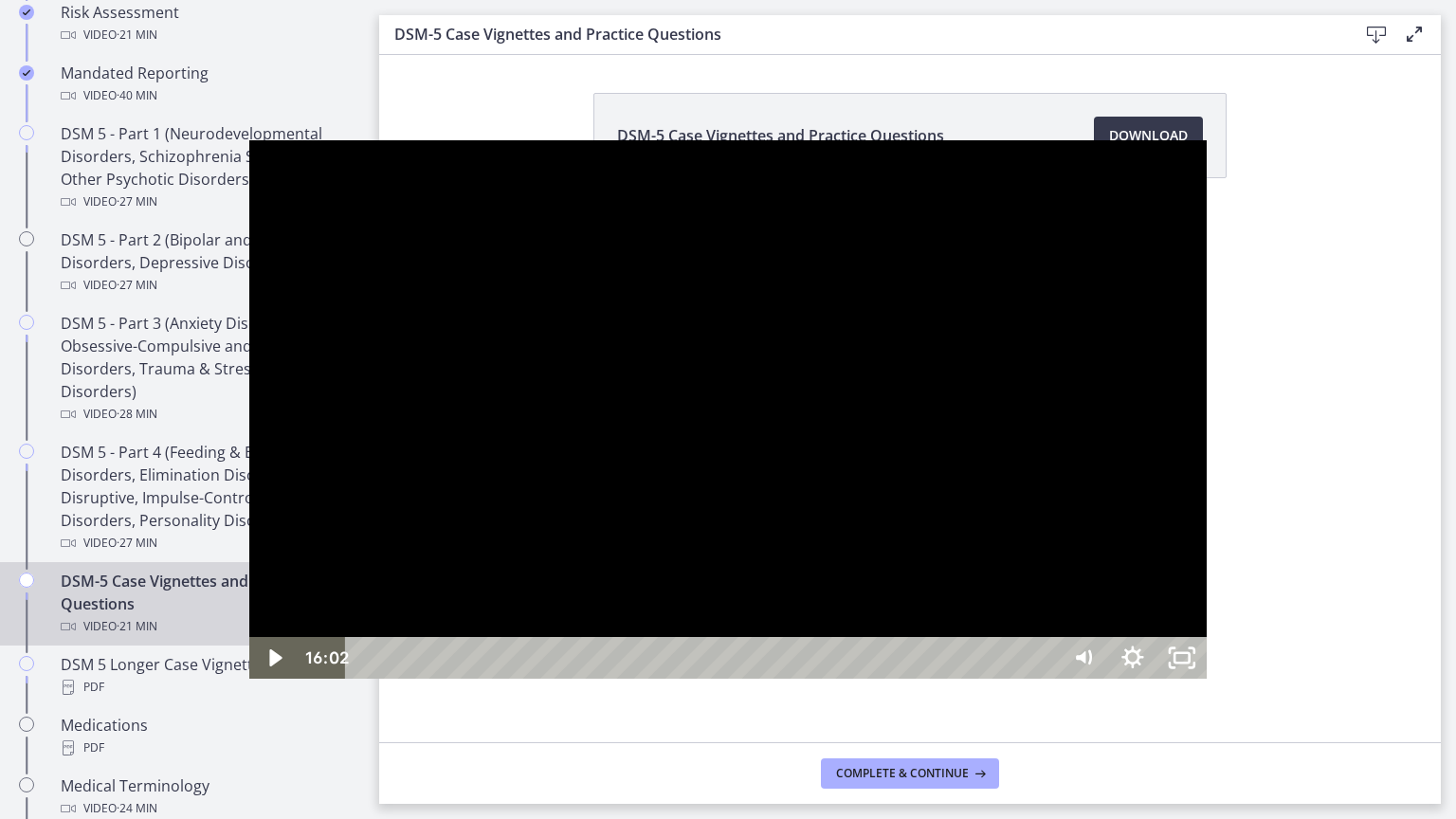 click at bounding box center (728, 410) 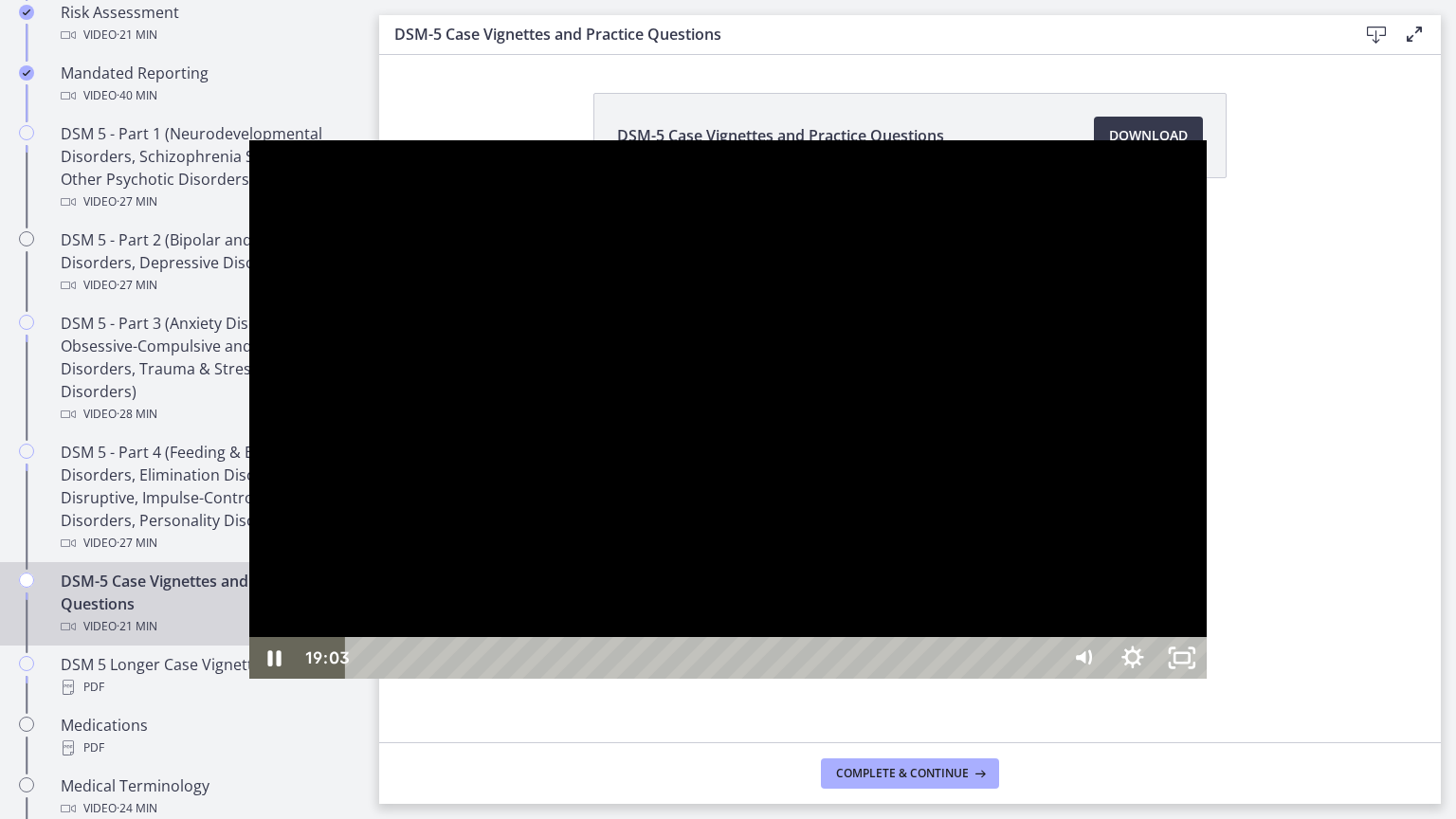 click on "19:54" at bounding box center (705, 658) 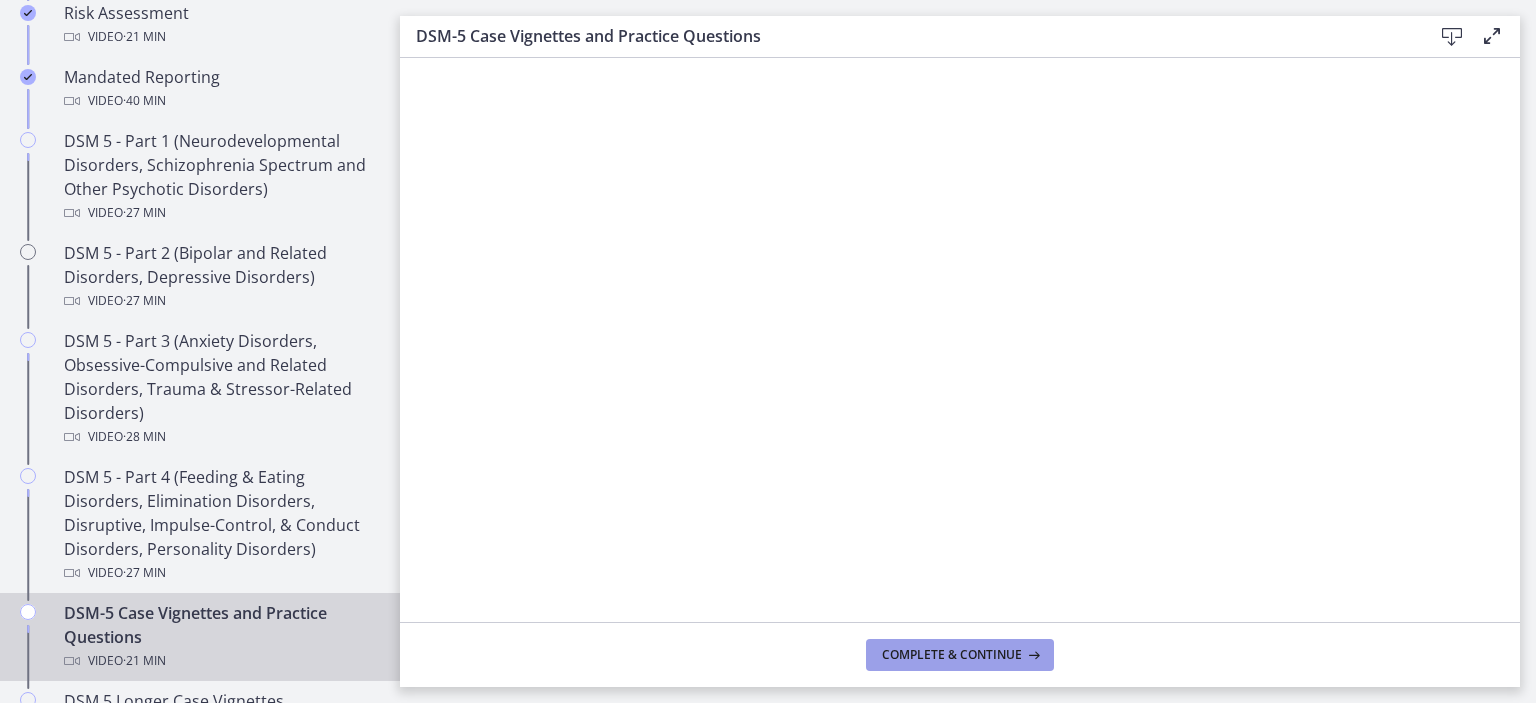 click on "Complete & continue" at bounding box center (960, 655) 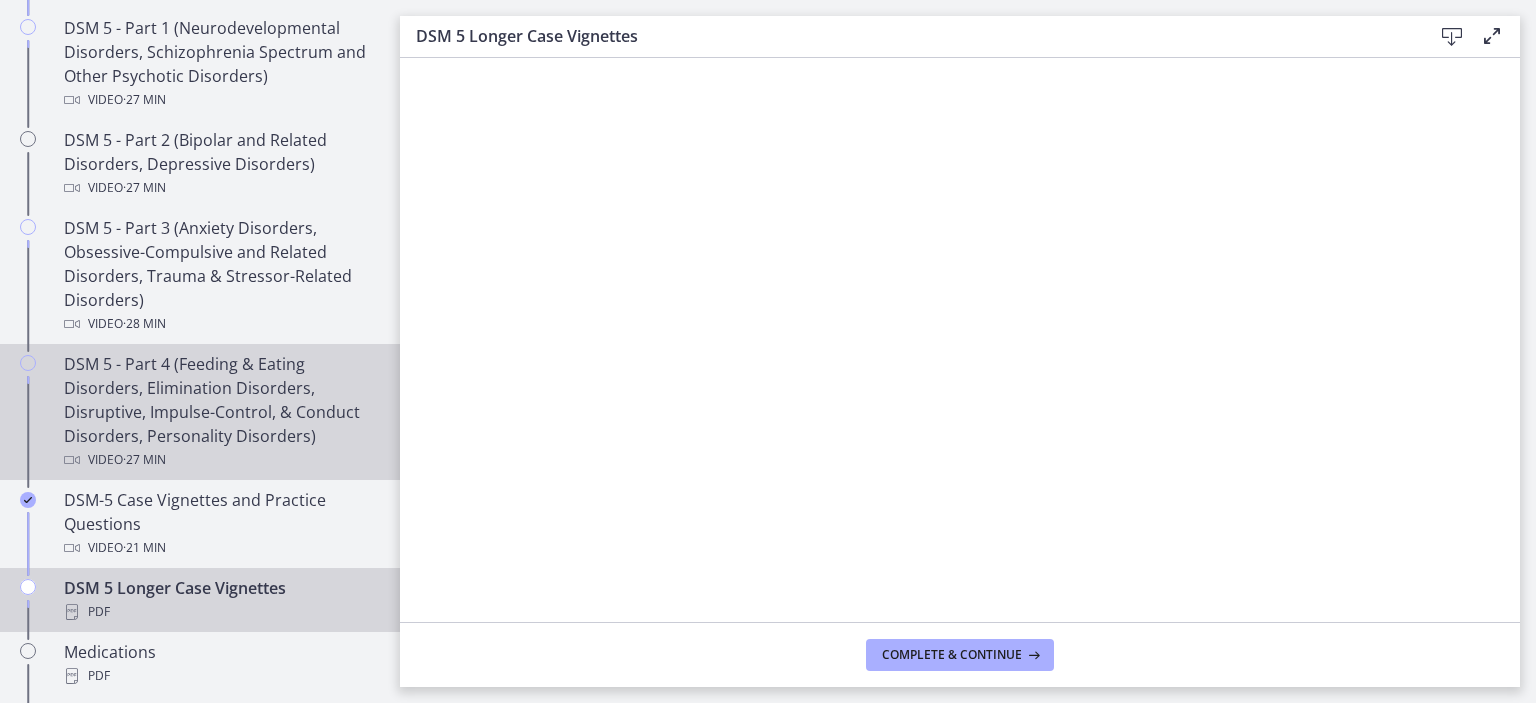 scroll, scrollTop: 972, scrollLeft: 0, axis: vertical 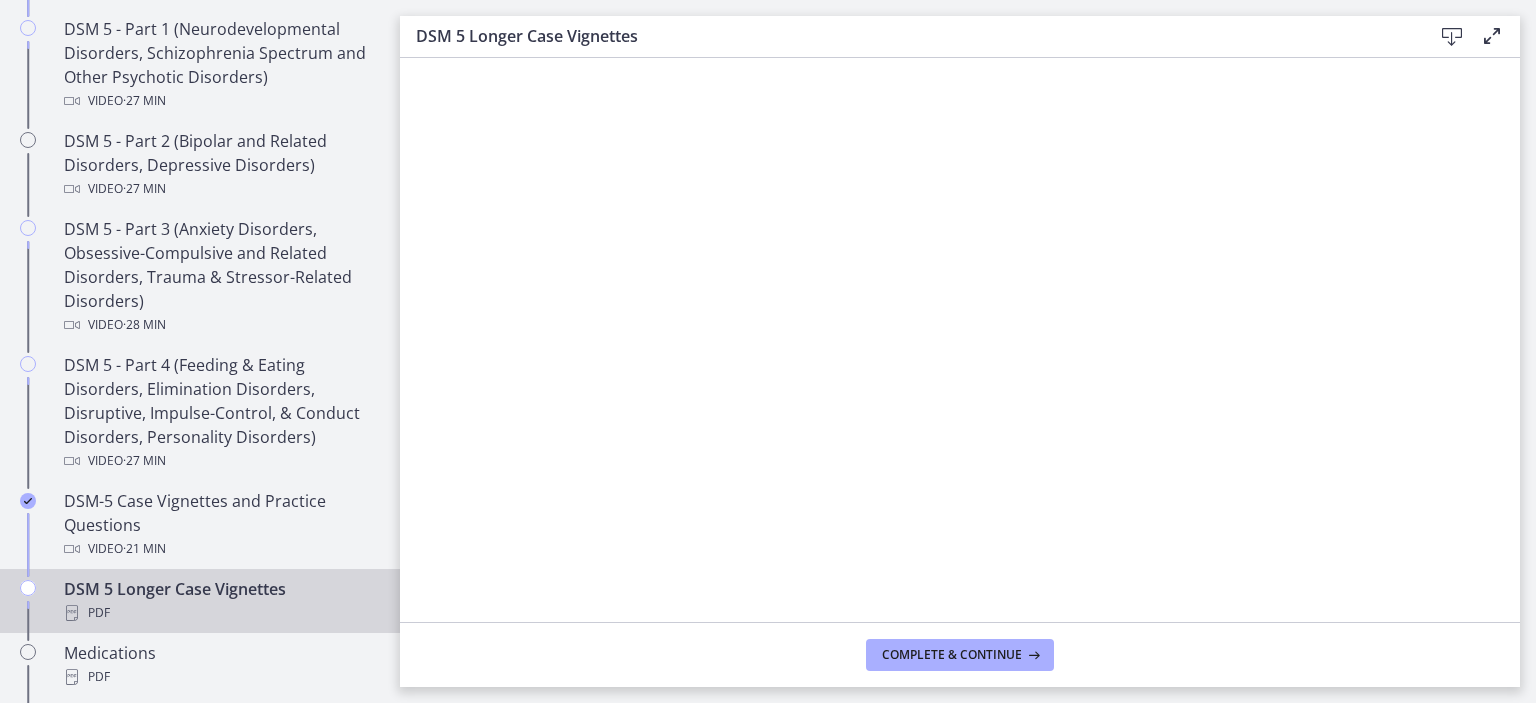 click on "PDF" at bounding box center (220, 613) 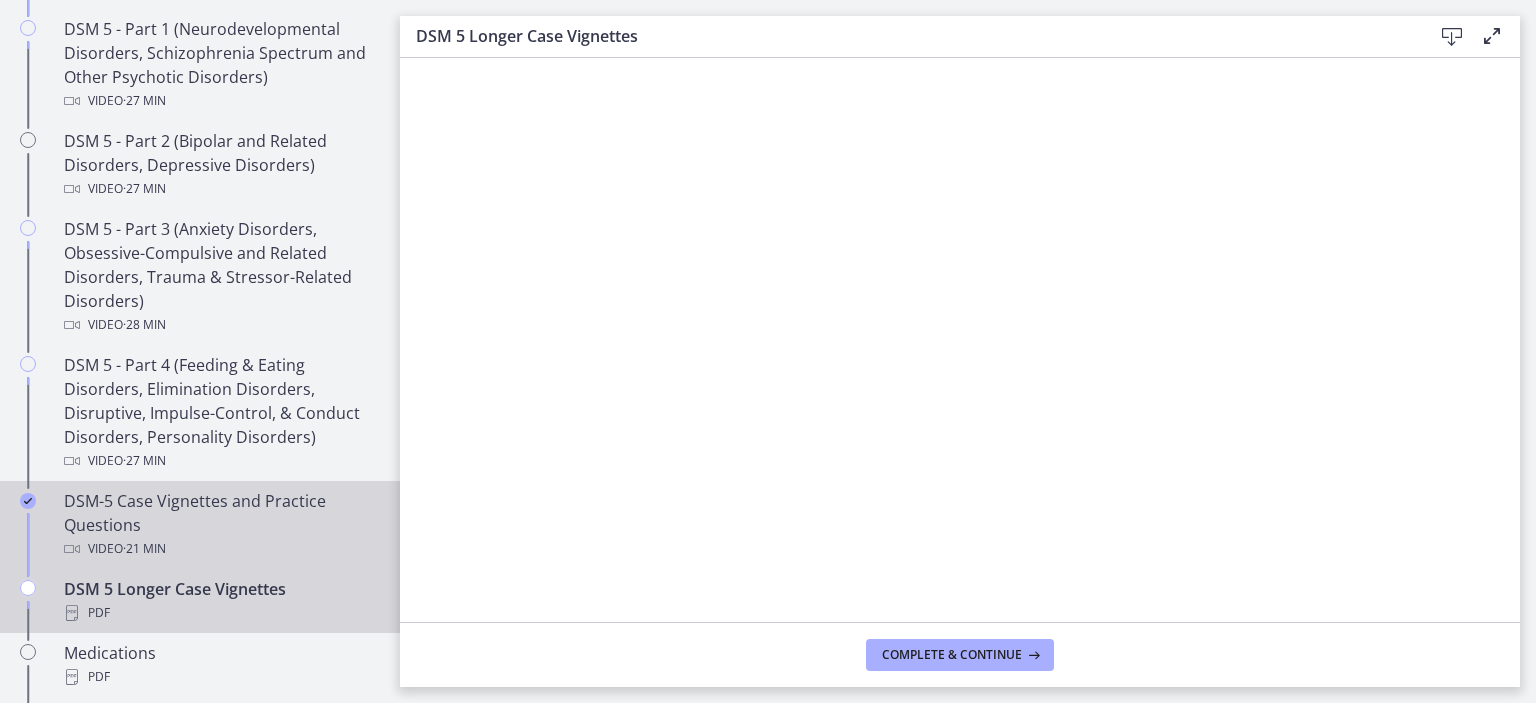 click on "Video
·  21 min" at bounding box center (220, 525) 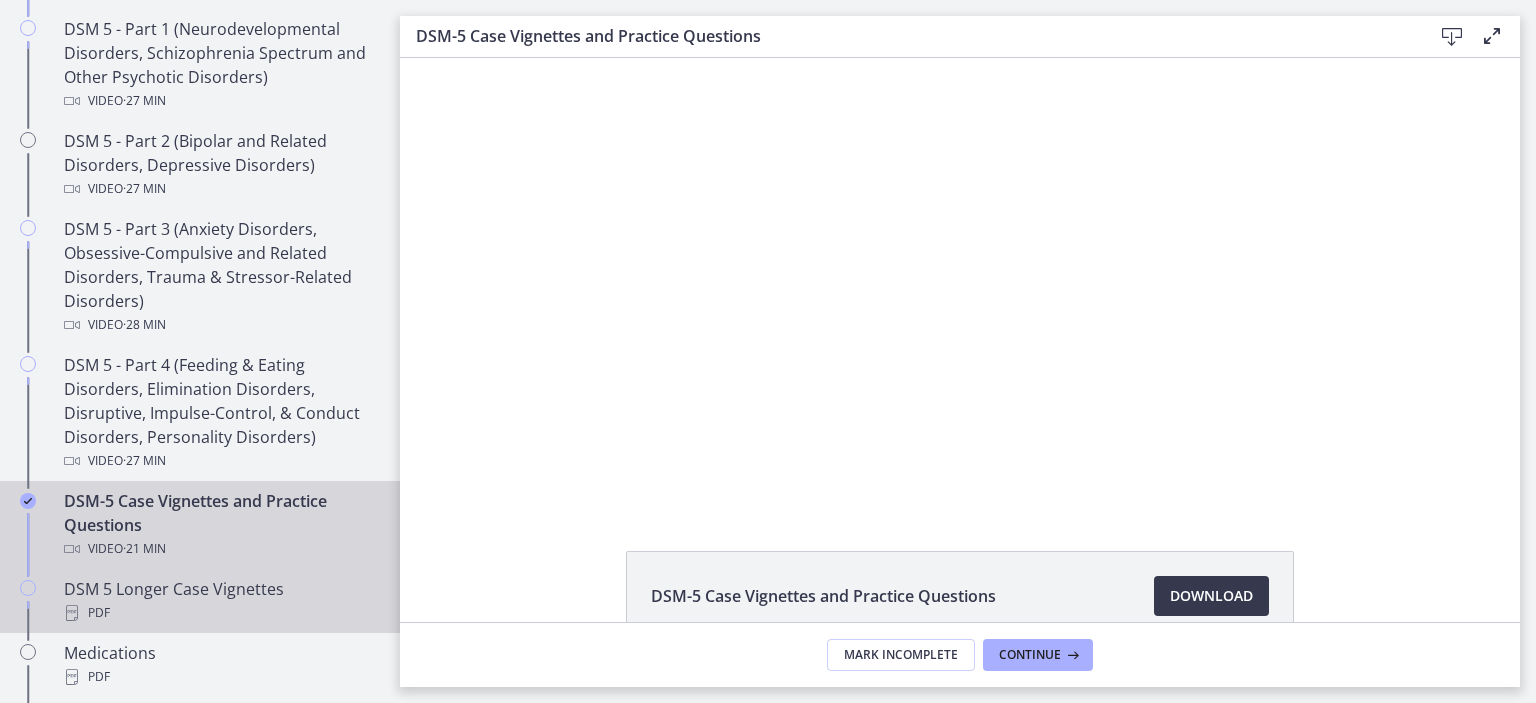 click on "PDF" at bounding box center (220, 613) 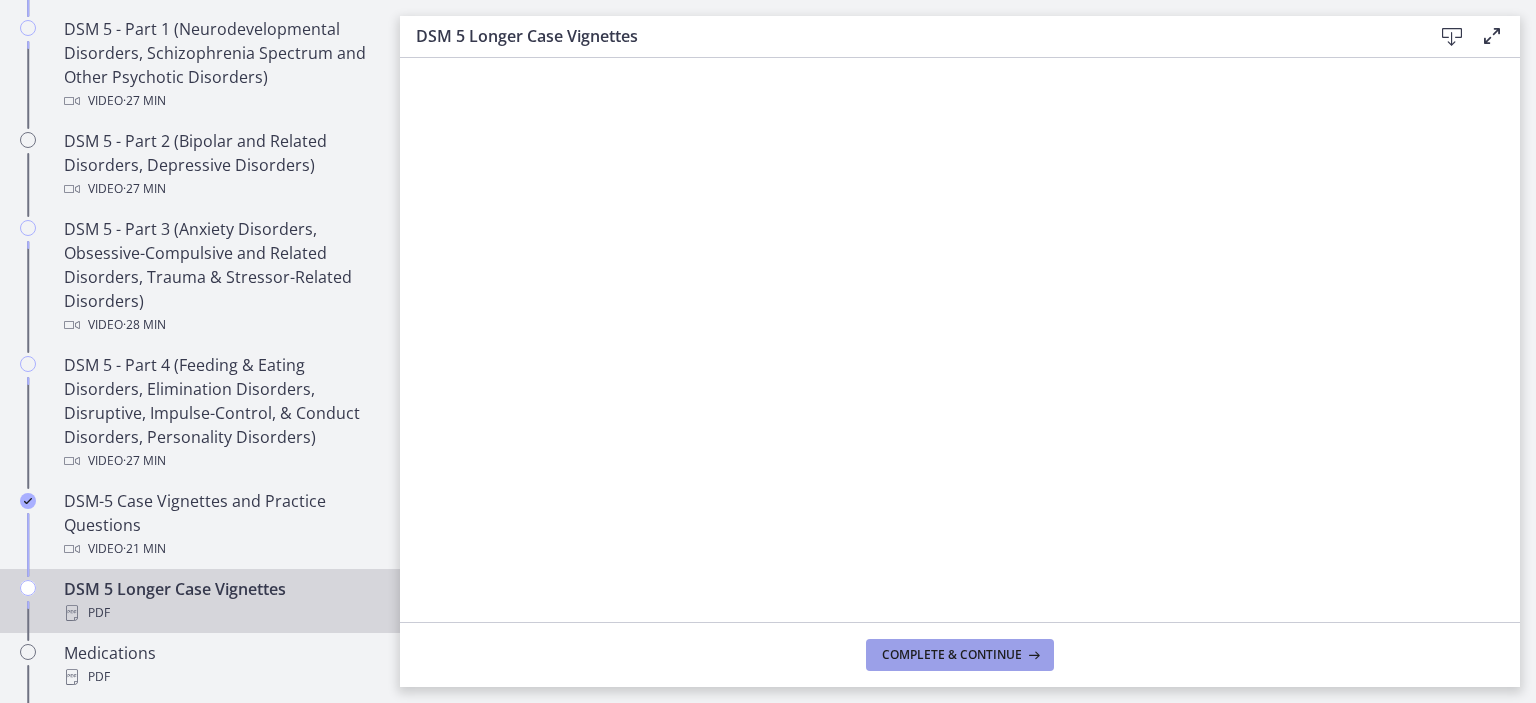 click on "Complete & continue" at bounding box center (960, 655) 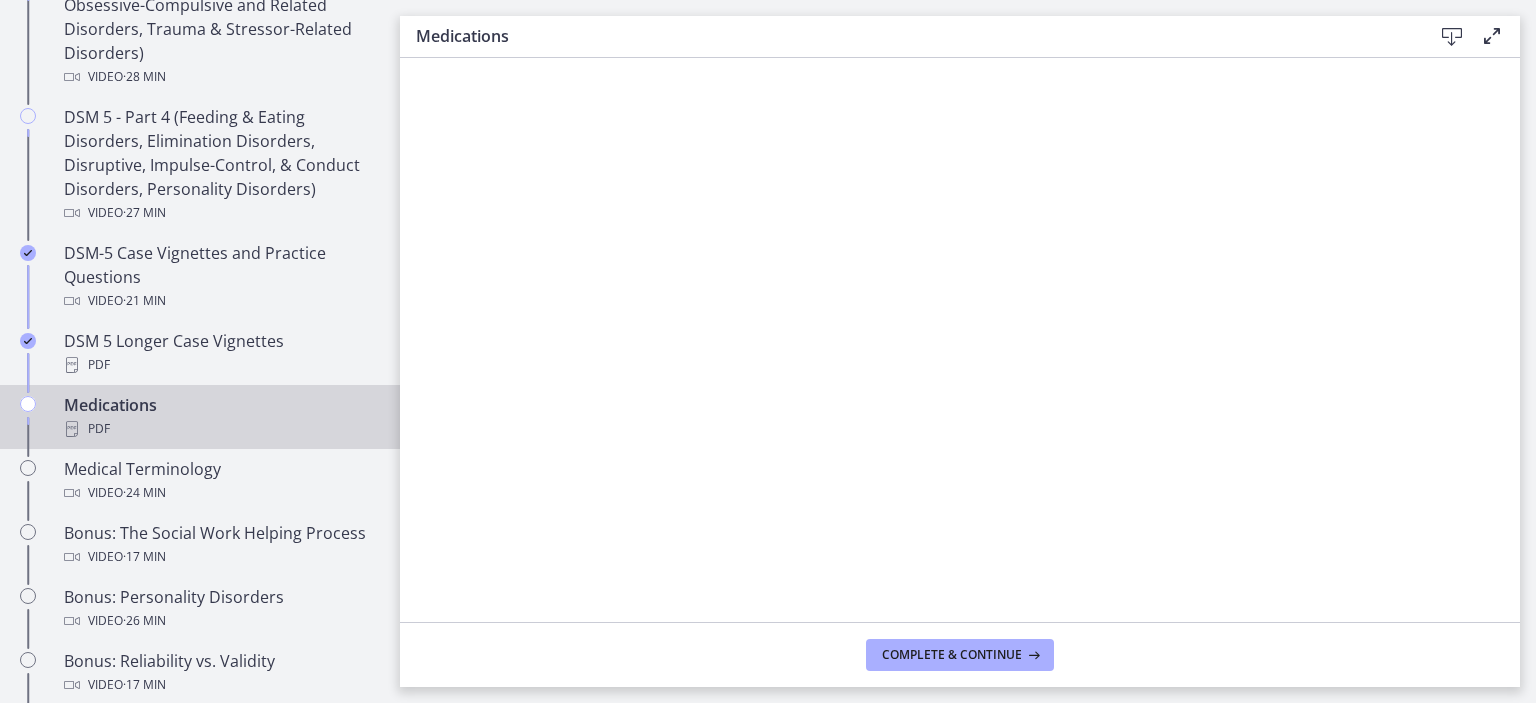 scroll, scrollTop: 1220, scrollLeft: 0, axis: vertical 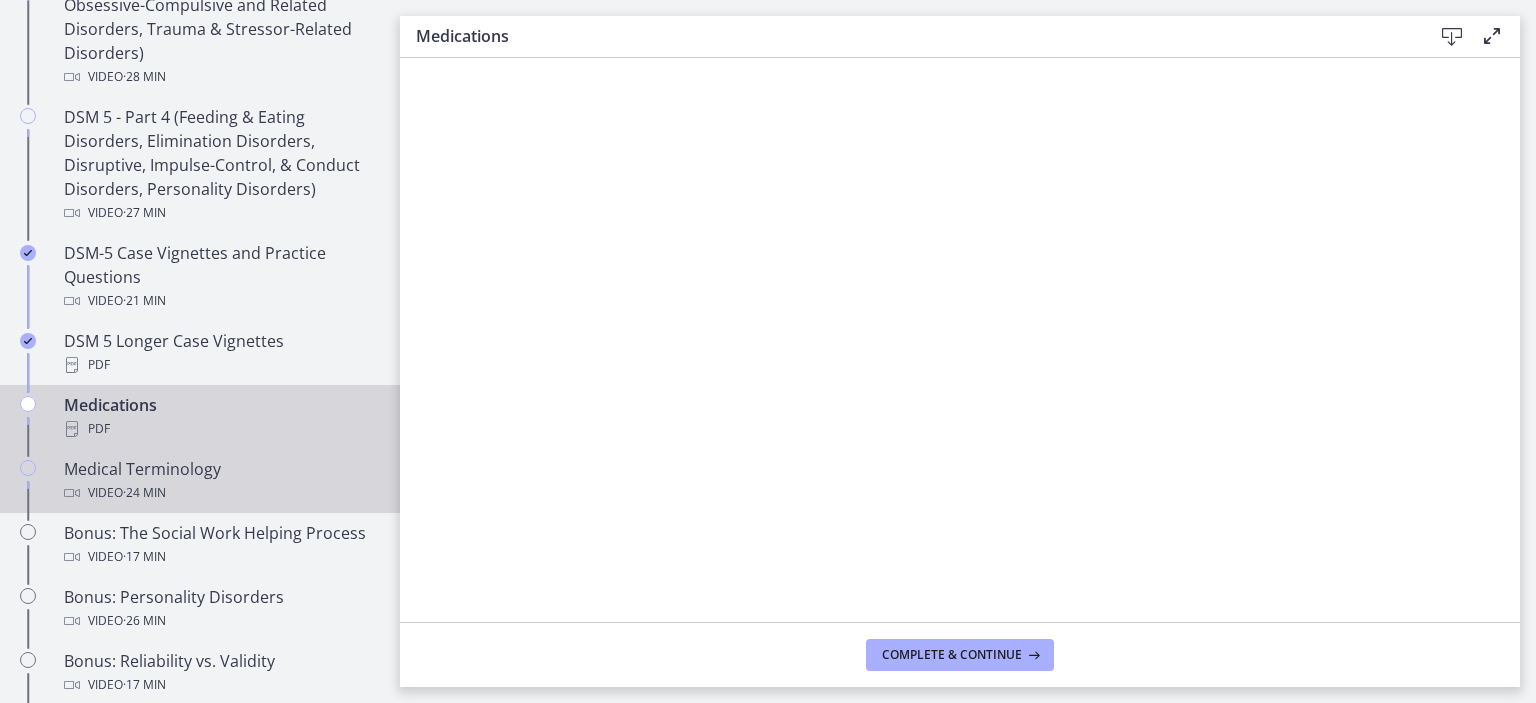 click on "Video
·  24 min" at bounding box center [220, 493] 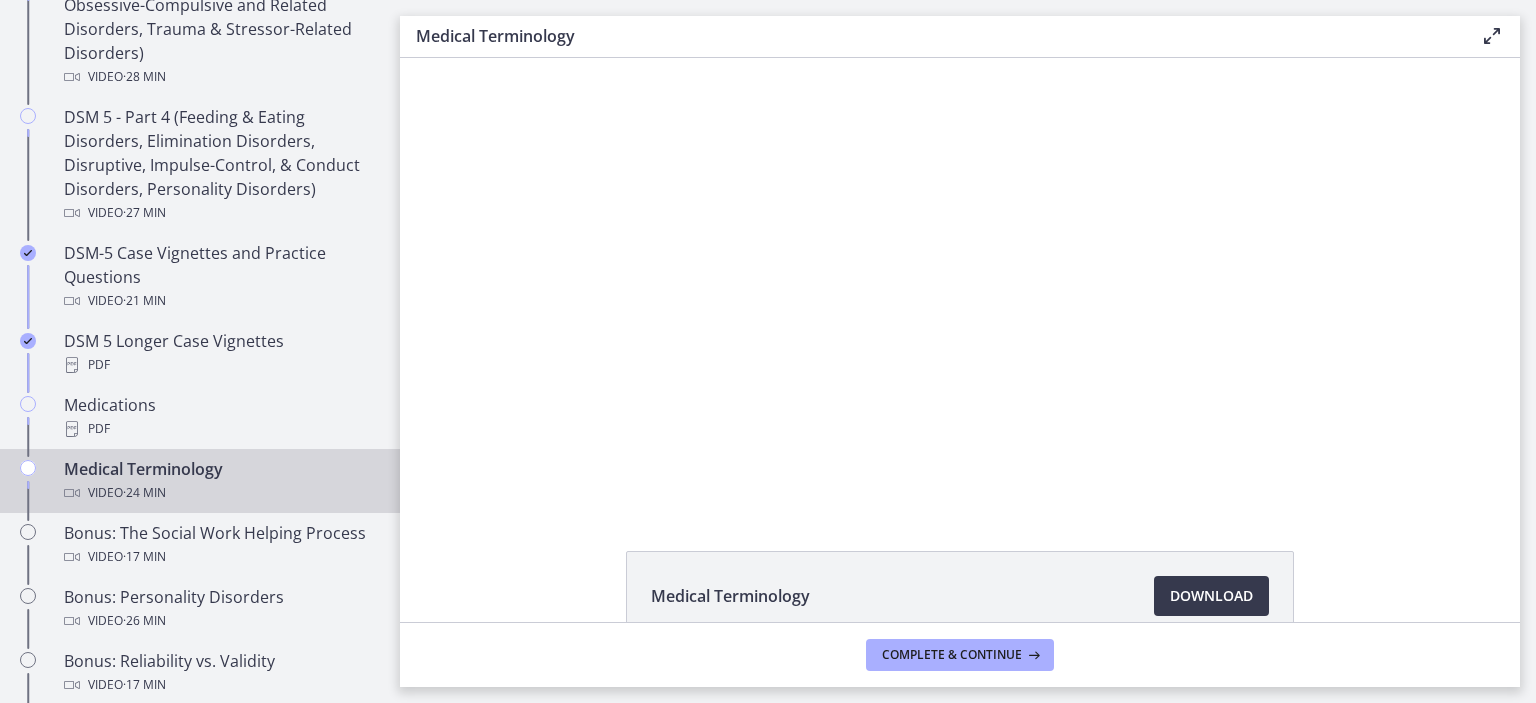 scroll, scrollTop: 0, scrollLeft: 0, axis: both 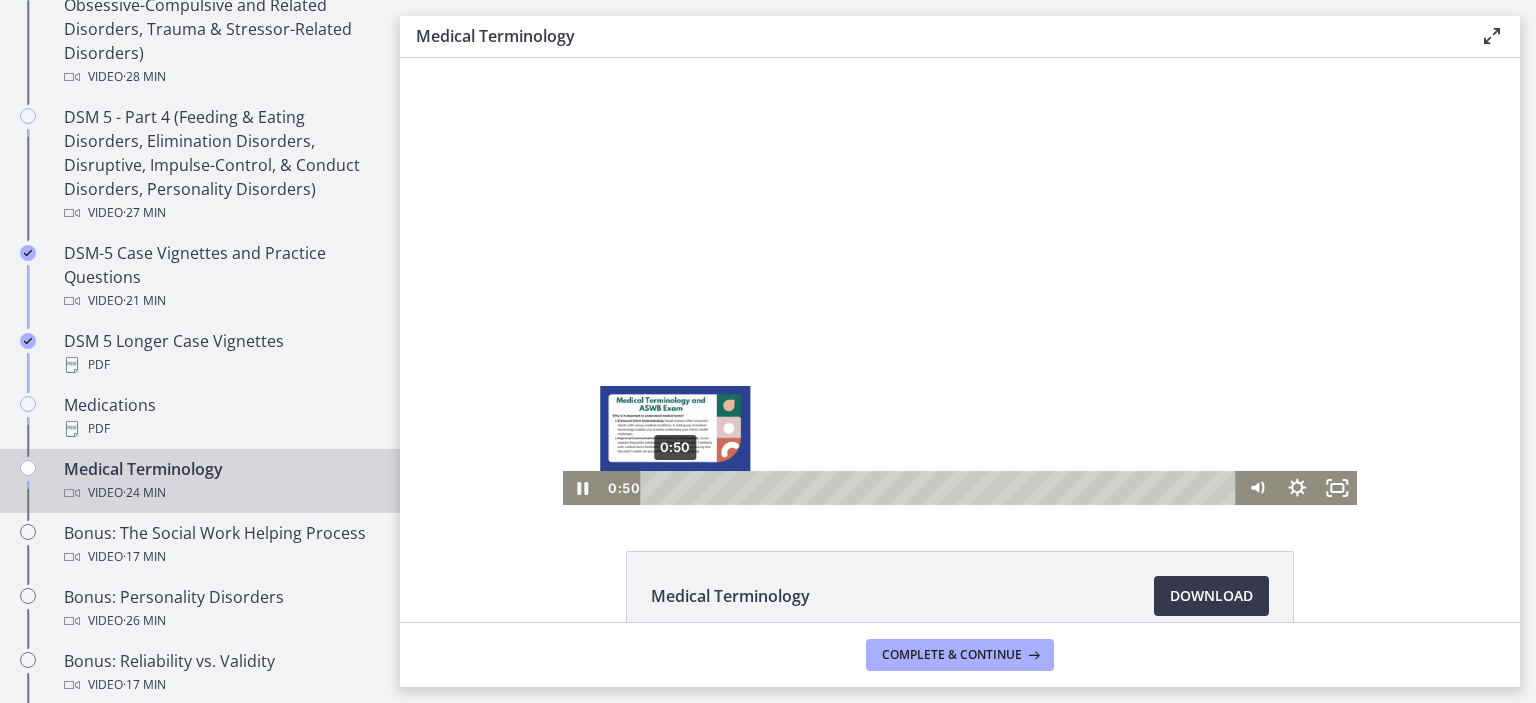 click on "0:50" at bounding box center (942, 488) 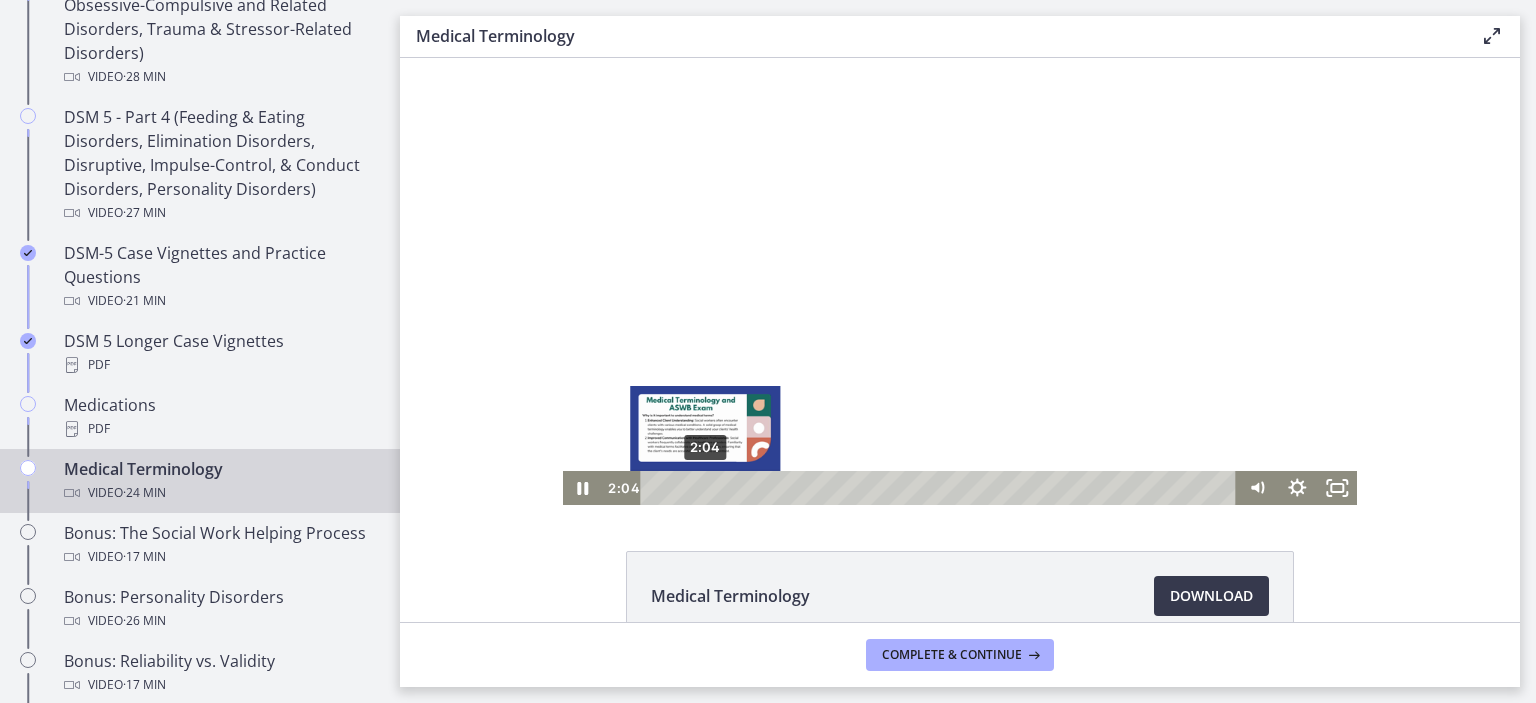 click on "2:04" at bounding box center [942, 488] 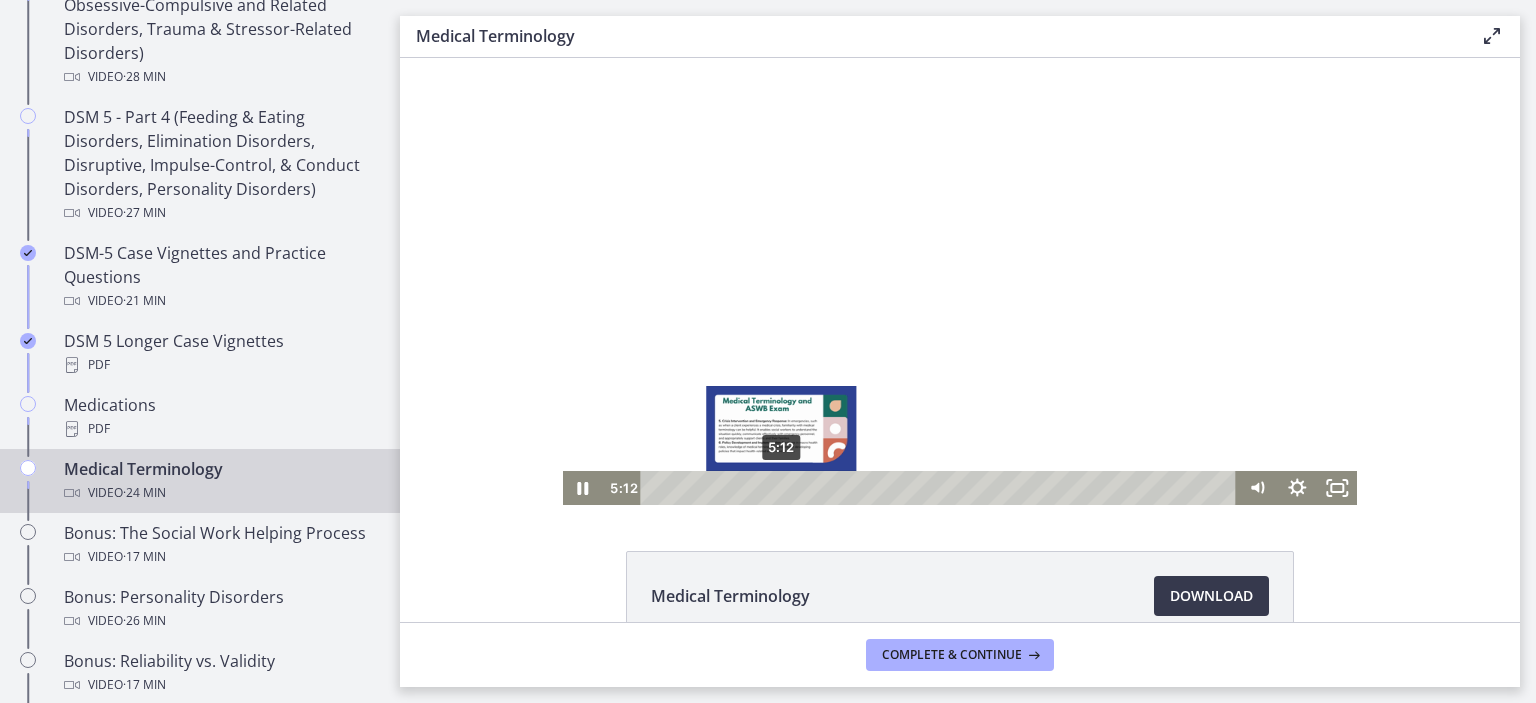 click on "5:12" at bounding box center (942, 488) 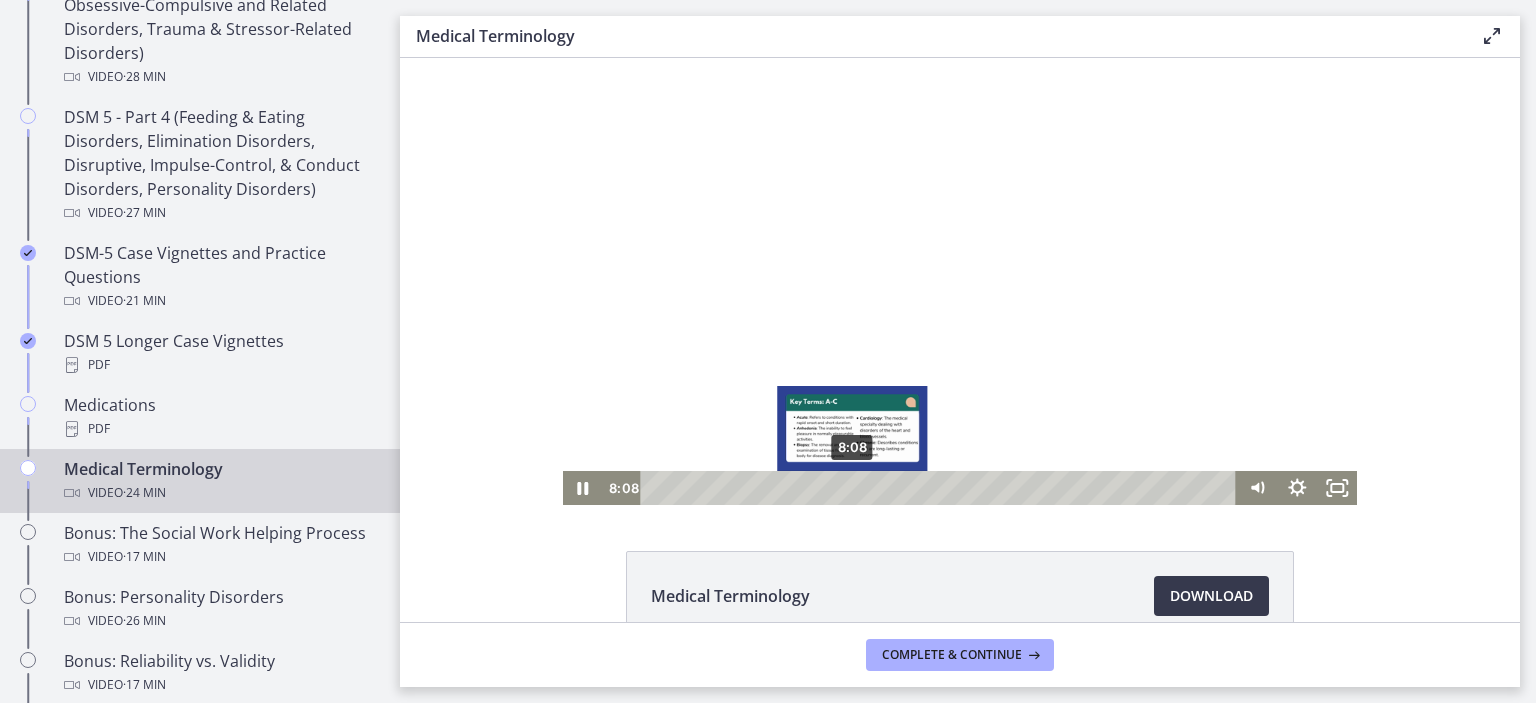 click on "8:08" at bounding box center [942, 488] 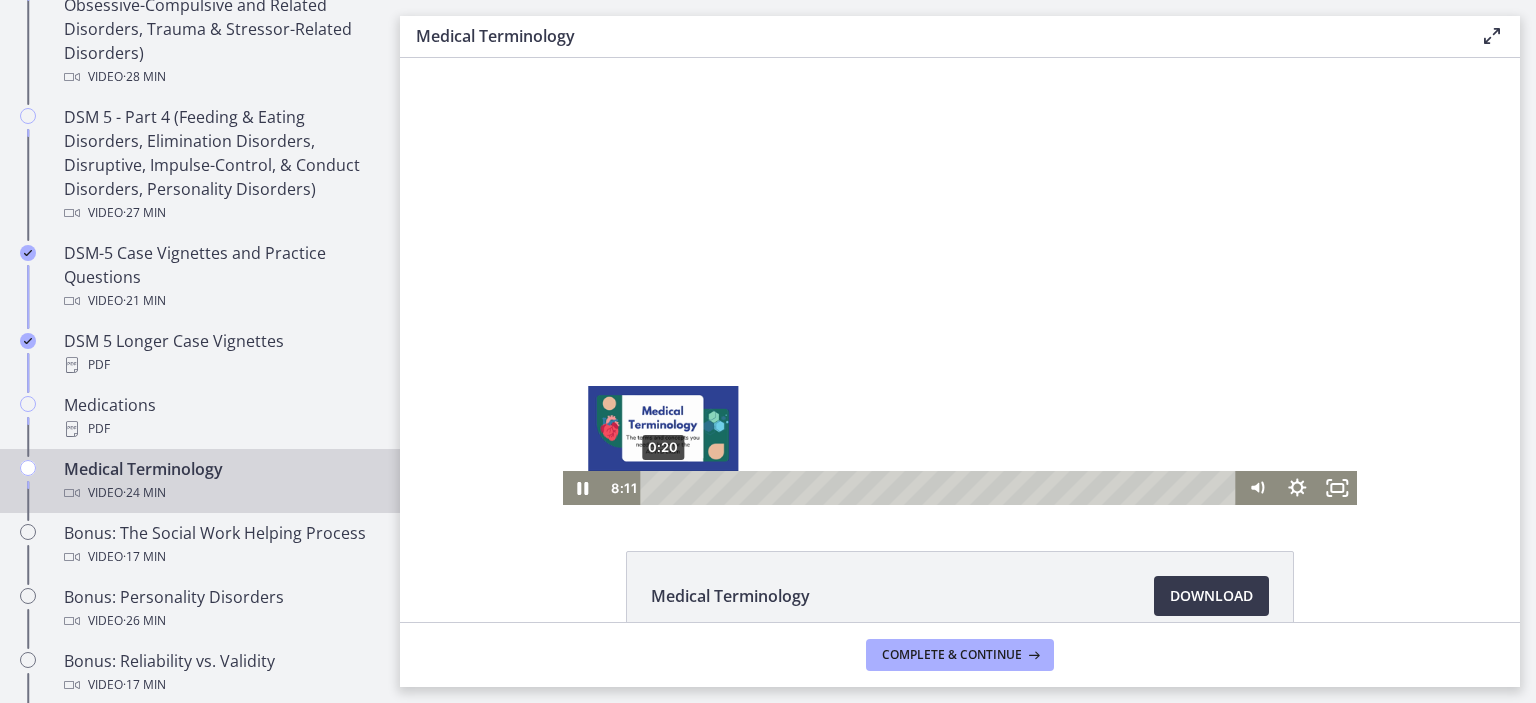 click on "0:20" at bounding box center [942, 488] 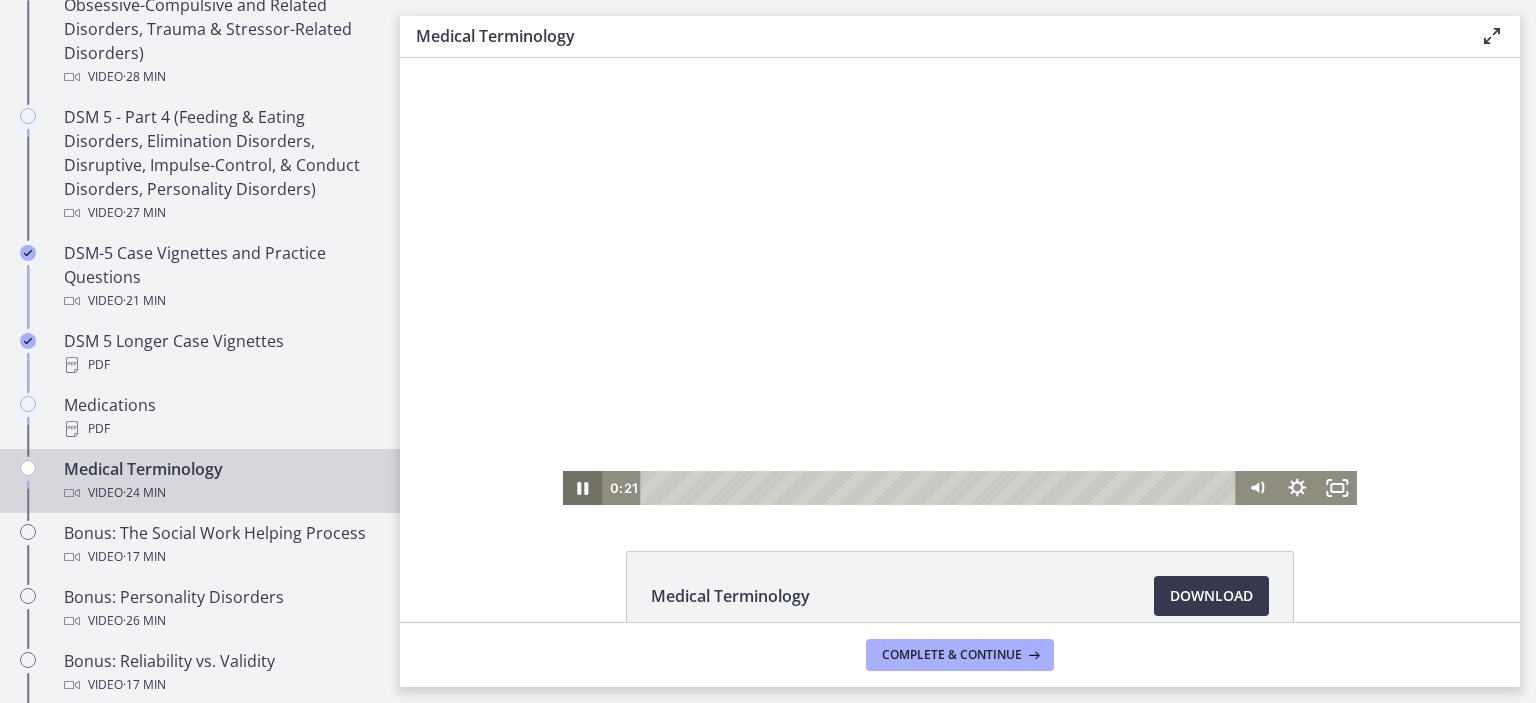 click 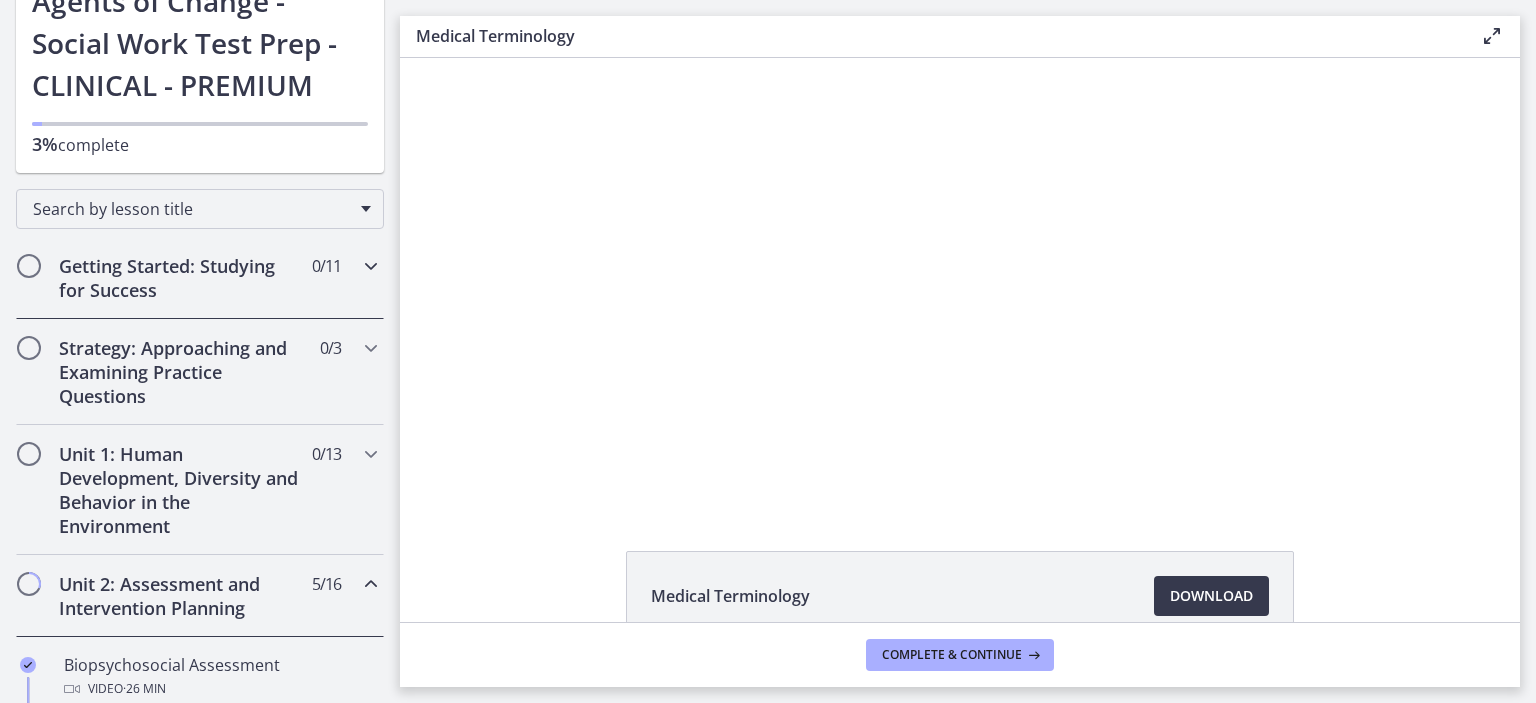 scroll, scrollTop: 143, scrollLeft: 0, axis: vertical 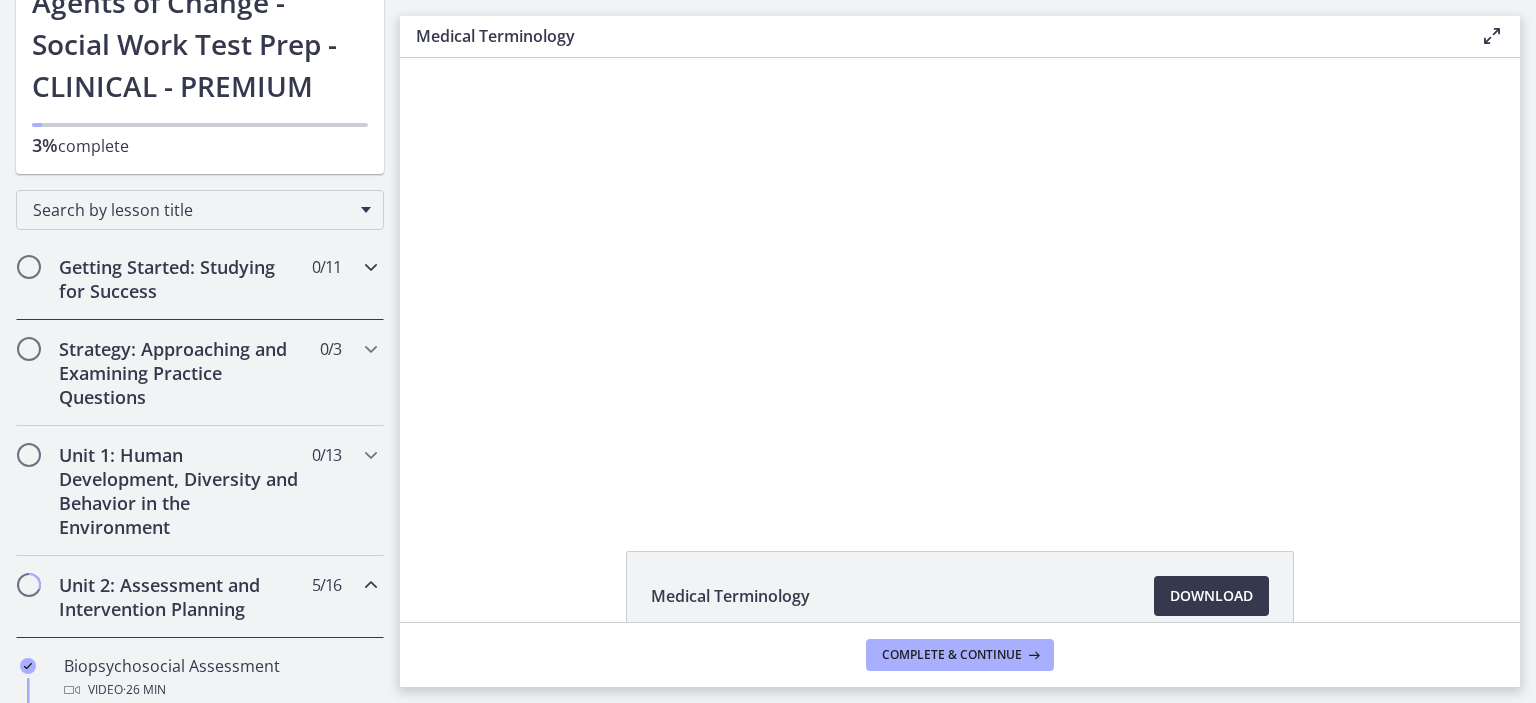 click on "Getting Started: Studying for Success" at bounding box center [181, 279] 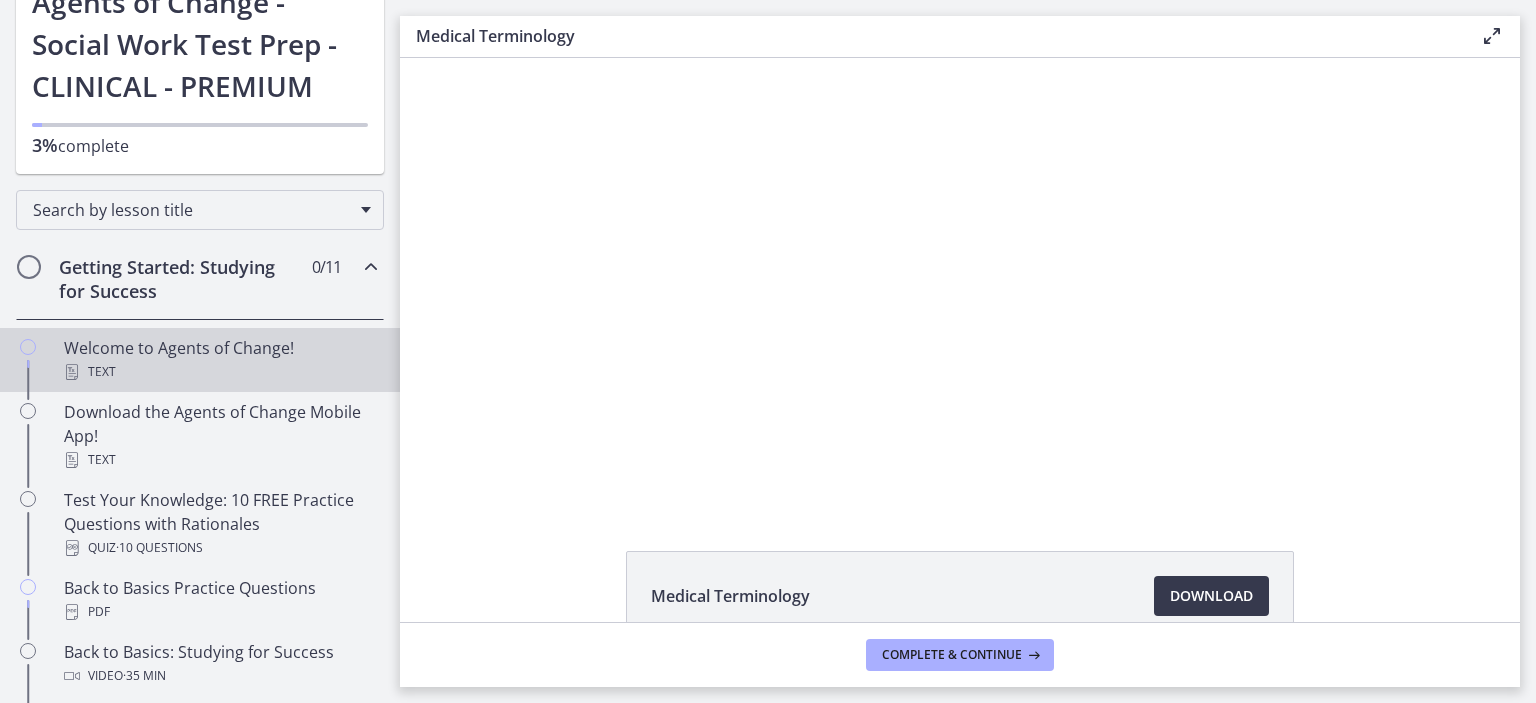 click on "Text" at bounding box center (220, 372) 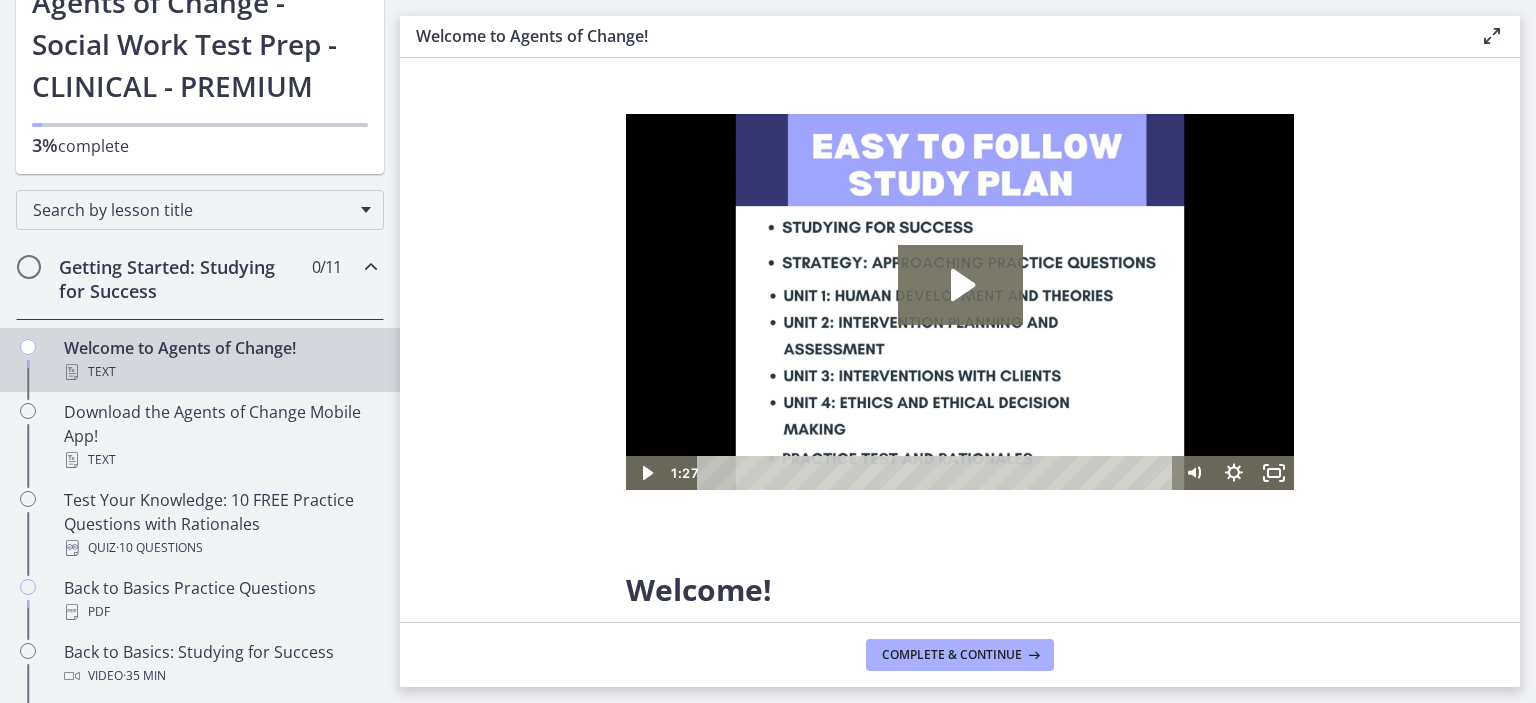 scroll, scrollTop: 0, scrollLeft: 0, axis: both 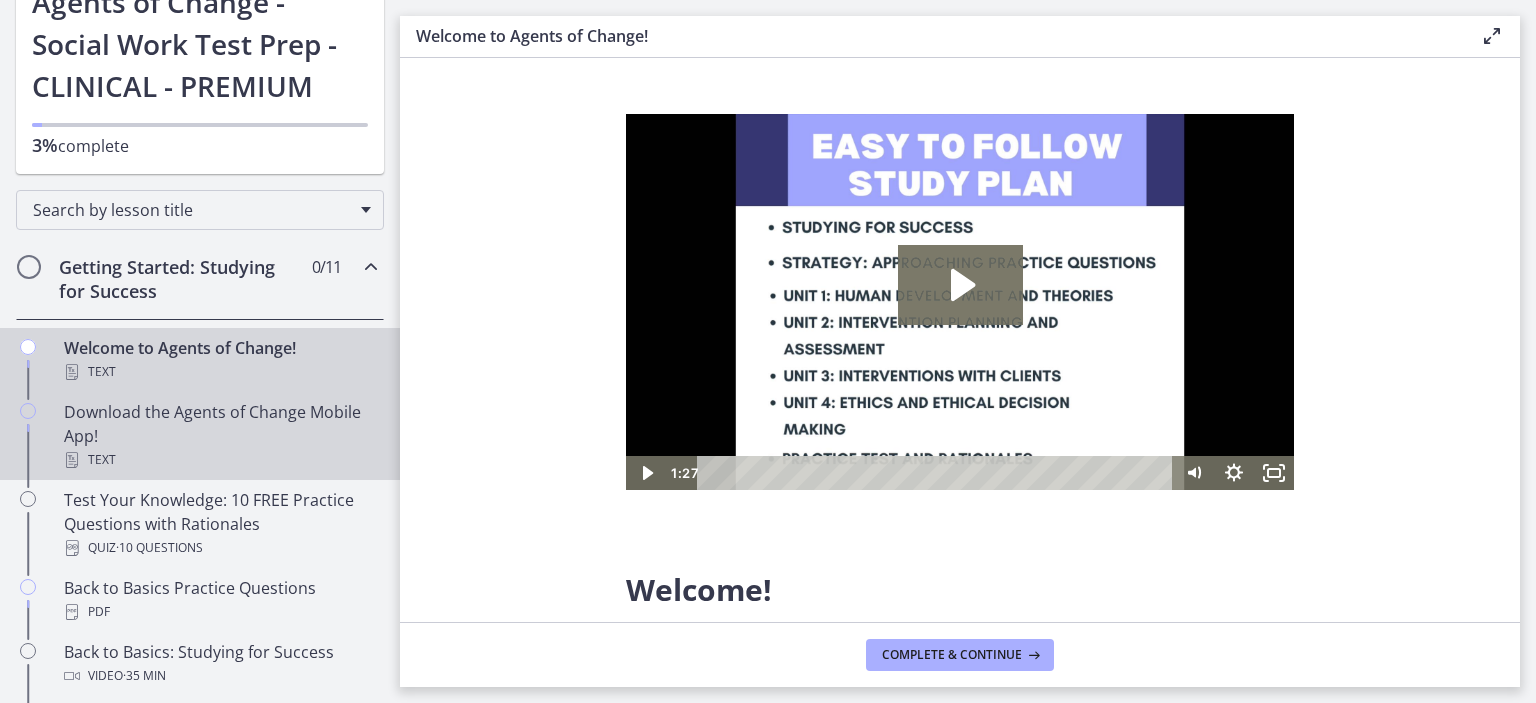 click on "Download the Agents of Change Mobile App!
Text" at bounding box center [220, 436] 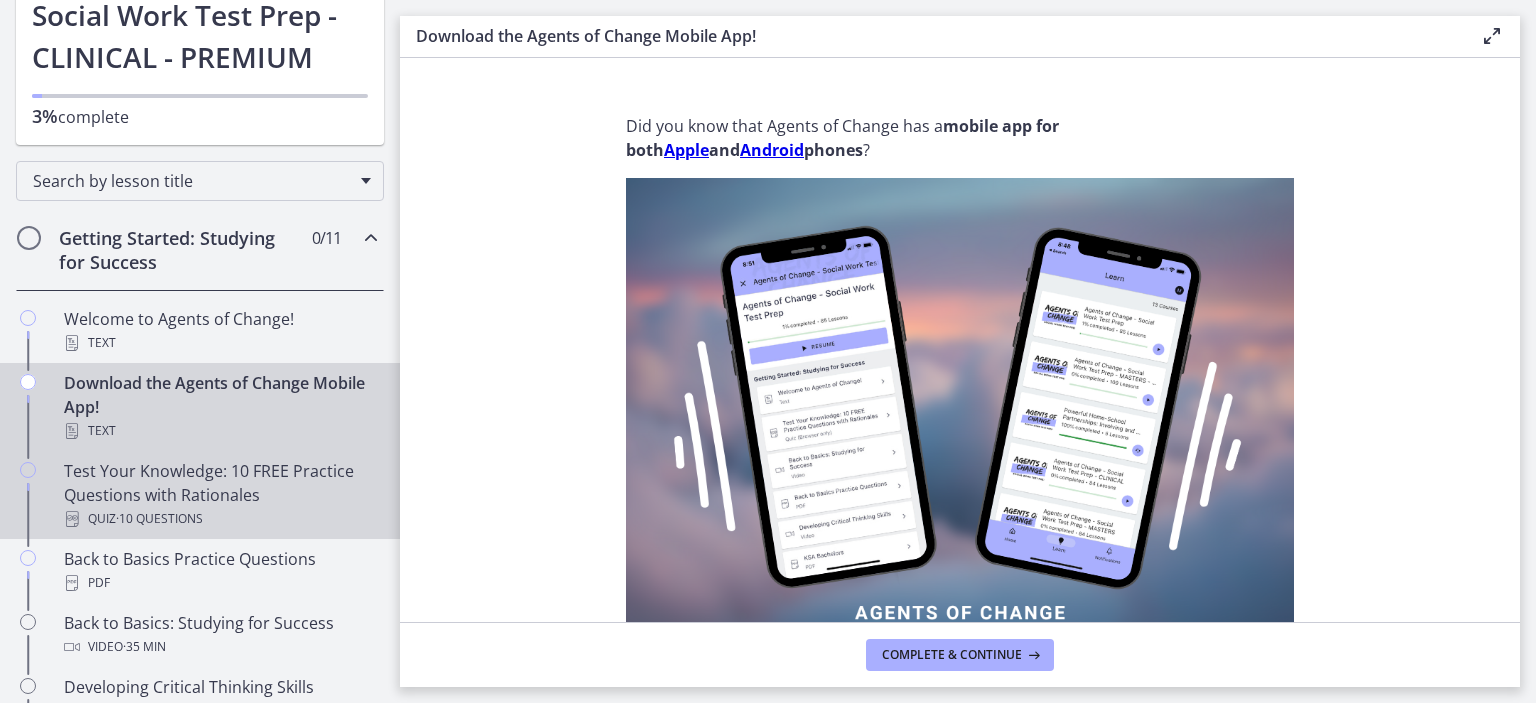 scroll, scrollTop: 171, scrollLeft: 0, axis: vertical 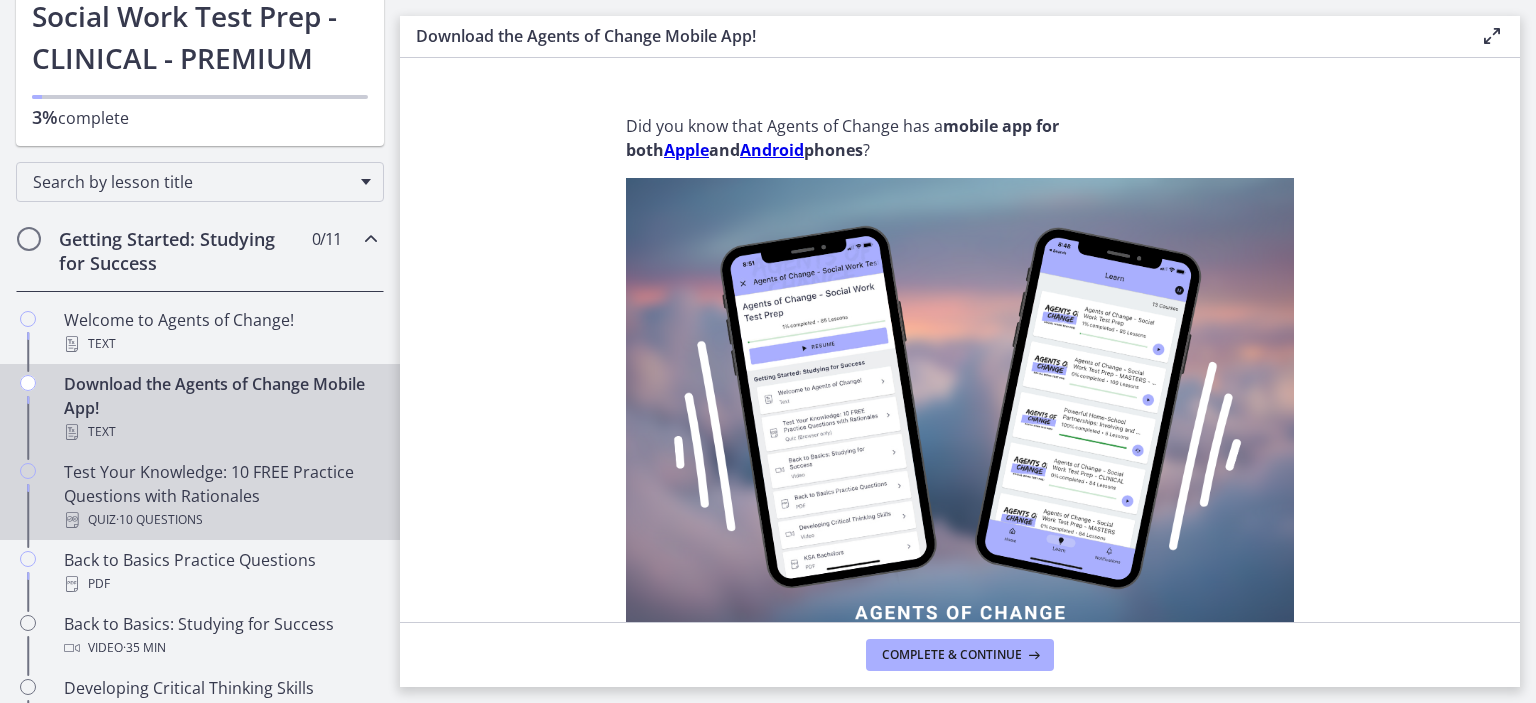 click on "Test Your Knowledge: 10 FREE Practice Questions with Rationales
Quiz
·  10 Questions" at bounding box center [220, 496] 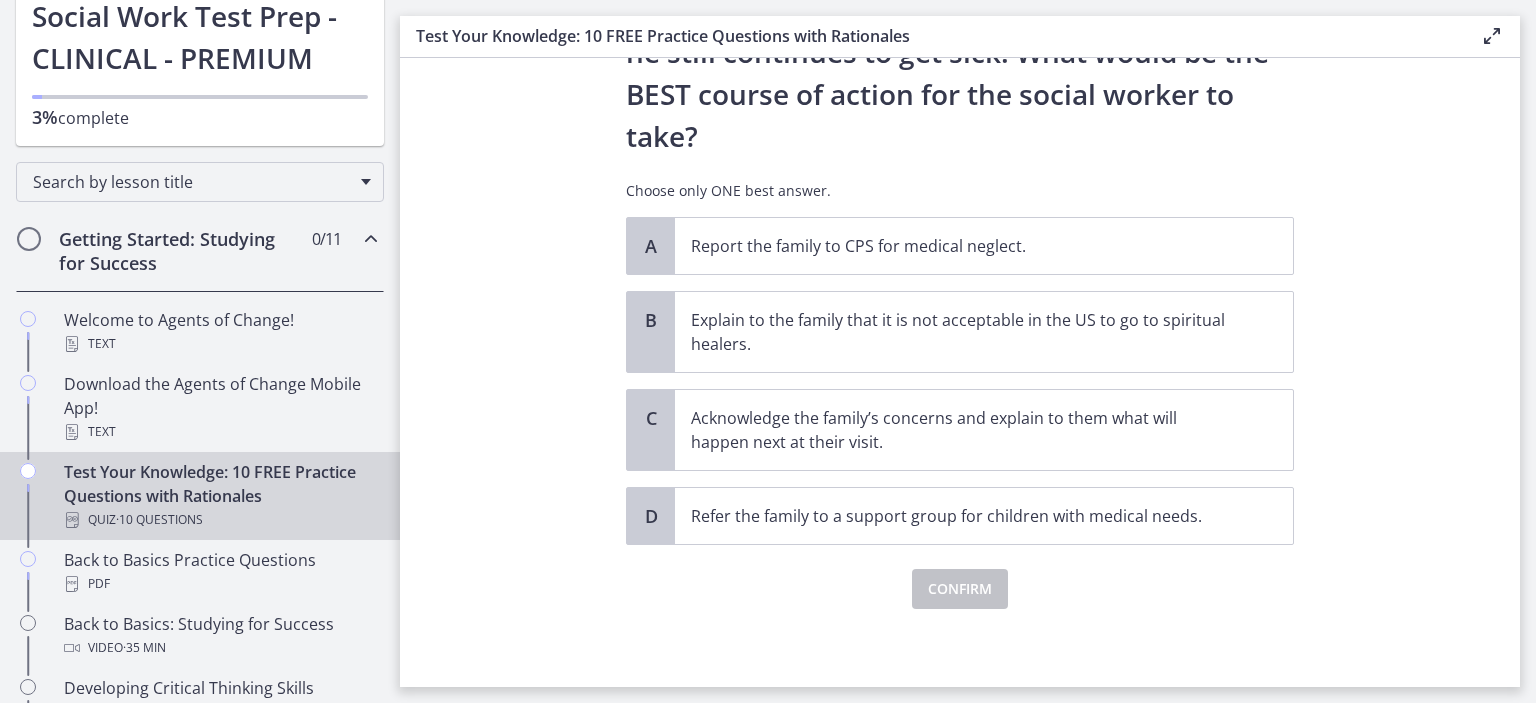 scroll, scrollTop: 424, scrollLeft: 0, axis: vertical 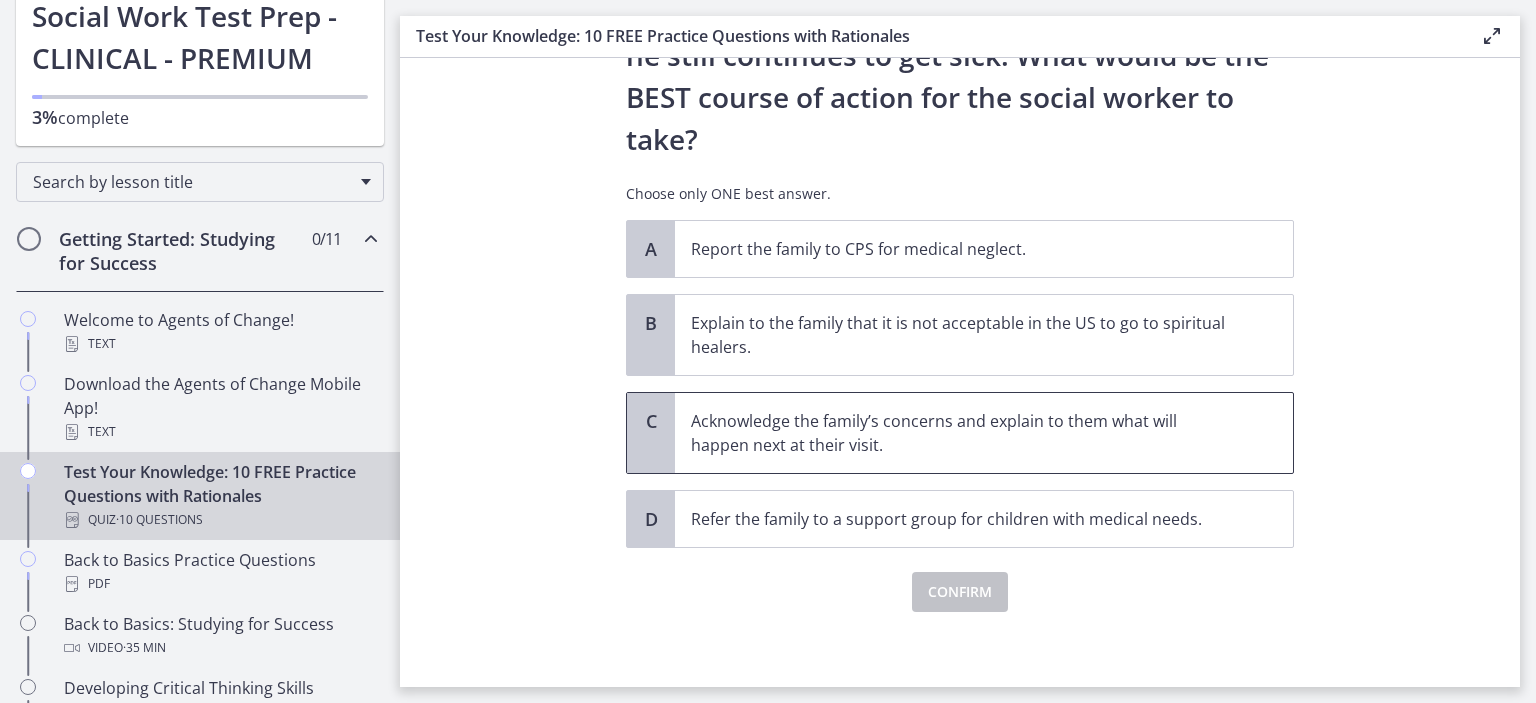 click on "Acknowledge the family’s concerns and explain to them what will happen next at their visit." at bounding box center [964, 433] 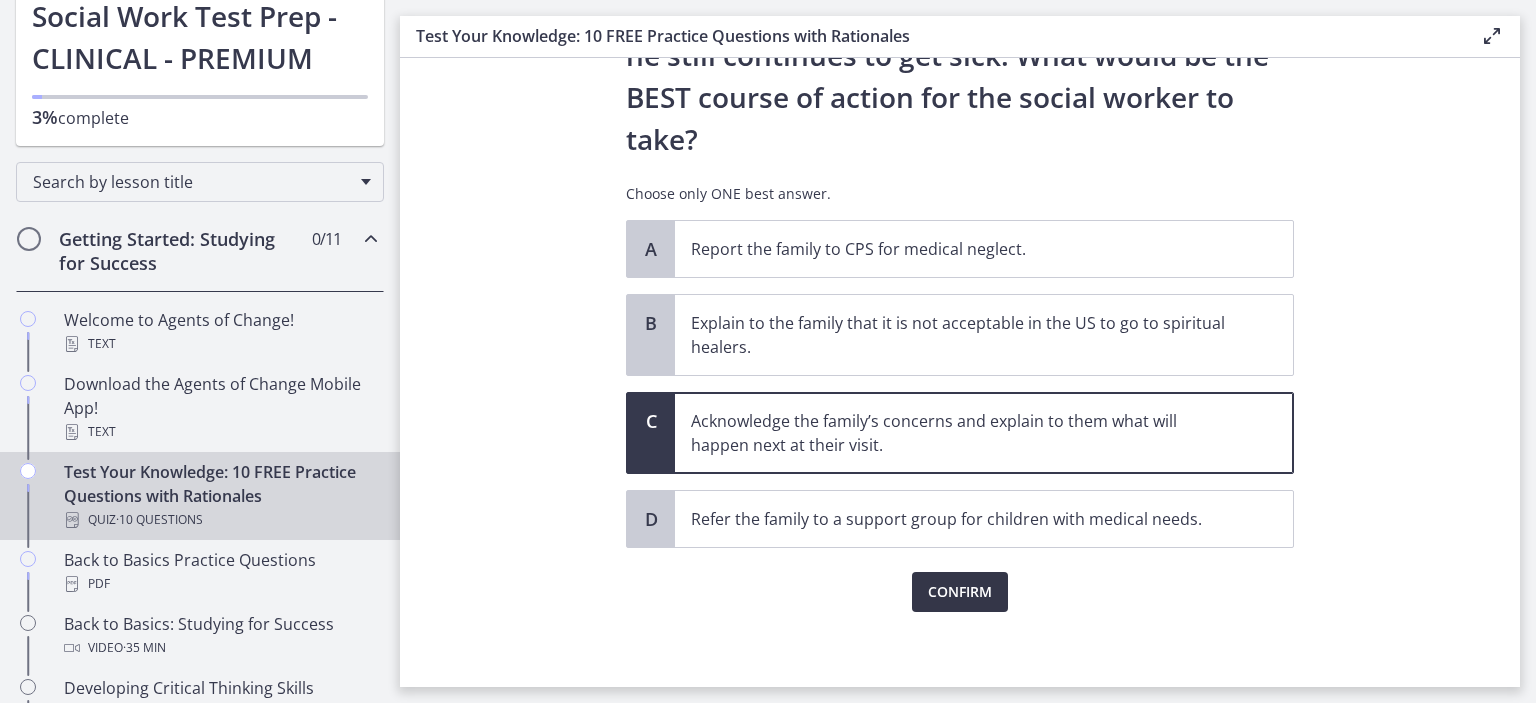 click on "Confirm" at bounding box center [960, 592] 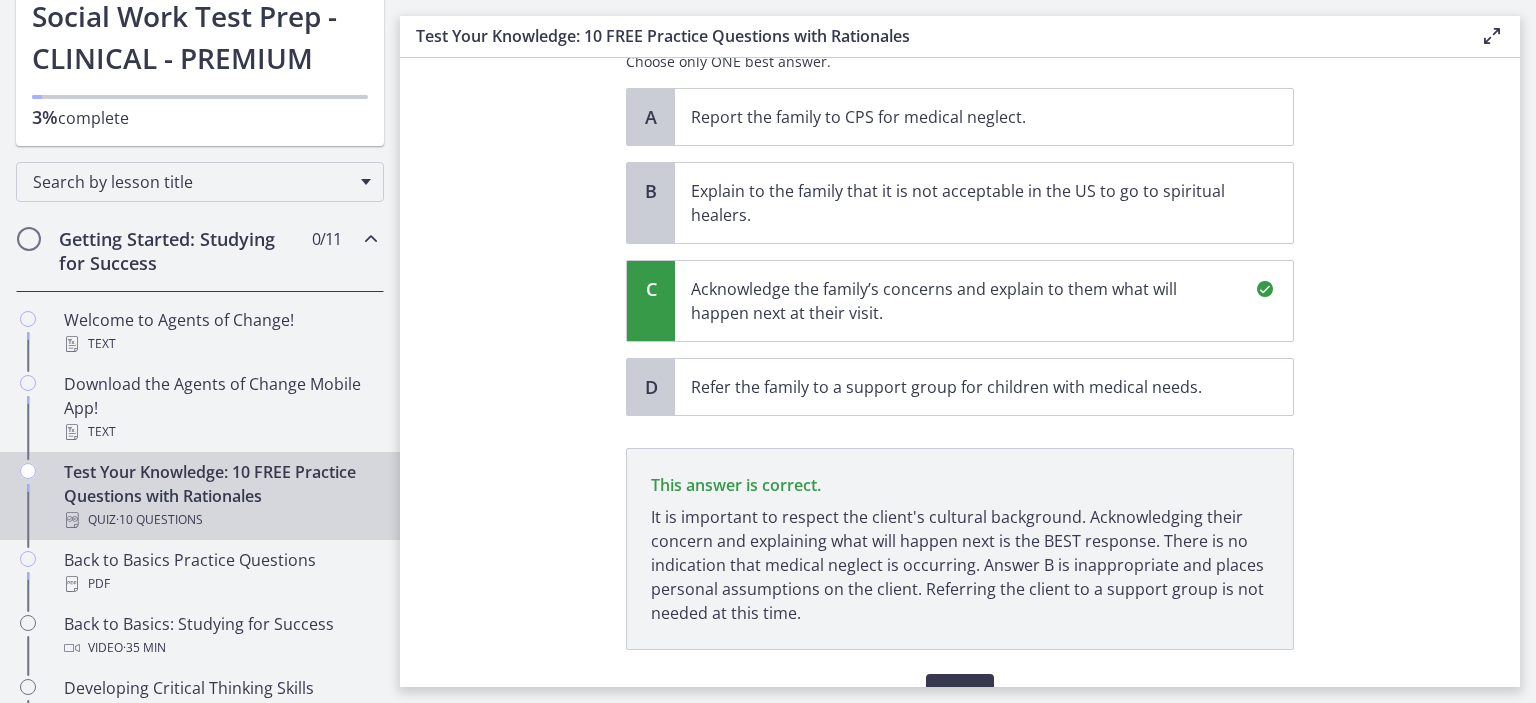 scroll, scrollTop: 660, scrollLeft: 0, axis: vertical 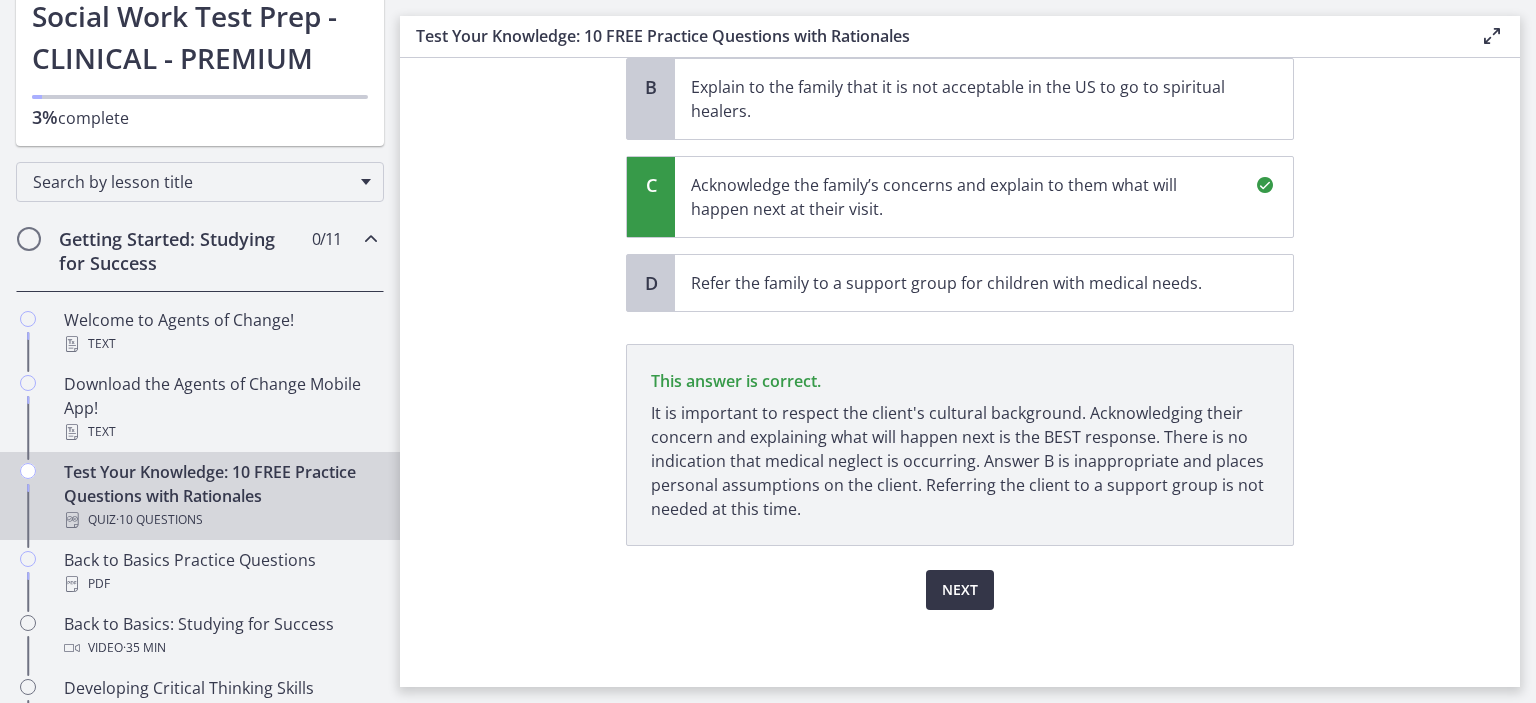 click on "Next" at bounding box center [960, 590] 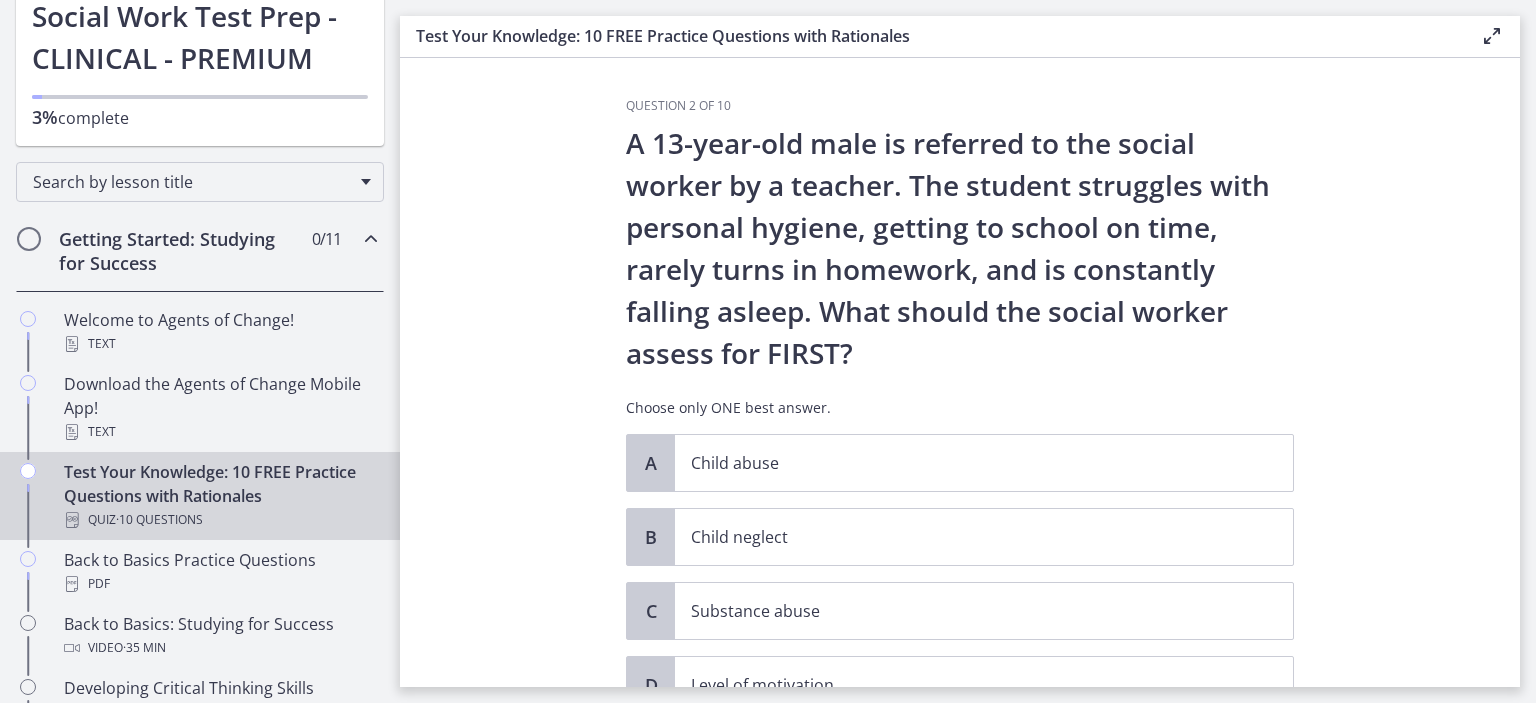 scroll, scrollTop: 63, scrollLeft: 0, axis: vertical 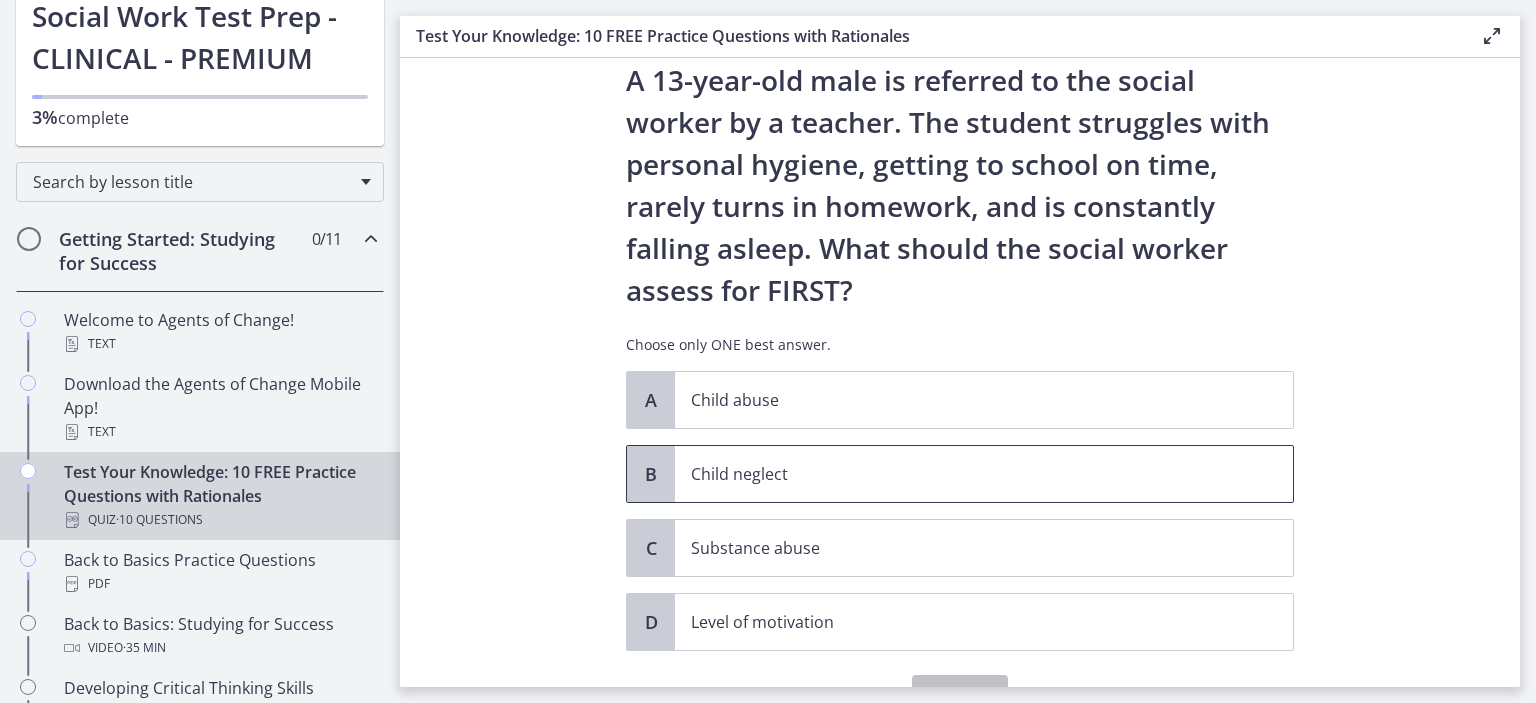 click on "Child neglect" at bounding box center (984, 474) 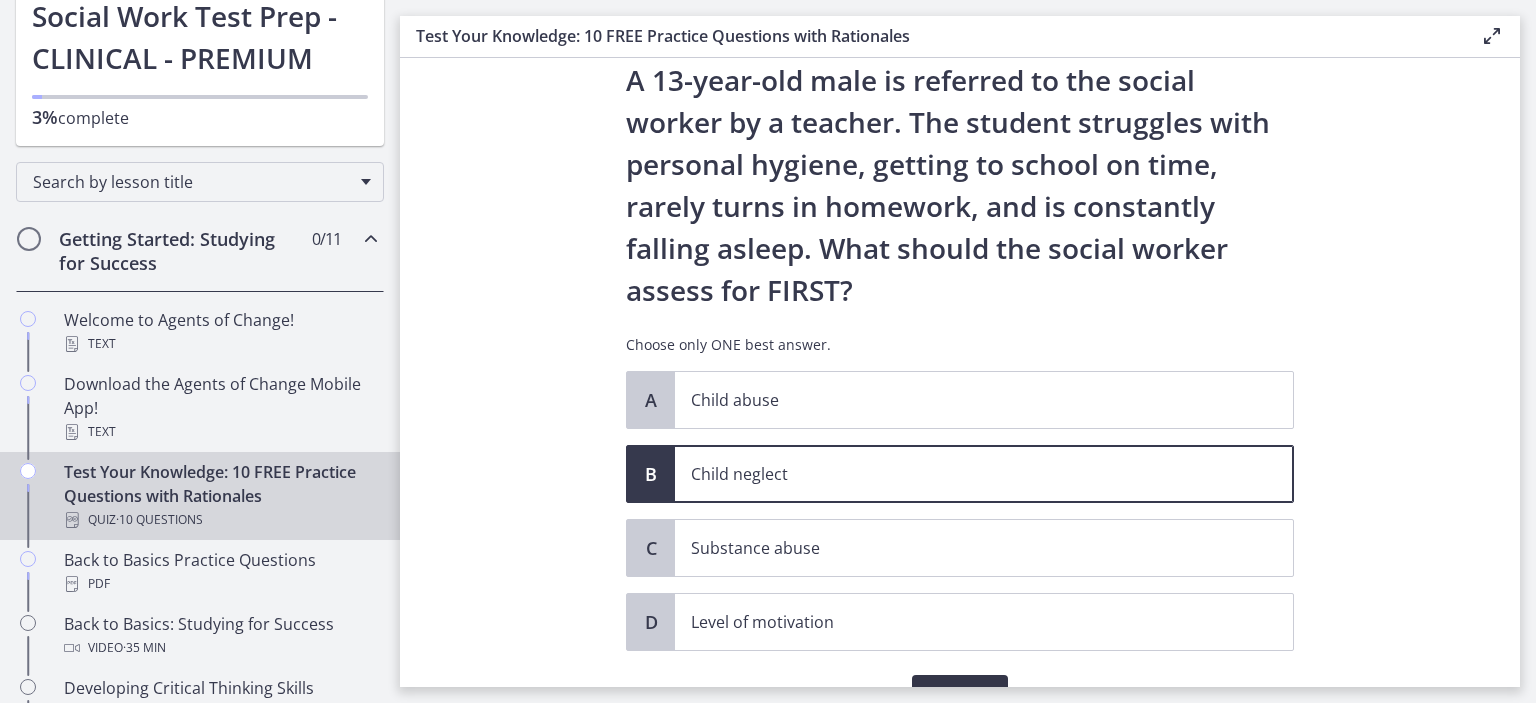 click on "Confirm" at bounding box center [960, 695] 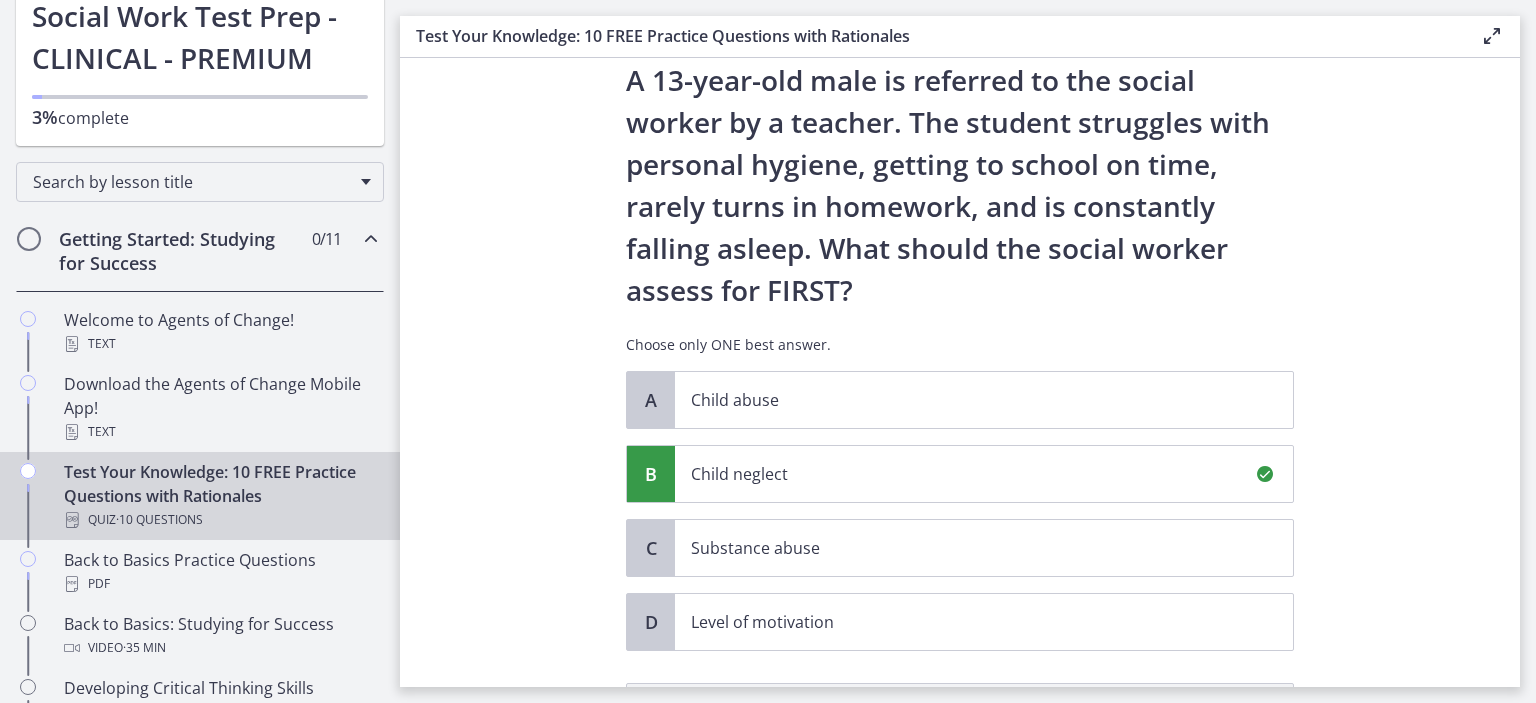 scroll, scrollTop: 402, scrollLeft: 0, axis: vertical 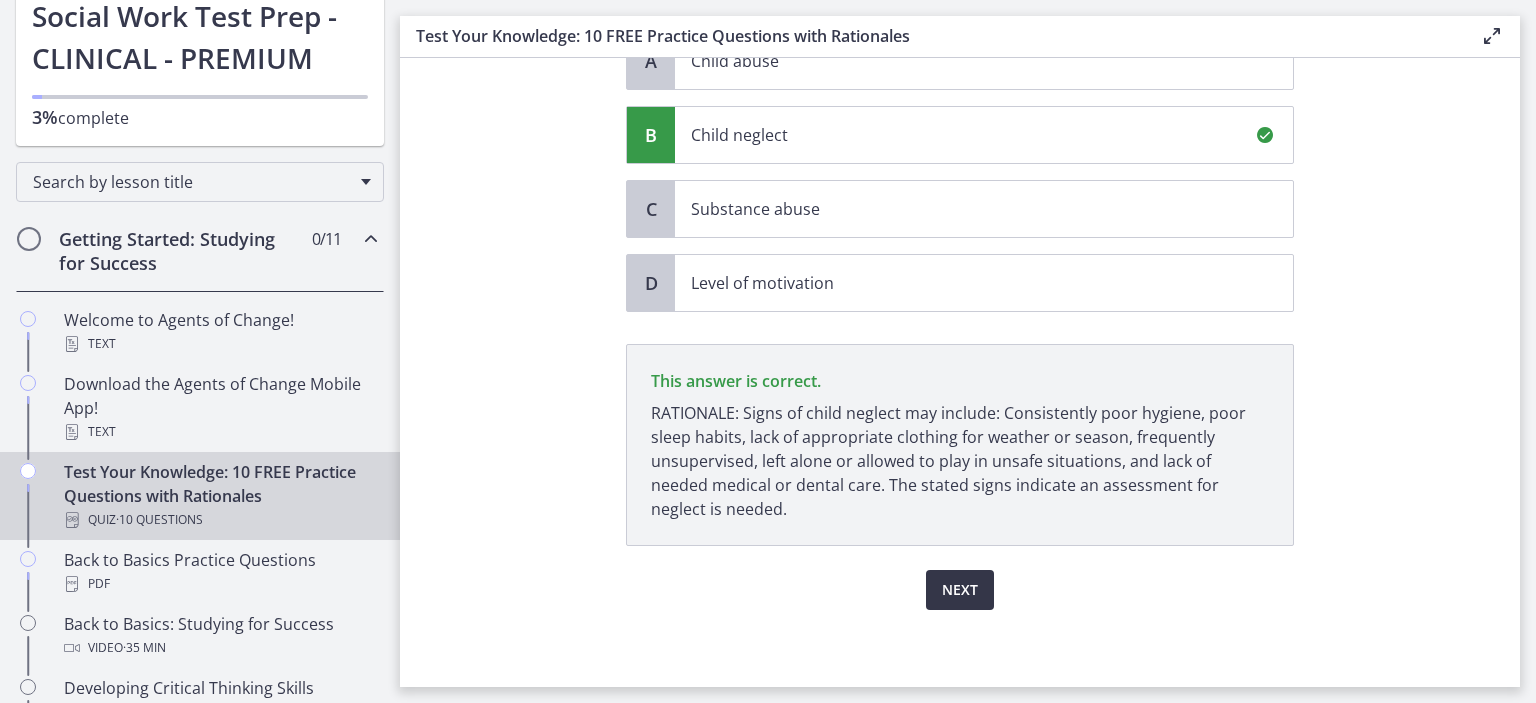 click on "Next" at bounding box center (960, 590) 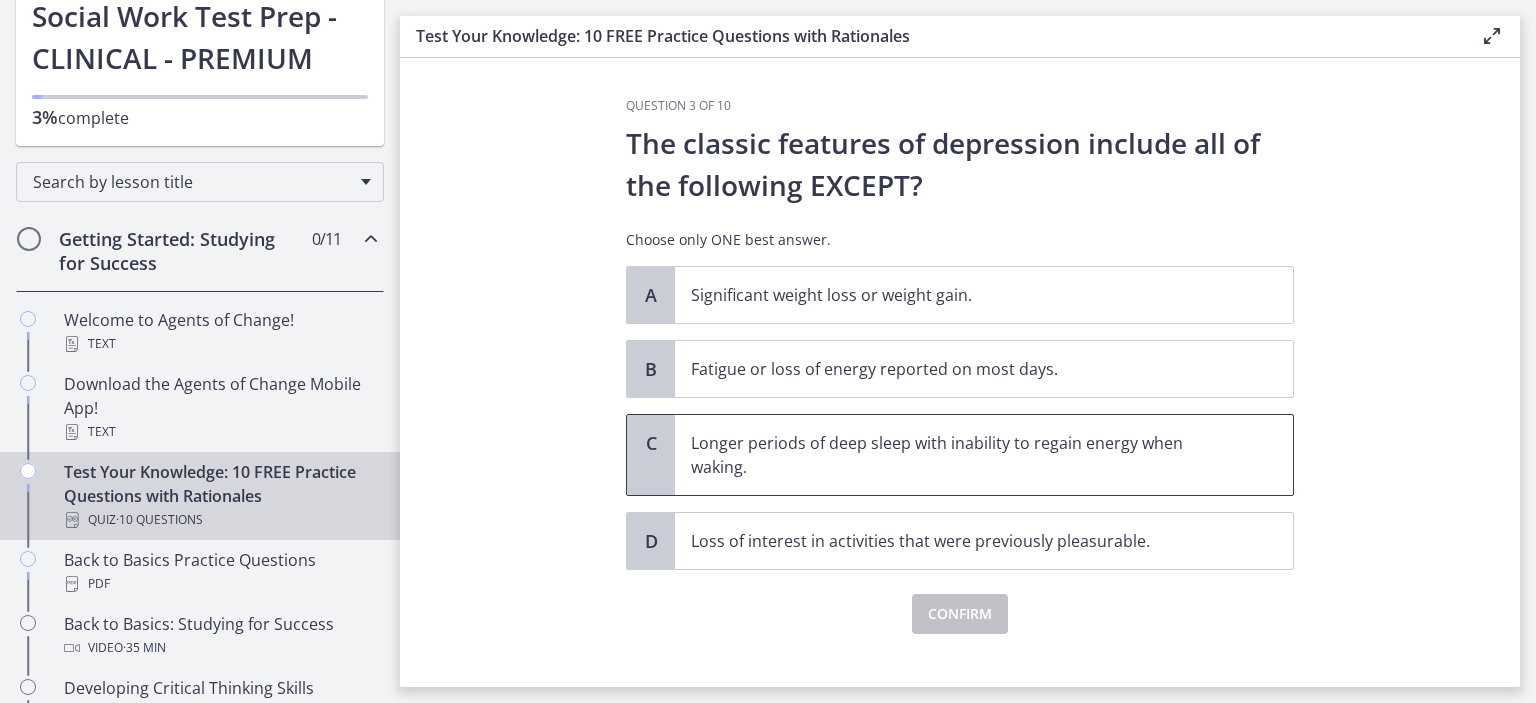 click on "Longer periods of deep sleep with inability to regain energy when waking." at bounding box center [964, 455] 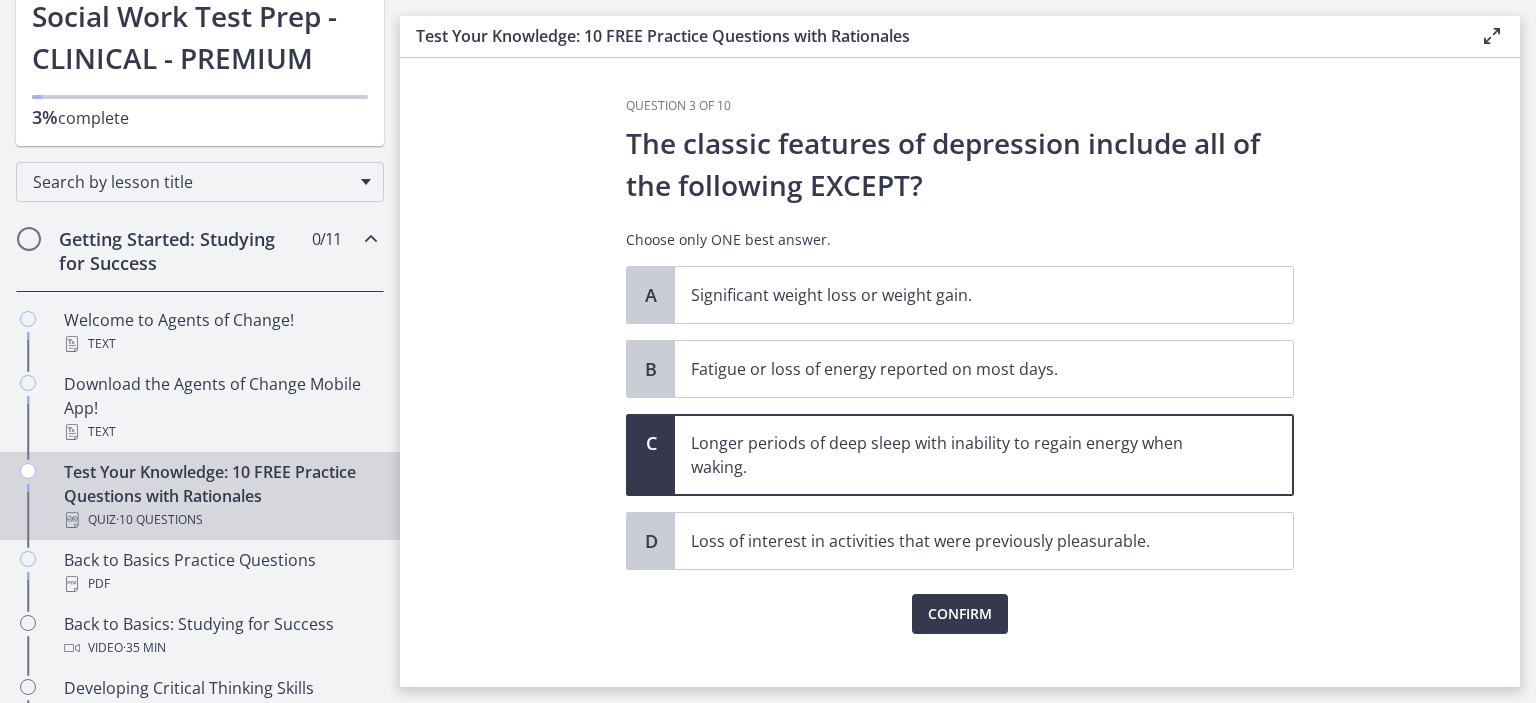 click on "Longer periods of deep sleep with inability to regain energy when waking." at bounding box center [964, 455] 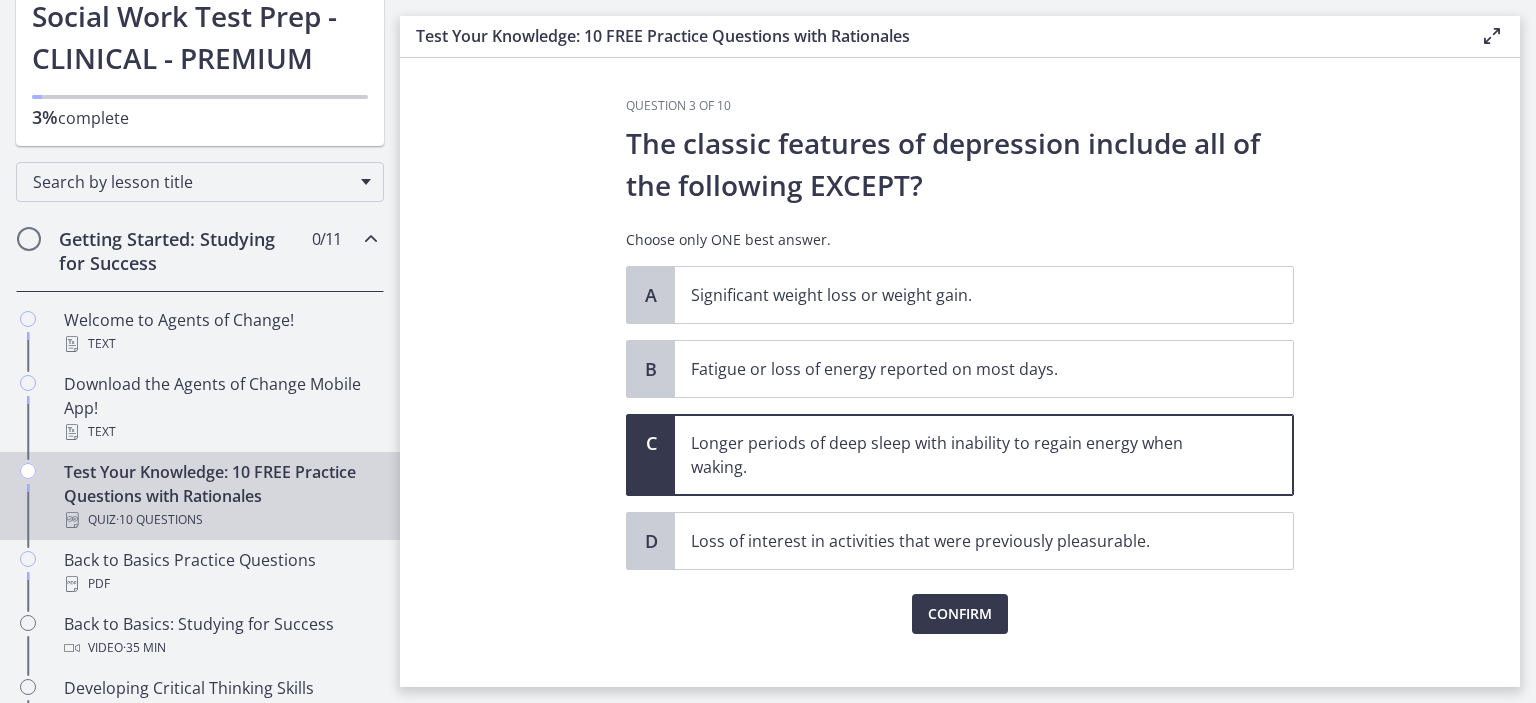 drag, startPoint x: 934, startPoint y: 634, endPoint x: 847, endPoint y: 638, distance: 87.0919 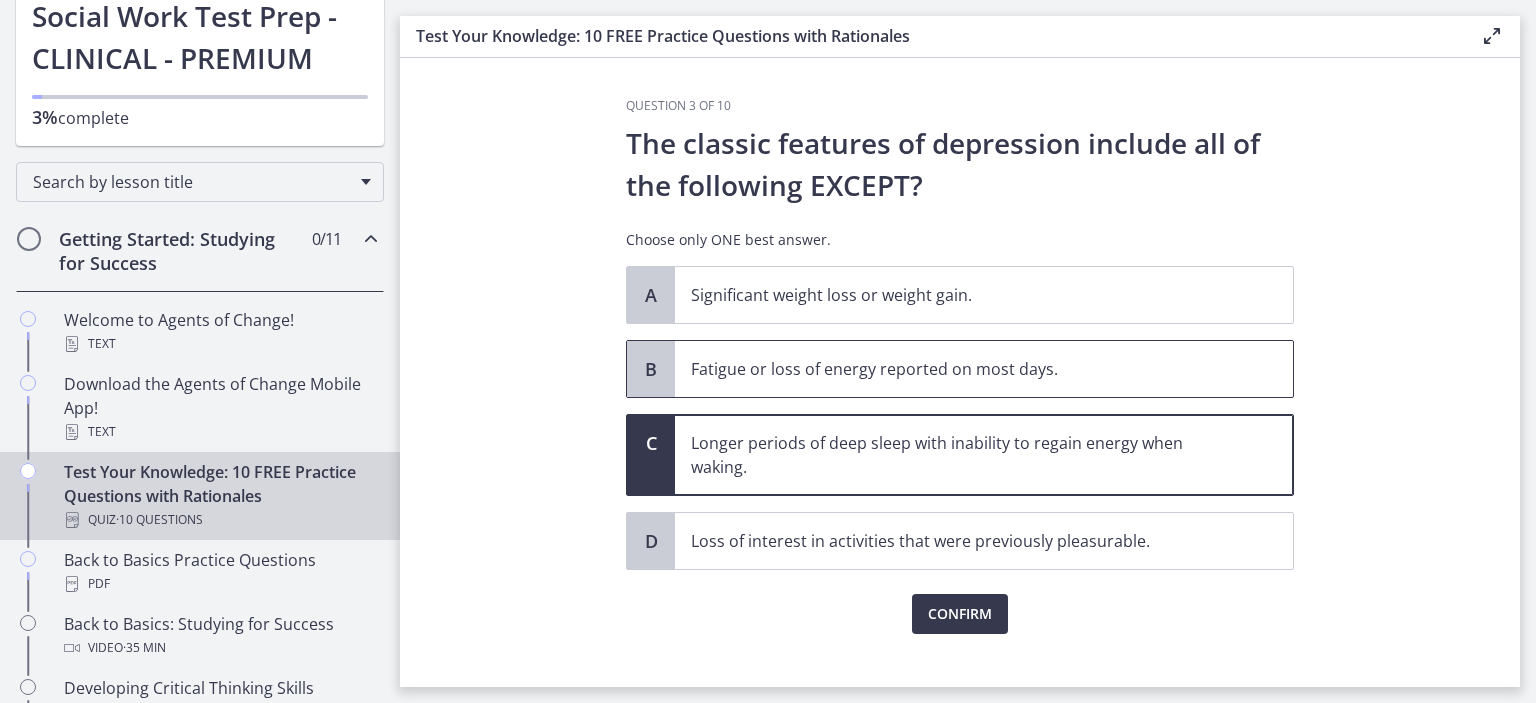 click on "Fatigue or loss of energy reported on most days." at bounding box center [964, 369] 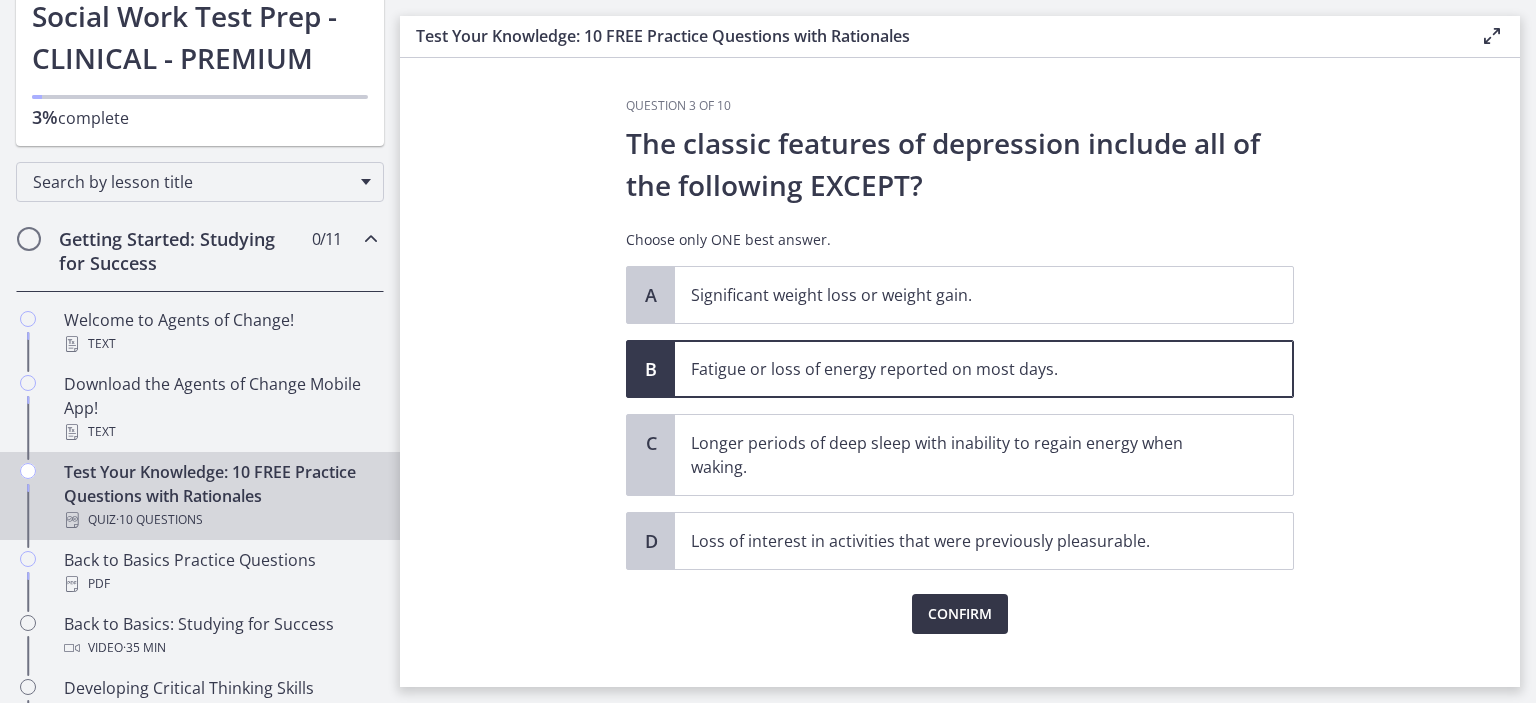 click on "Confirm" at bounding box center (960, 614) 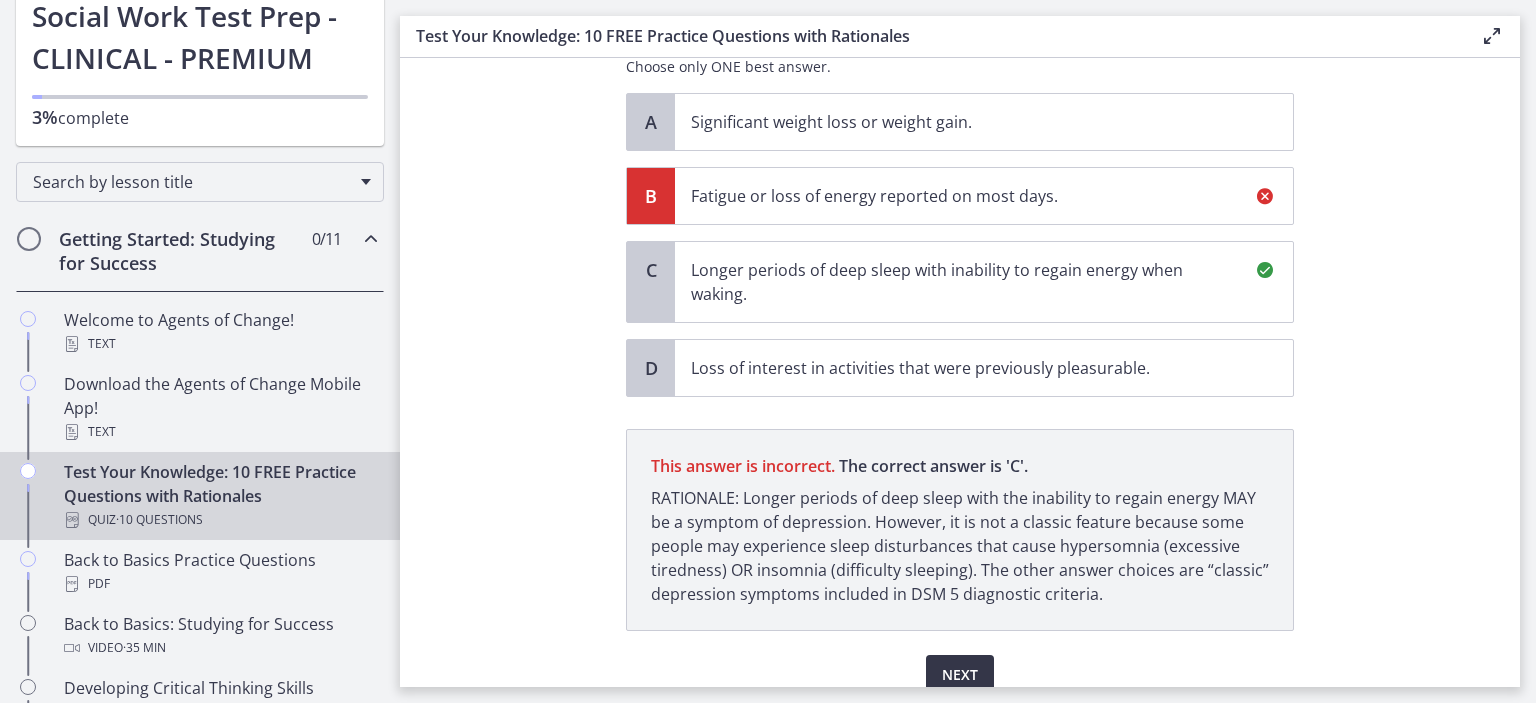 scroll, scrollTop: 258, scrollLeft: 0, axis: vertical 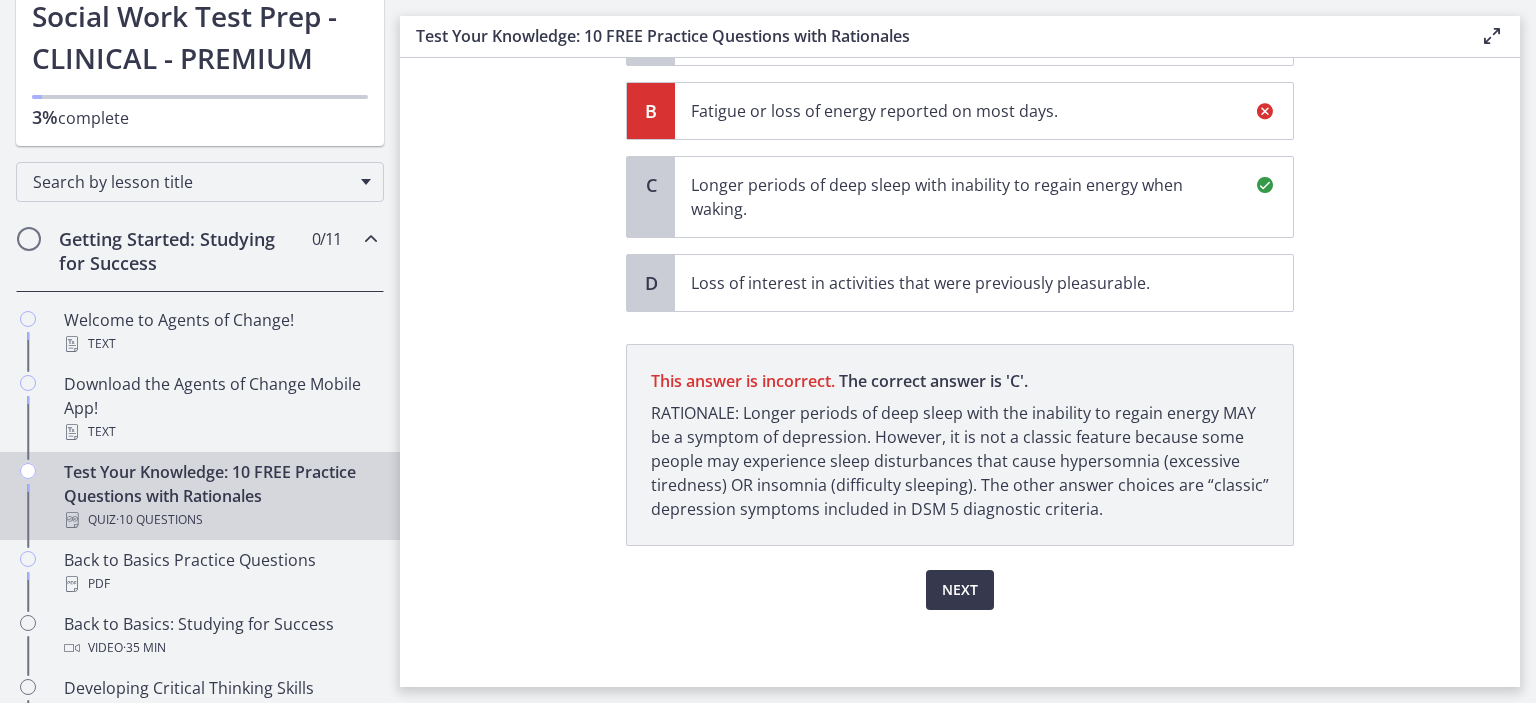 click on "Longer periods of deep sleep with inability to regain energy when waking." at bounding box center (984, 197) 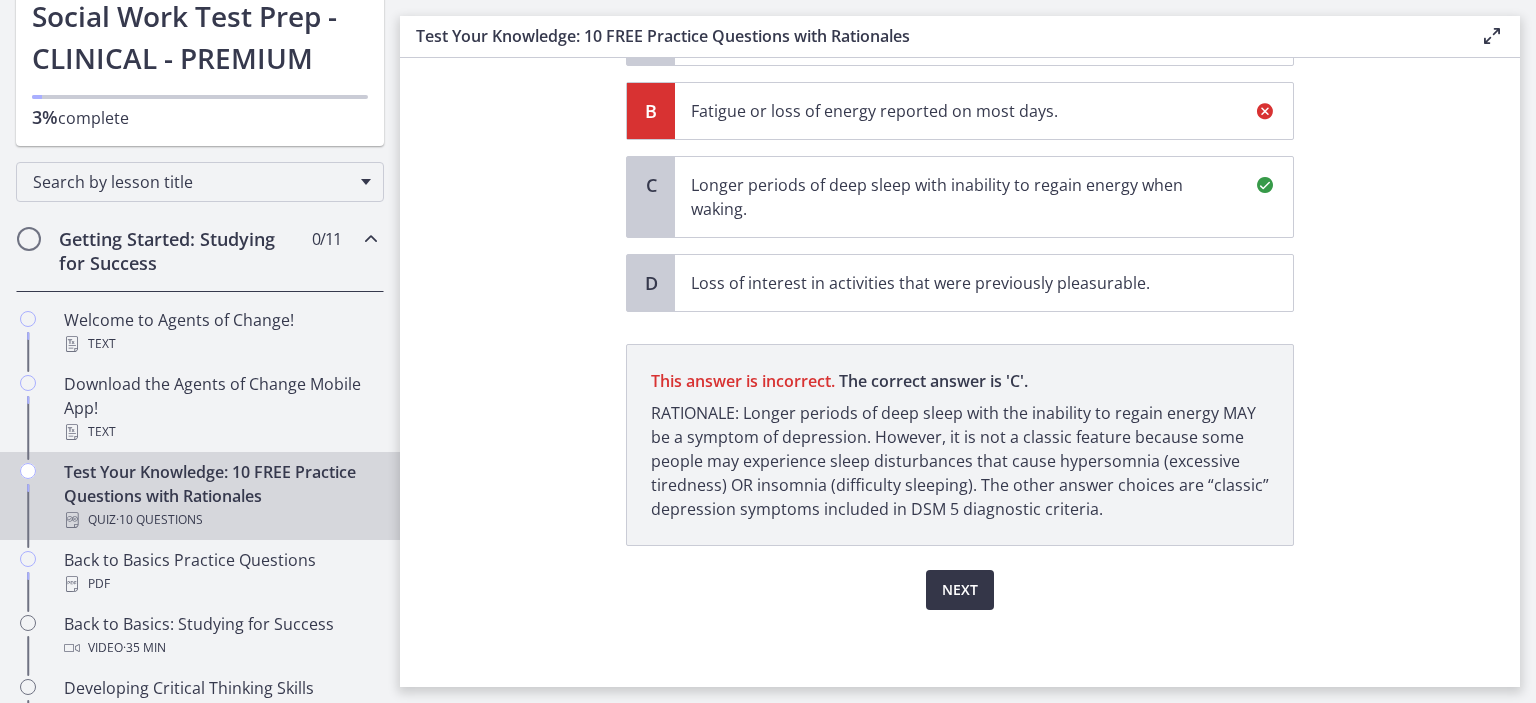 click on "Next" at bounding box center [960, 590] 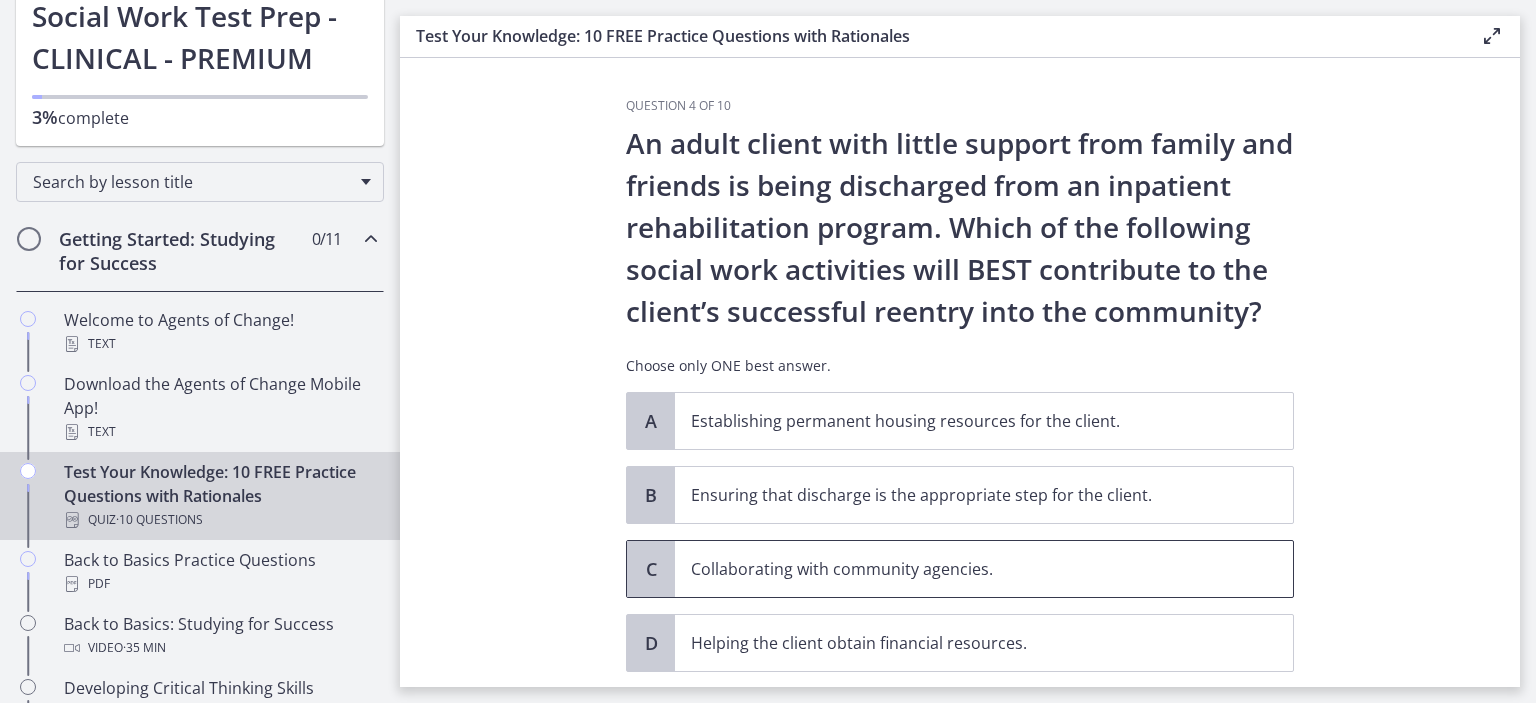 click on "Collaborating with community agencies." at bounding box center (964, 569) 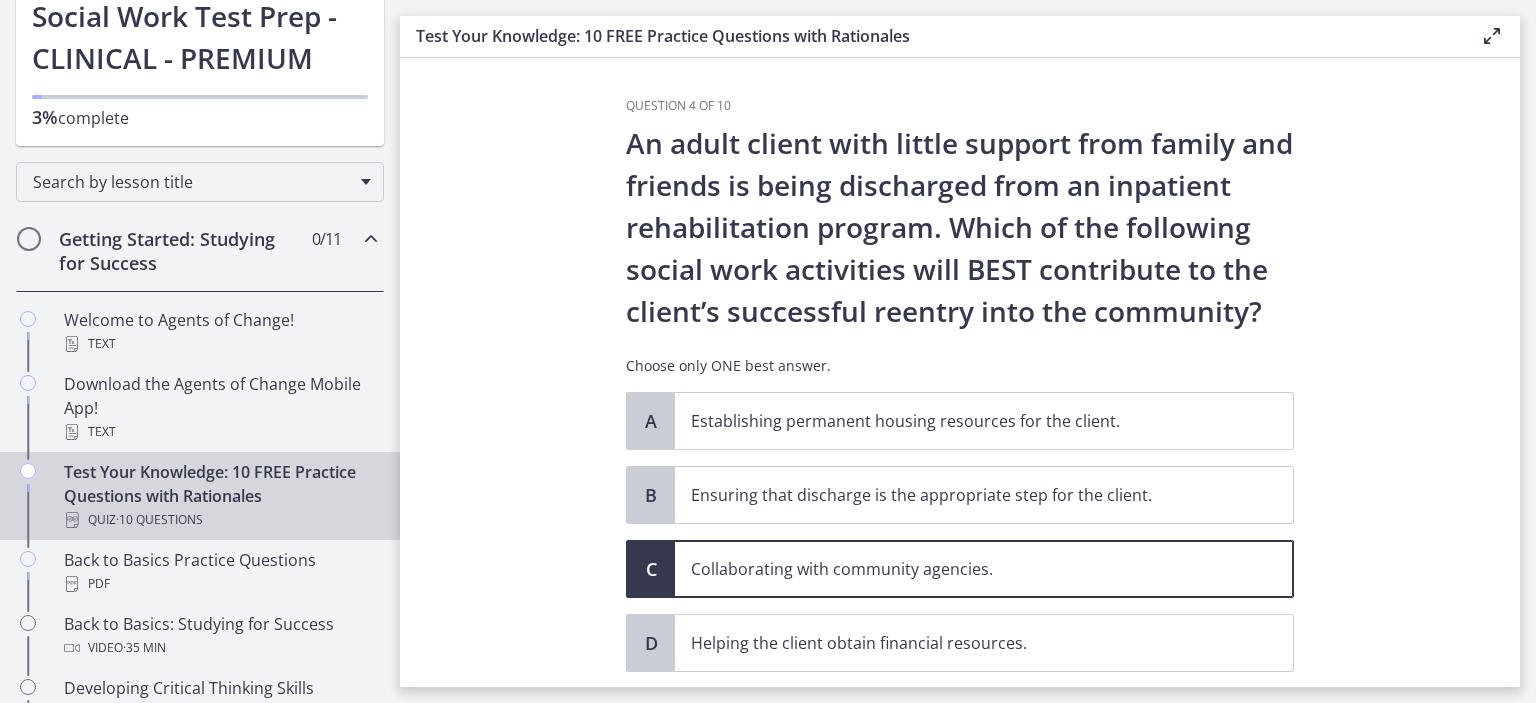scroll, scrollTop: 127, scrollLeft: 0, axis: vertical 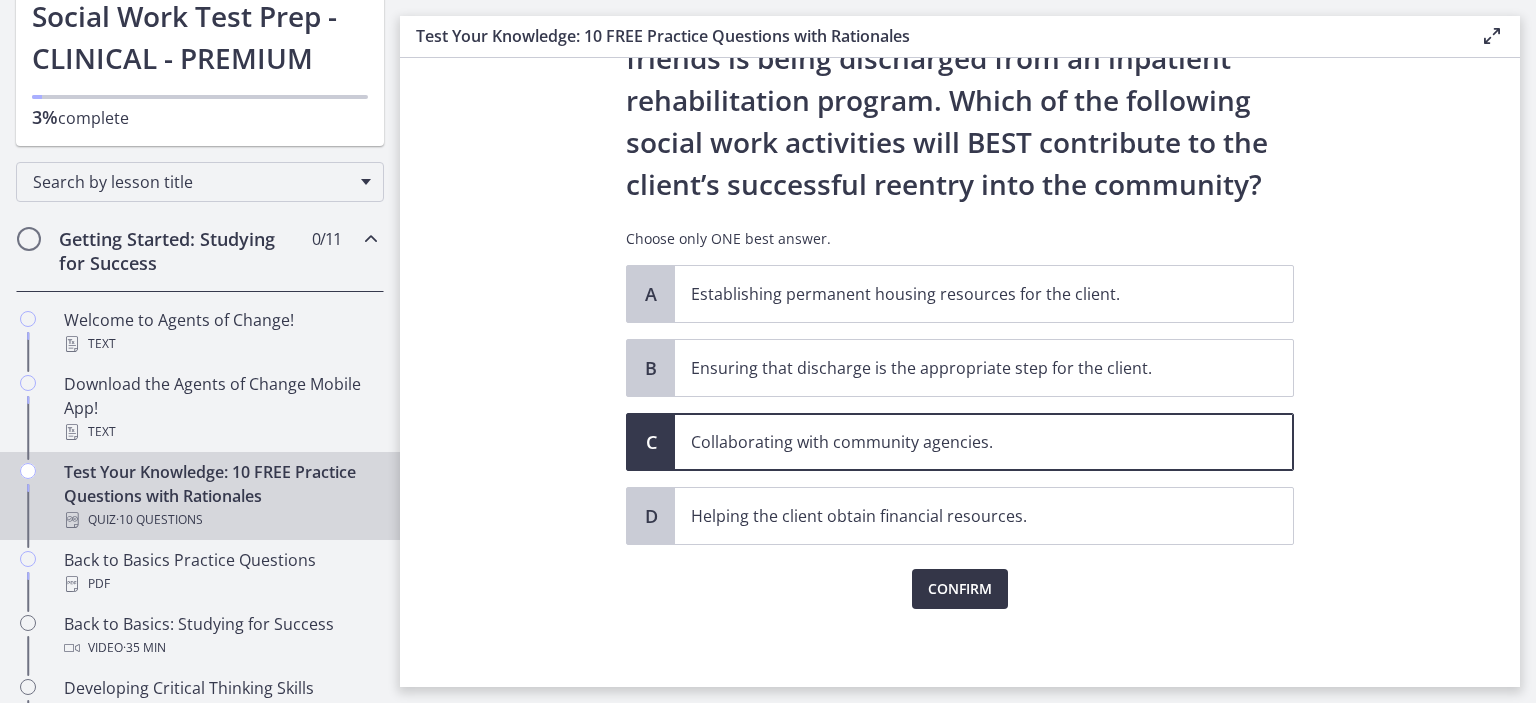 click on "Confirm" at bounding box center [960, 589] 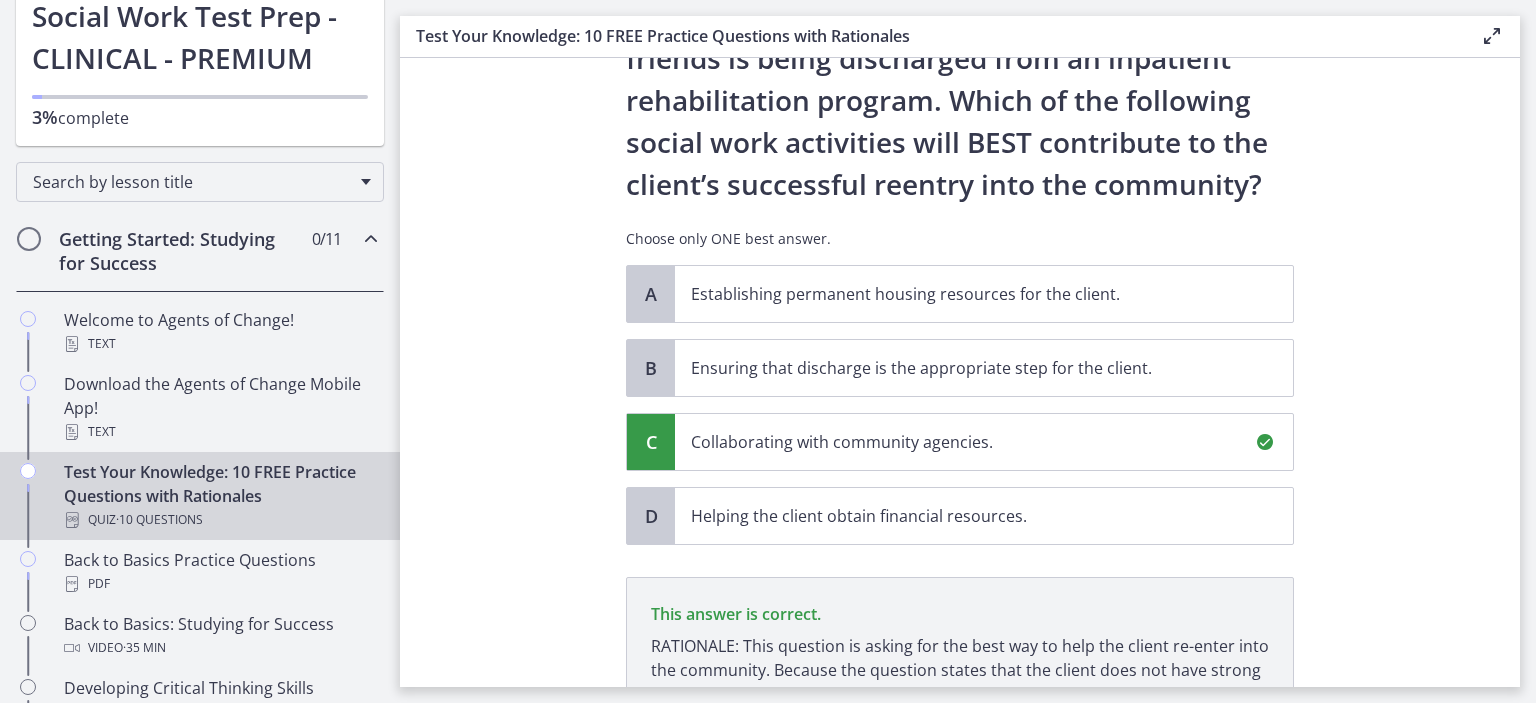 scroll, scrollTop: 360, scrollLeft: 0, axis: vertical 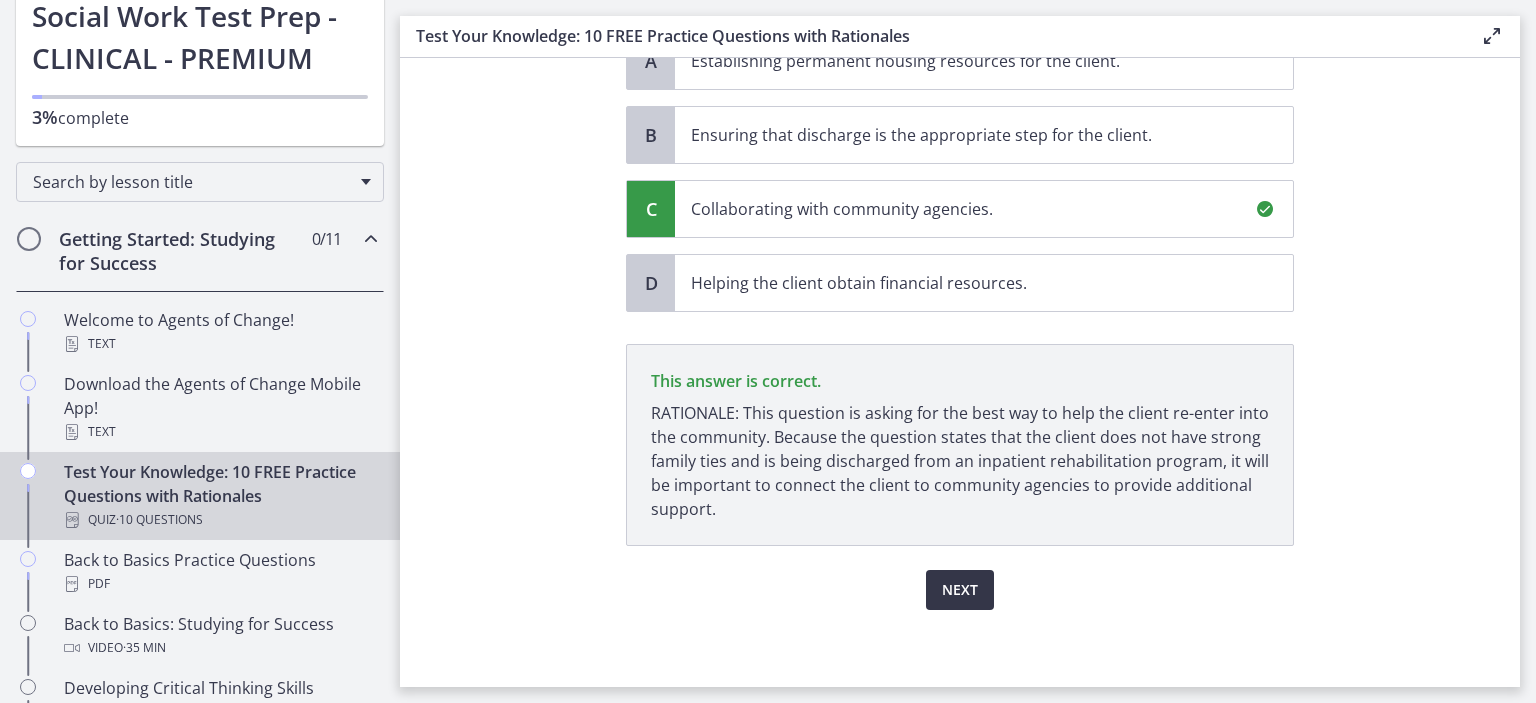 click on "Next" at bounding box center [960, 590] 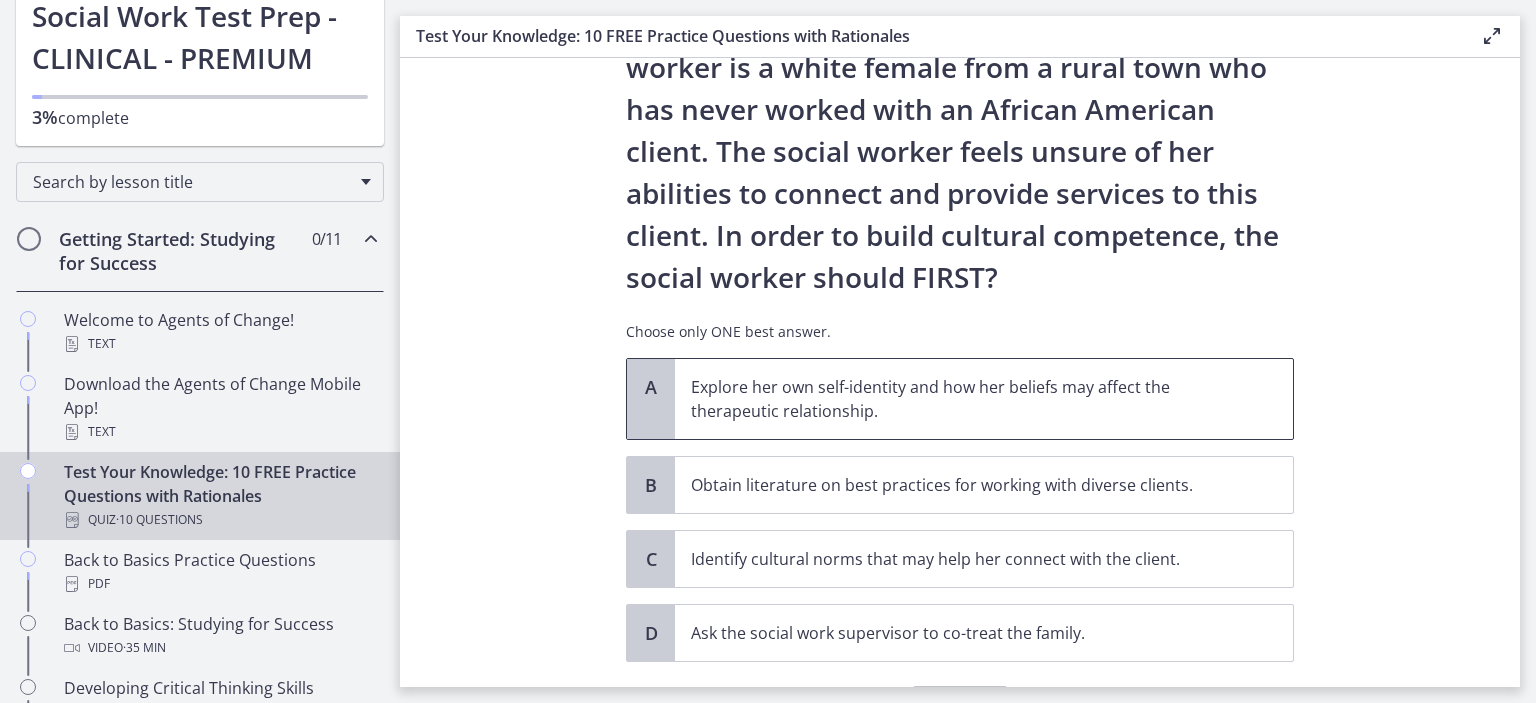 scroll, scrollTop: 215, scrollLeft: 0, axis: vertical 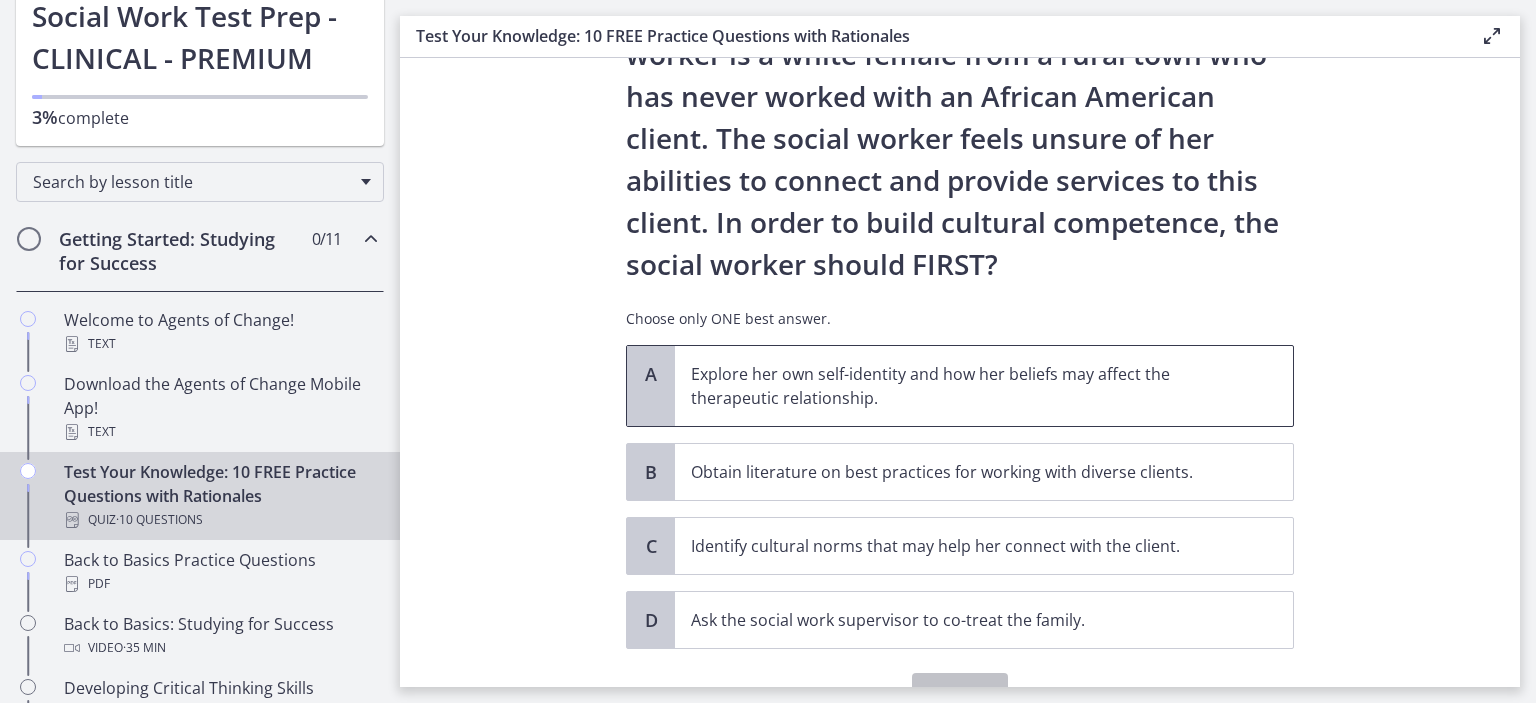 click on "Explore her own self-identity and how her beliefs may affect the therapeutic relationship." at bounding box center [964, 386] 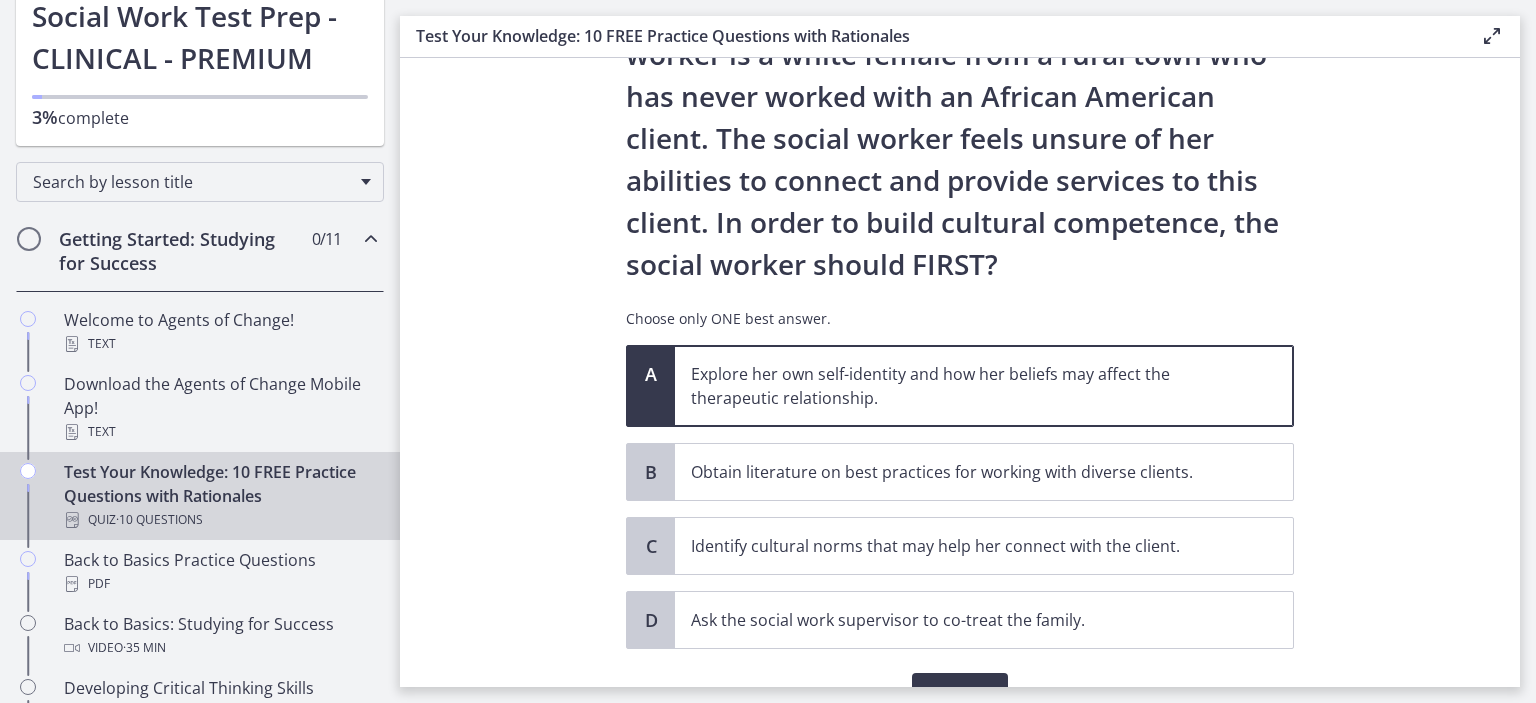 scroll, scrollTop: 319, scrollLeft: 0, axis: vertical 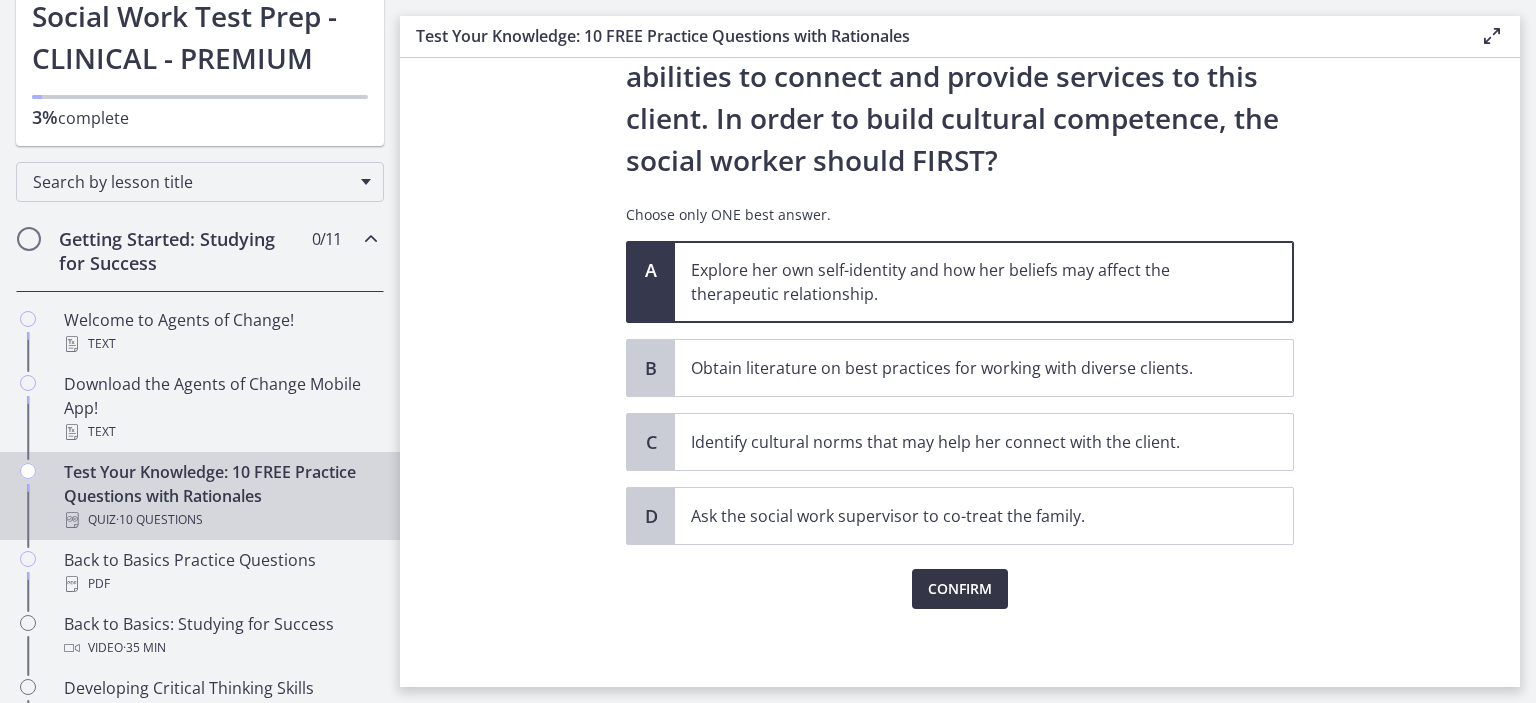 click on "Confirm" at bounding box center (960, 589) 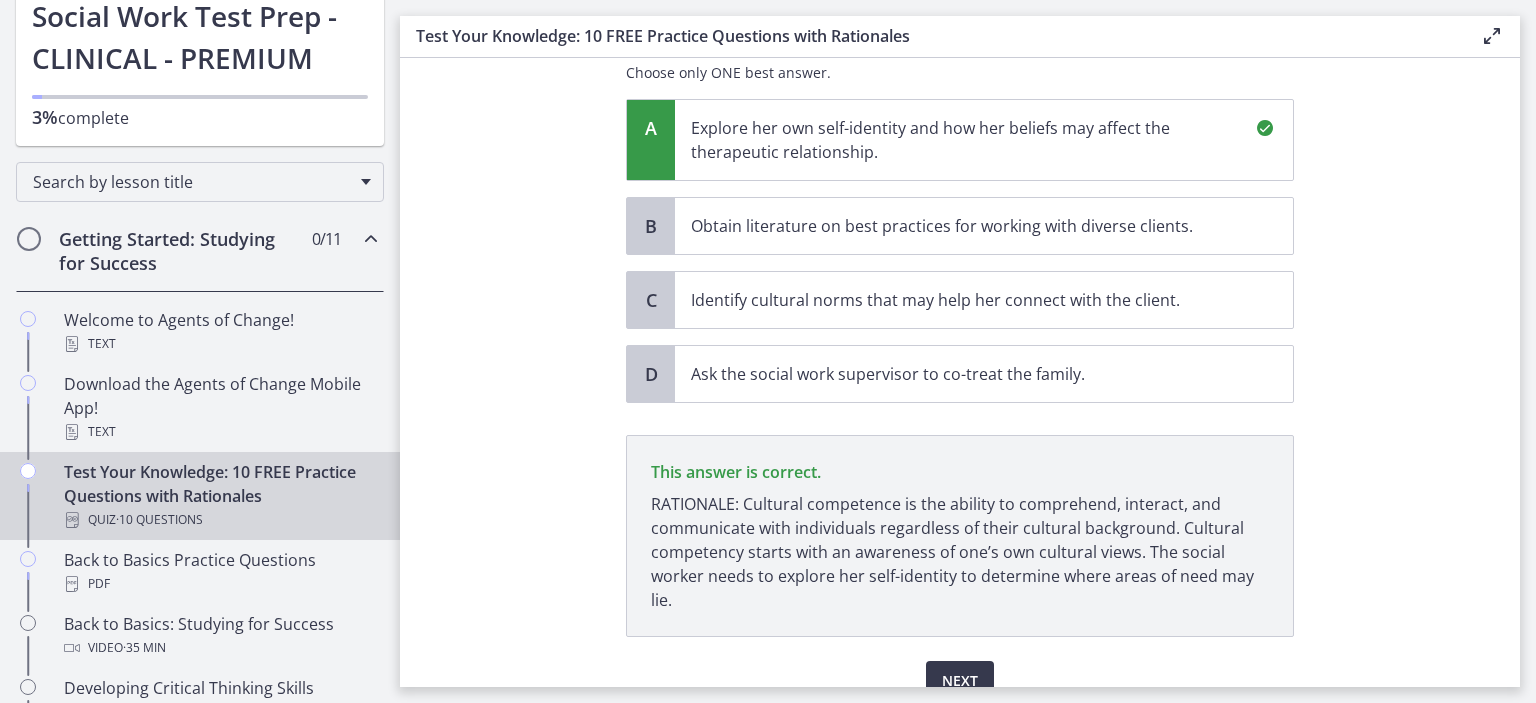 scroll, scrollTop: 552, scrollLeft: 0, axis: vertical 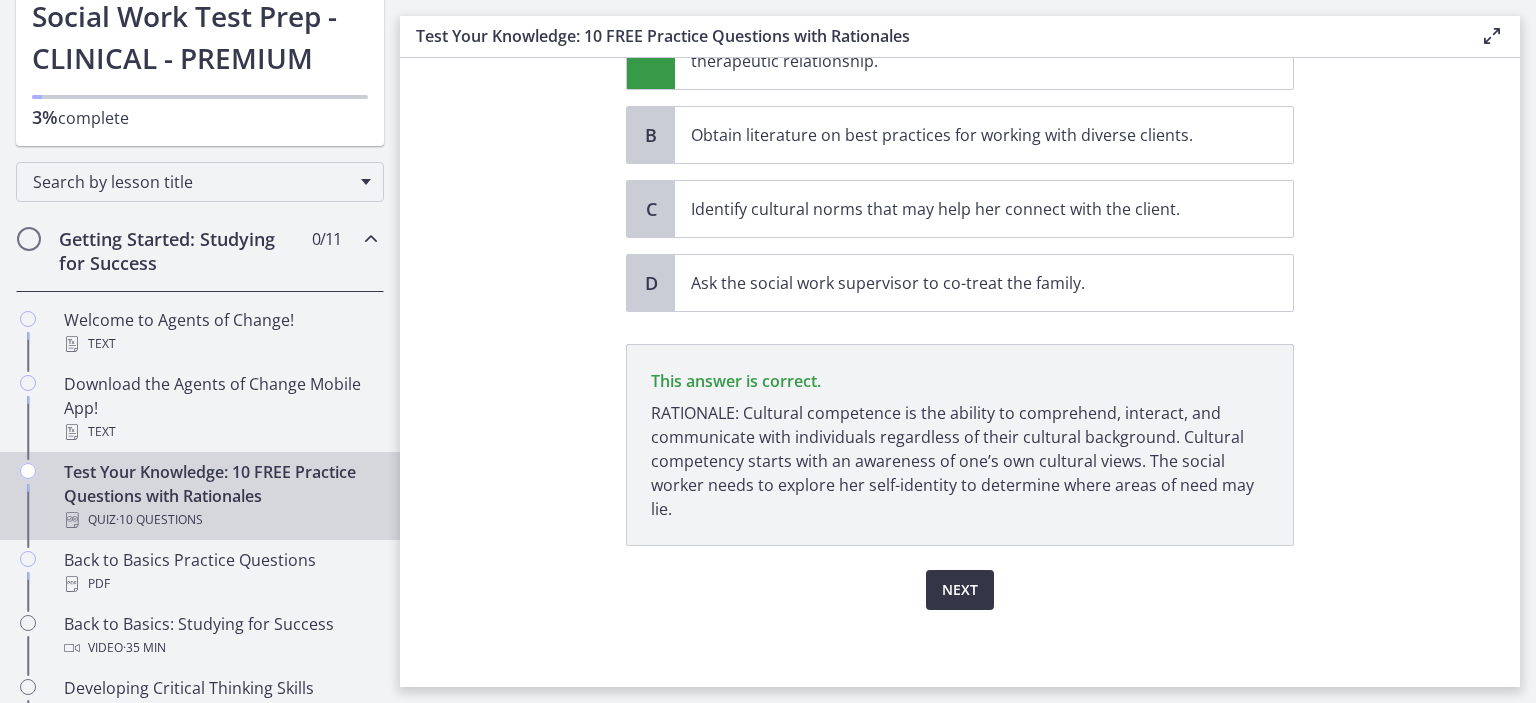 click on "Next" at bounding box center [960, 590] 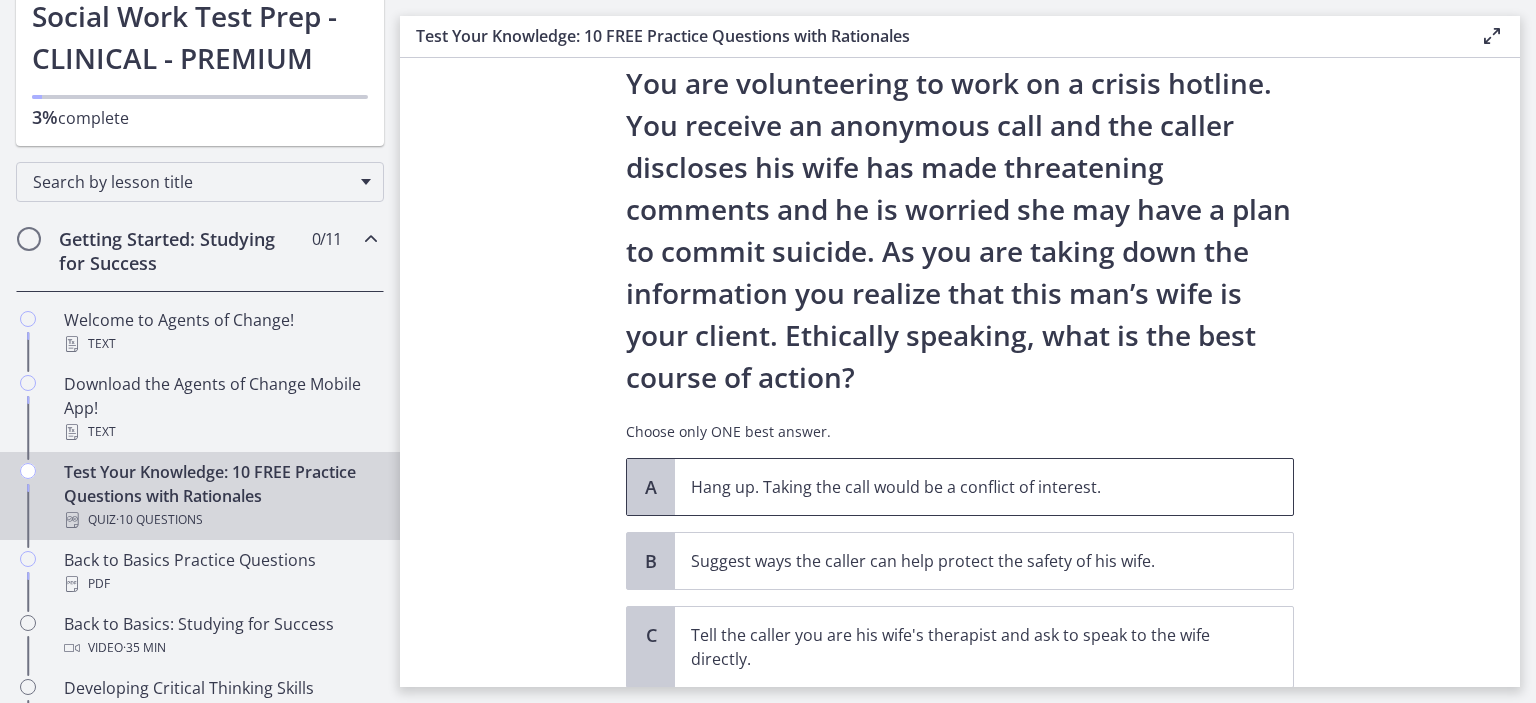 scroll, scrollTop: 219, scrollLeft: 0, axis: vertical 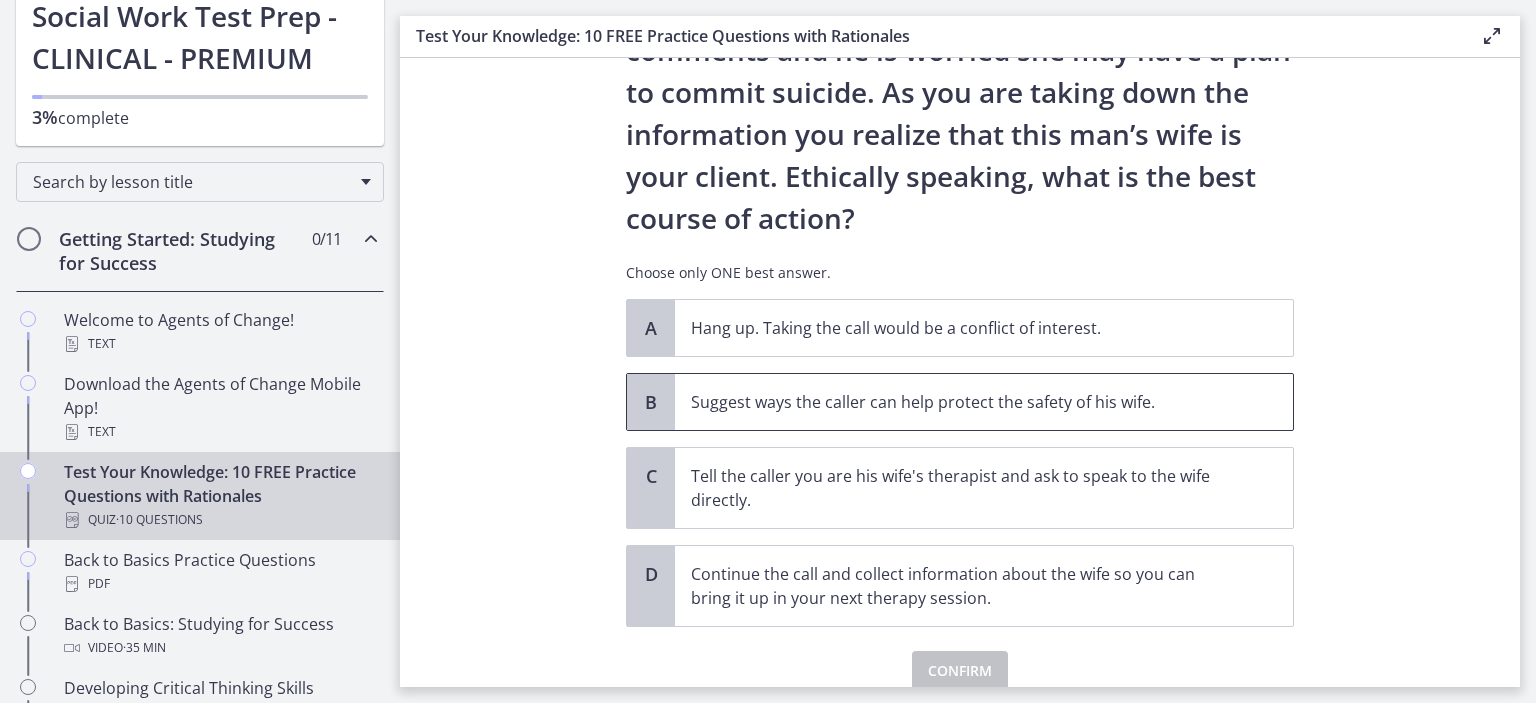 click on "Suggest ways the caller can help protect the safety of his wife." at bounding box center (964, 402) 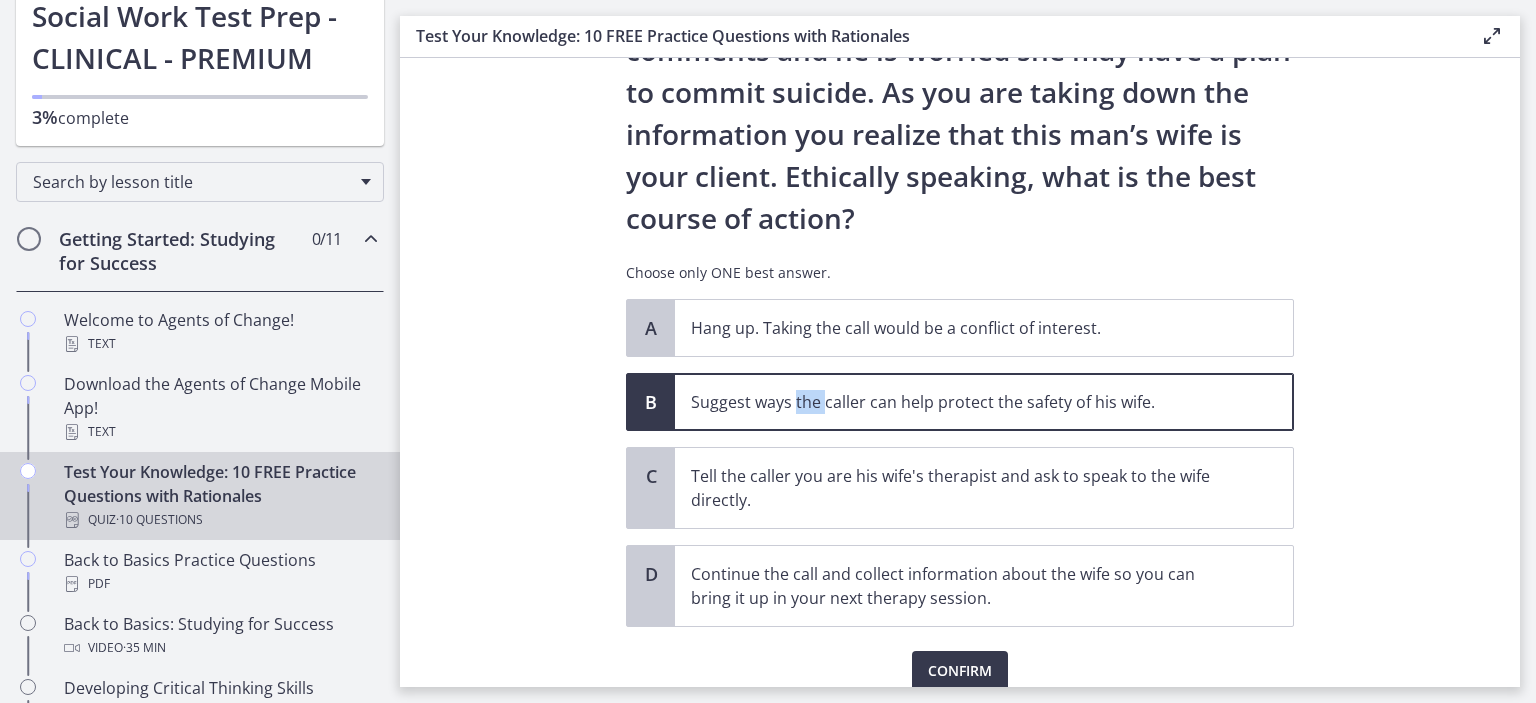 click on "Suggest ways the caller can help protect the safety of his wife." at bounding box center [964, 402] 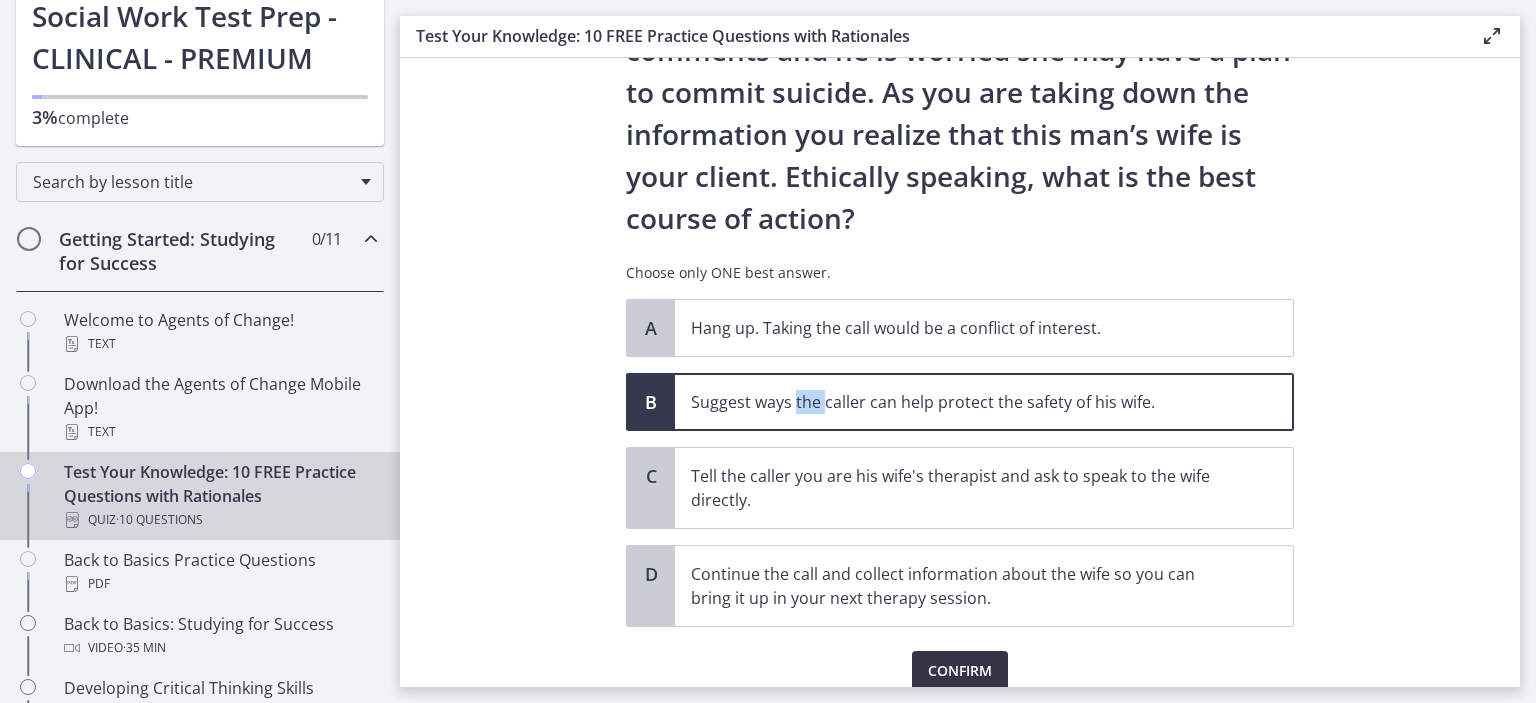 click on "Confirm" at bounding box center (960, 671) 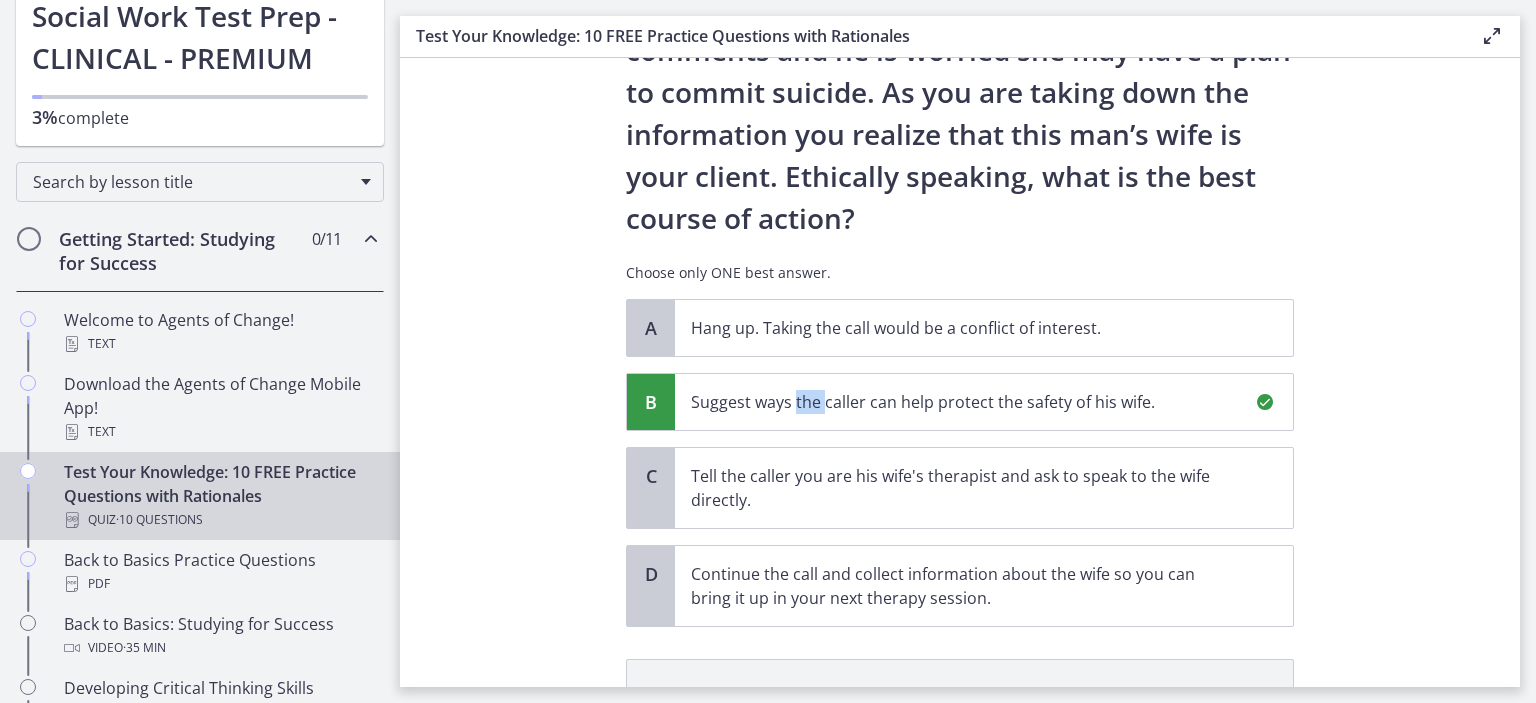 scroll, scrollTop: 486, scrollLeft: 0, axis: vertical 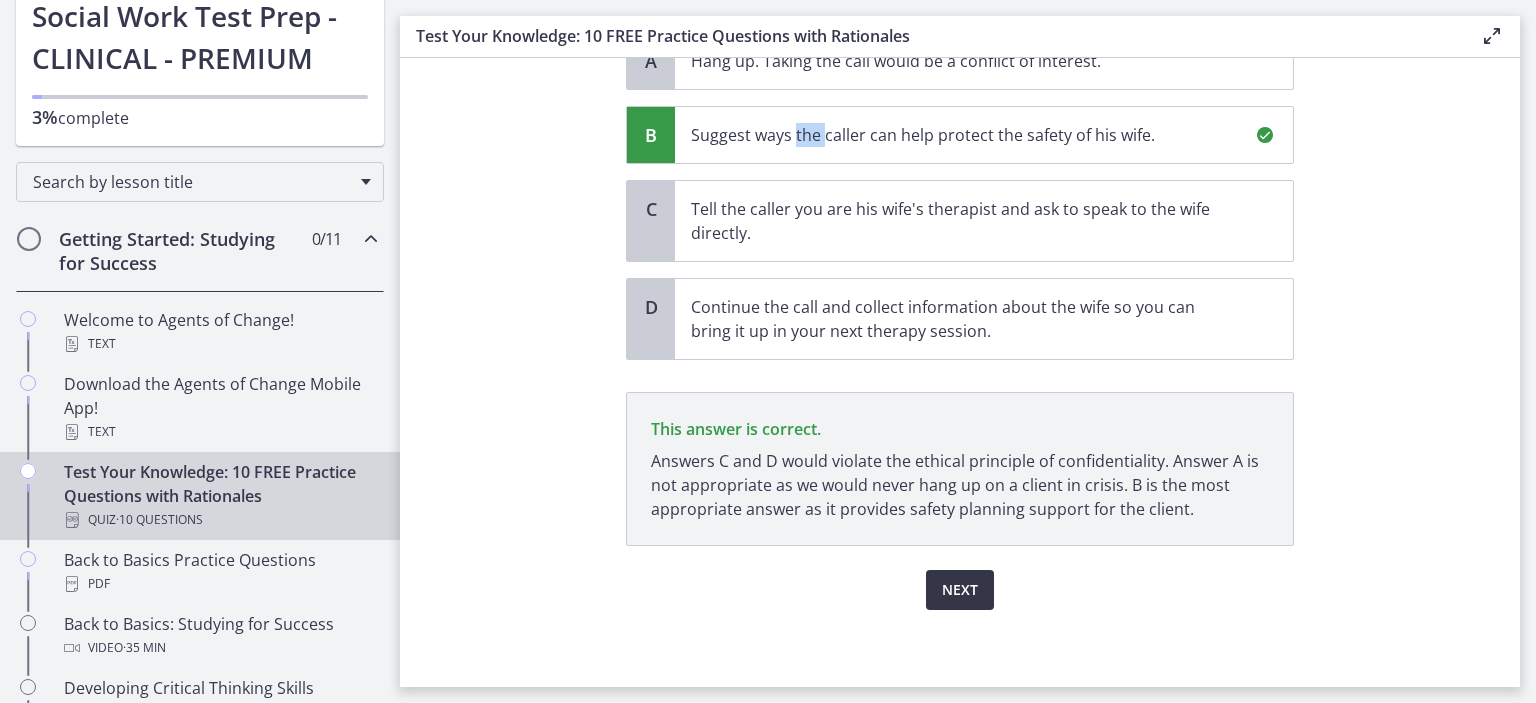 click on "Next" at bounding box center [960, 590] 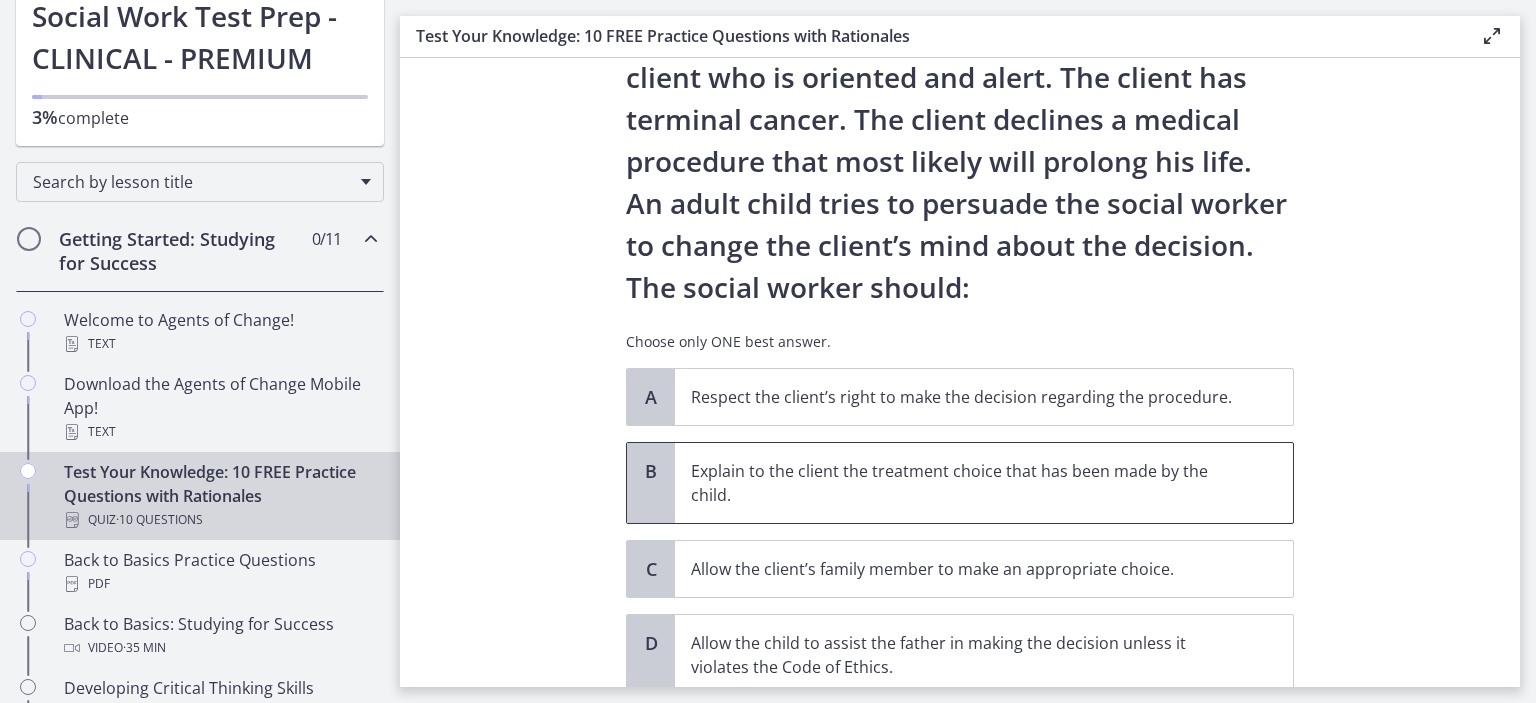 scroll, scrollTop: 109, scrollLeft: 0, axis: vertical 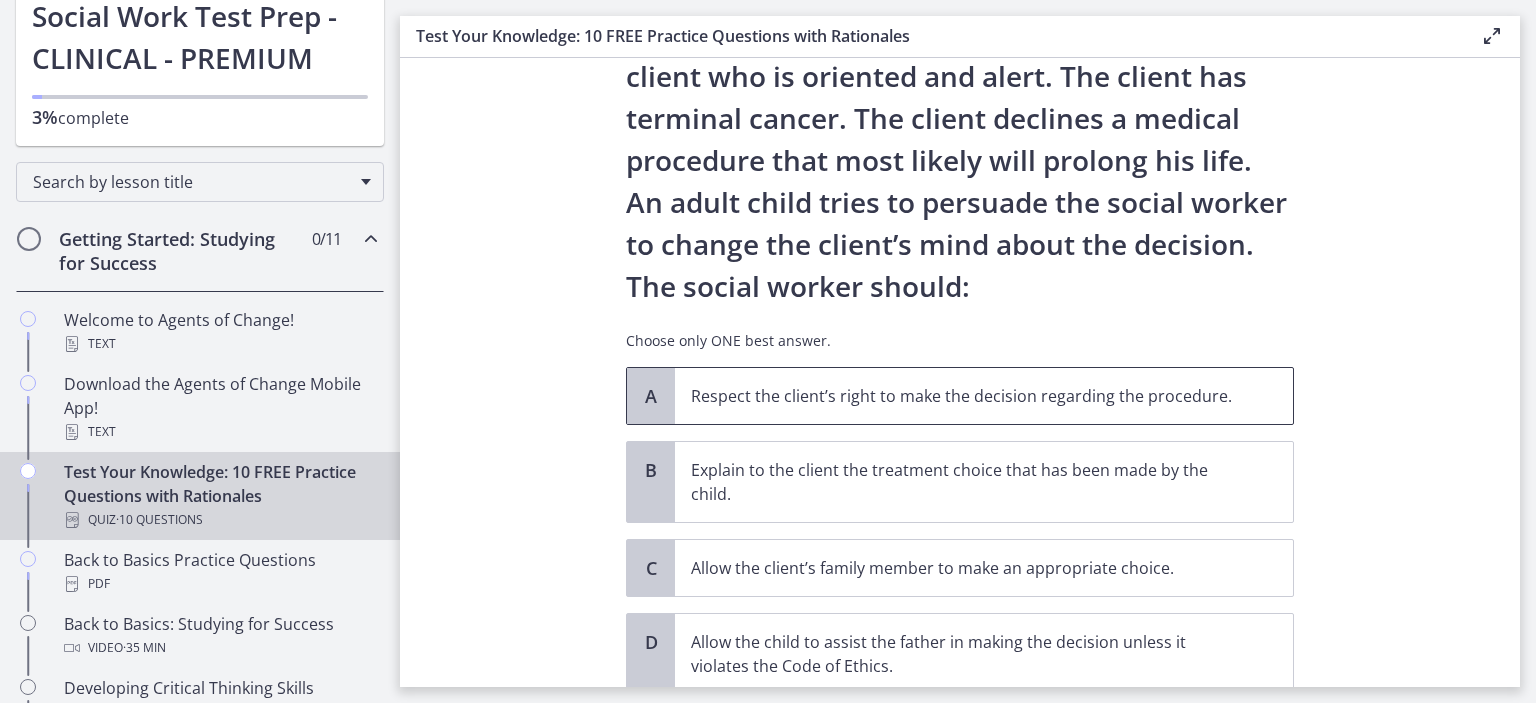 click on "Respect the client’s right to make the decision regarding the procedure." at bounding box center [984, 396] 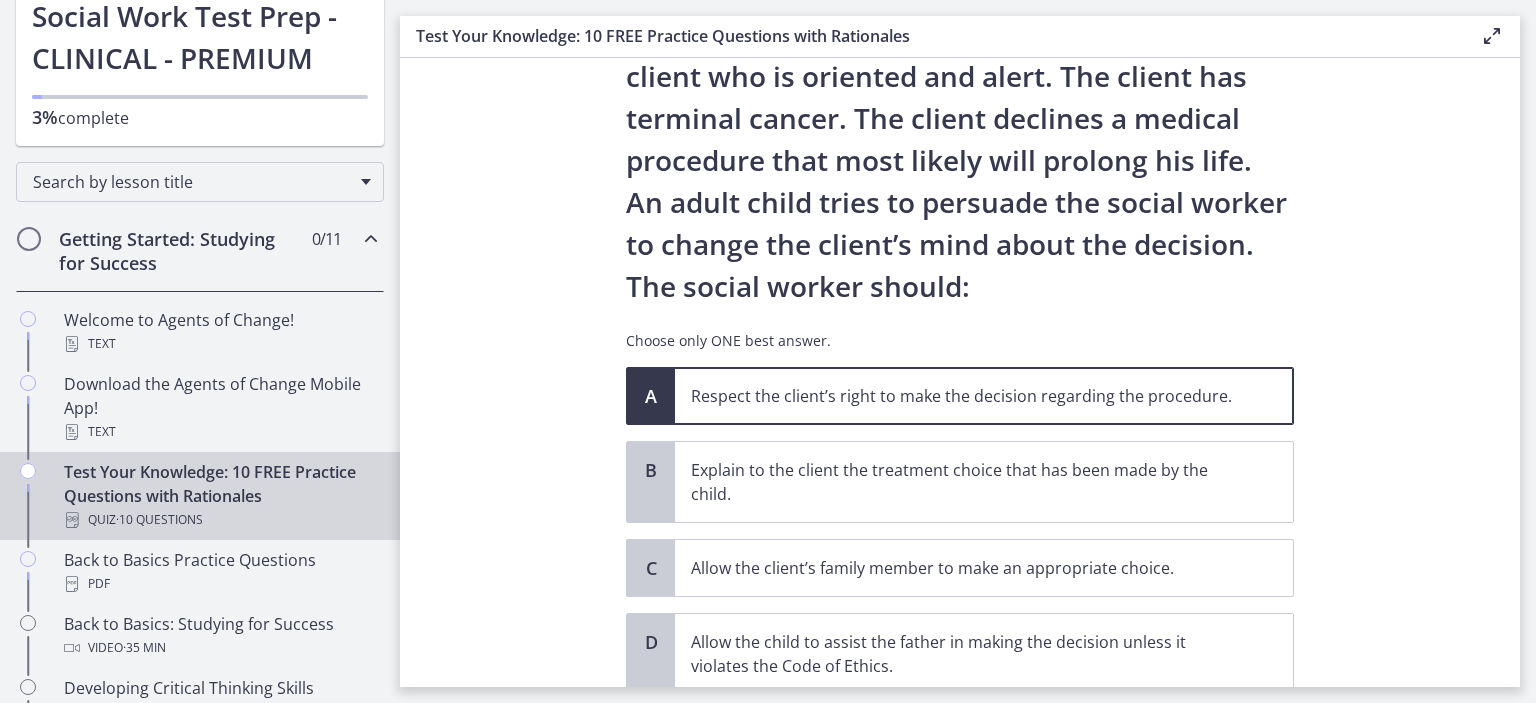 scroll, scrollTop: 259, scrollLeft: 0, axis: vertical 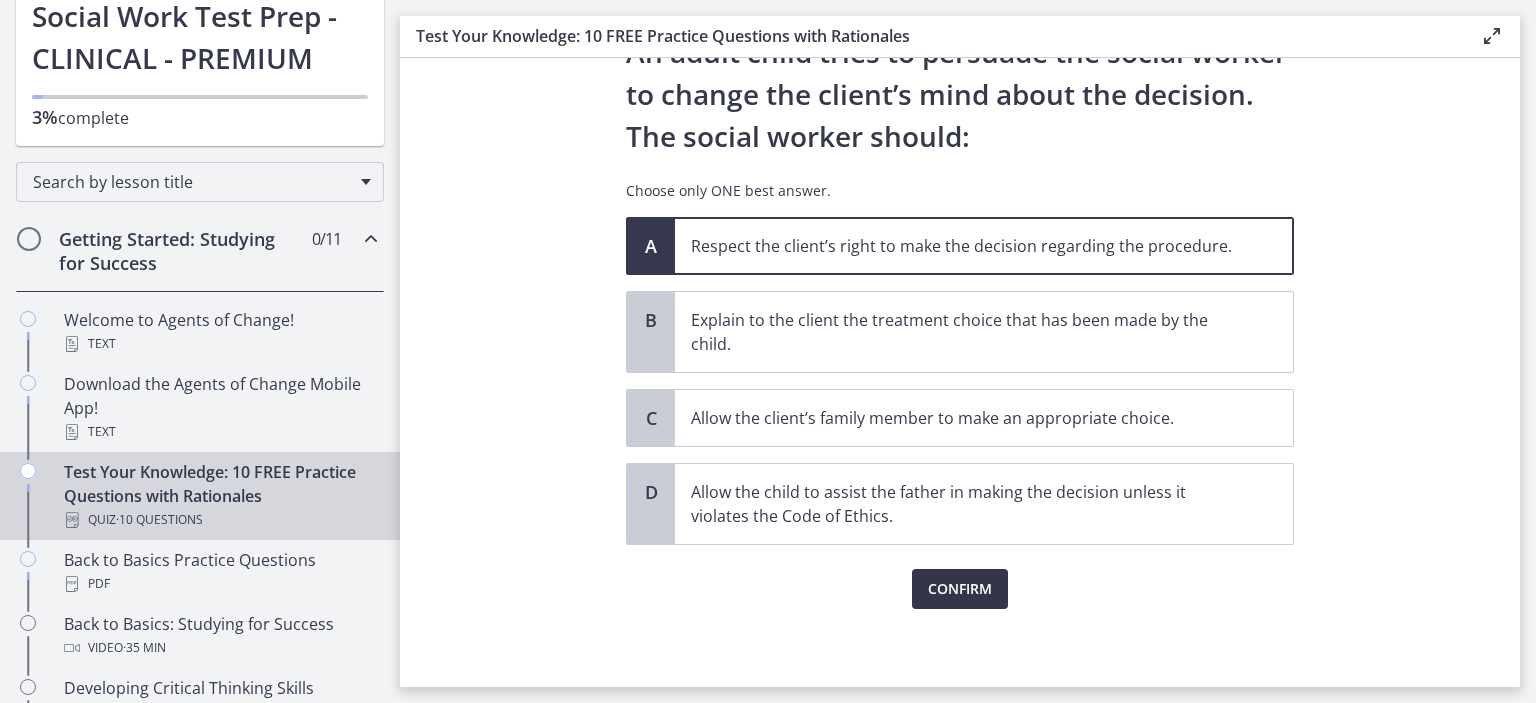 click on "Confirm" at bounding box center [960, 589] 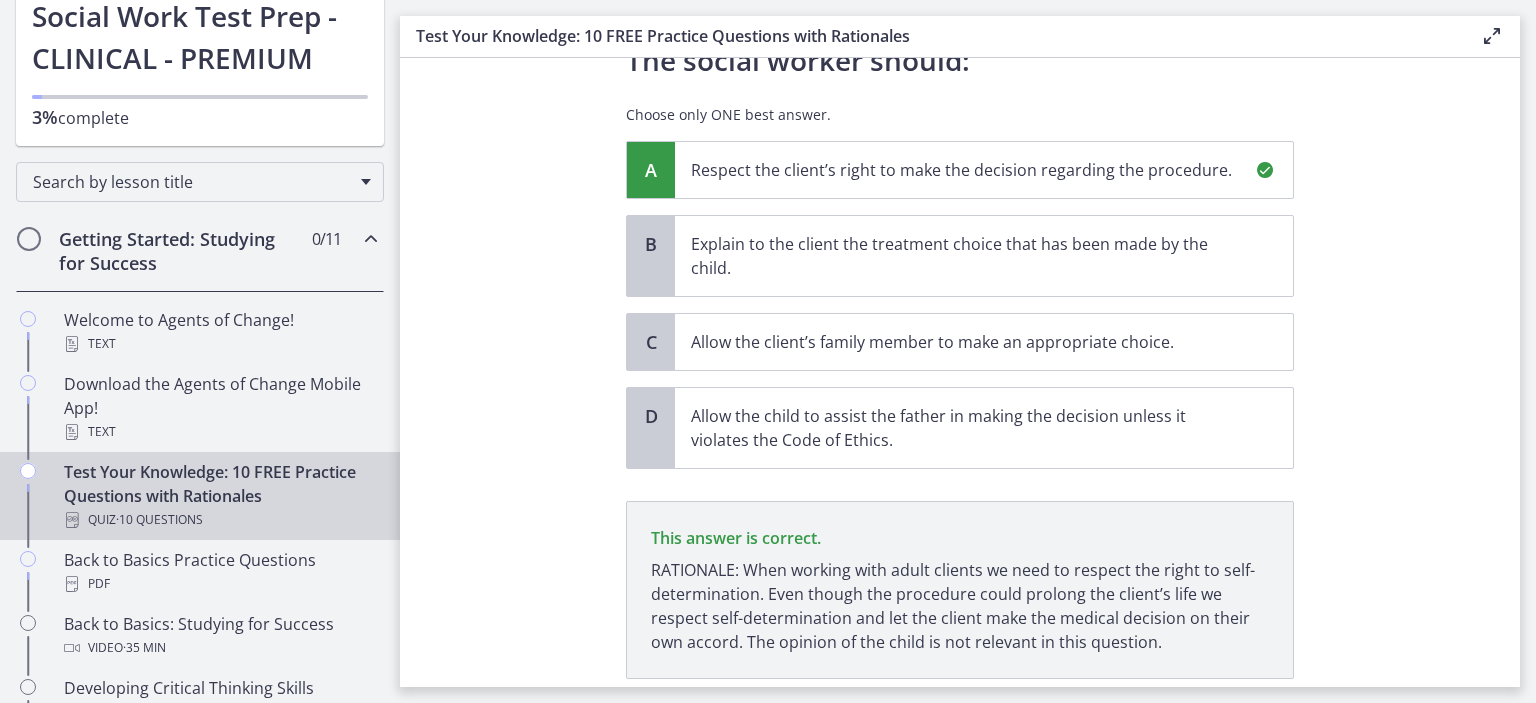 scroll, scrollTop: 379, scrollLeft: 0, axis: vertical 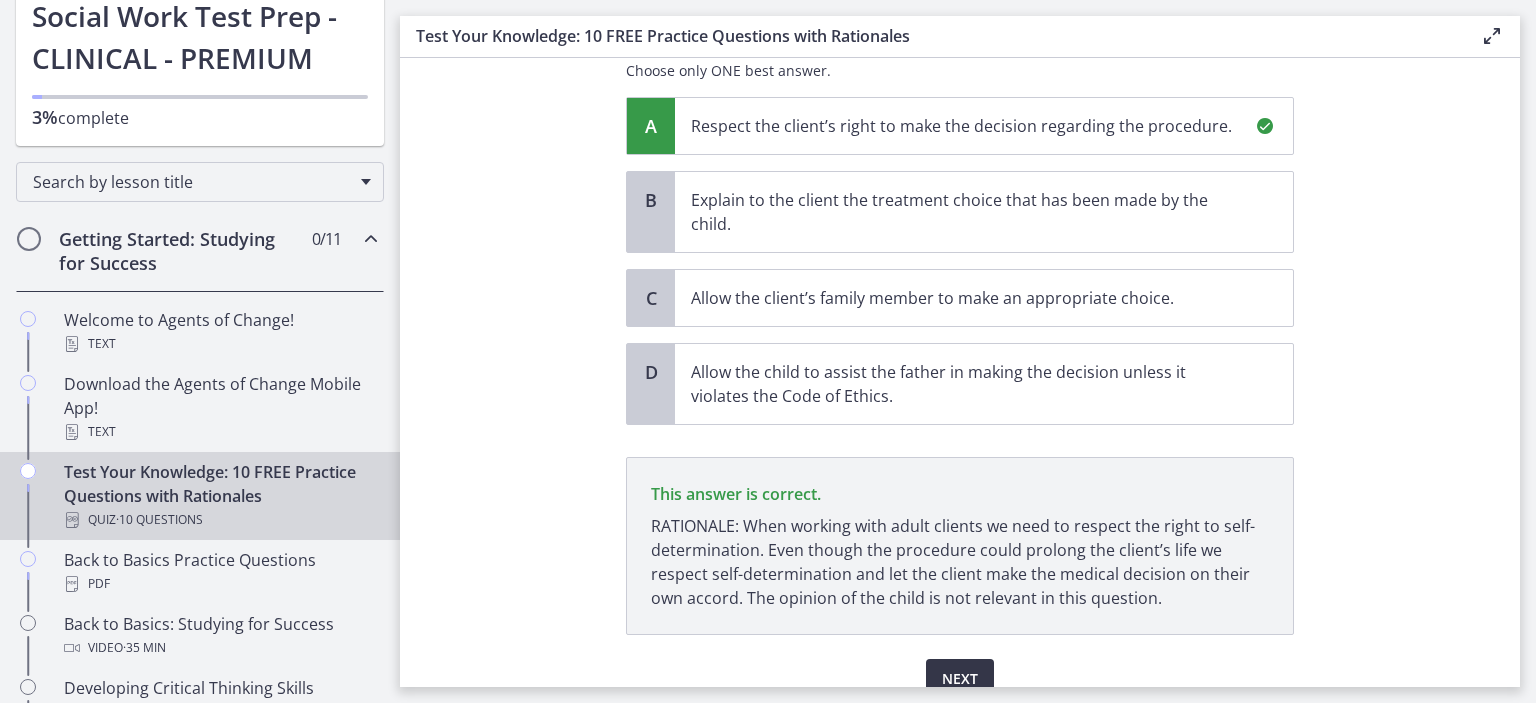 click on "Next" at bounding box center (960, 679) 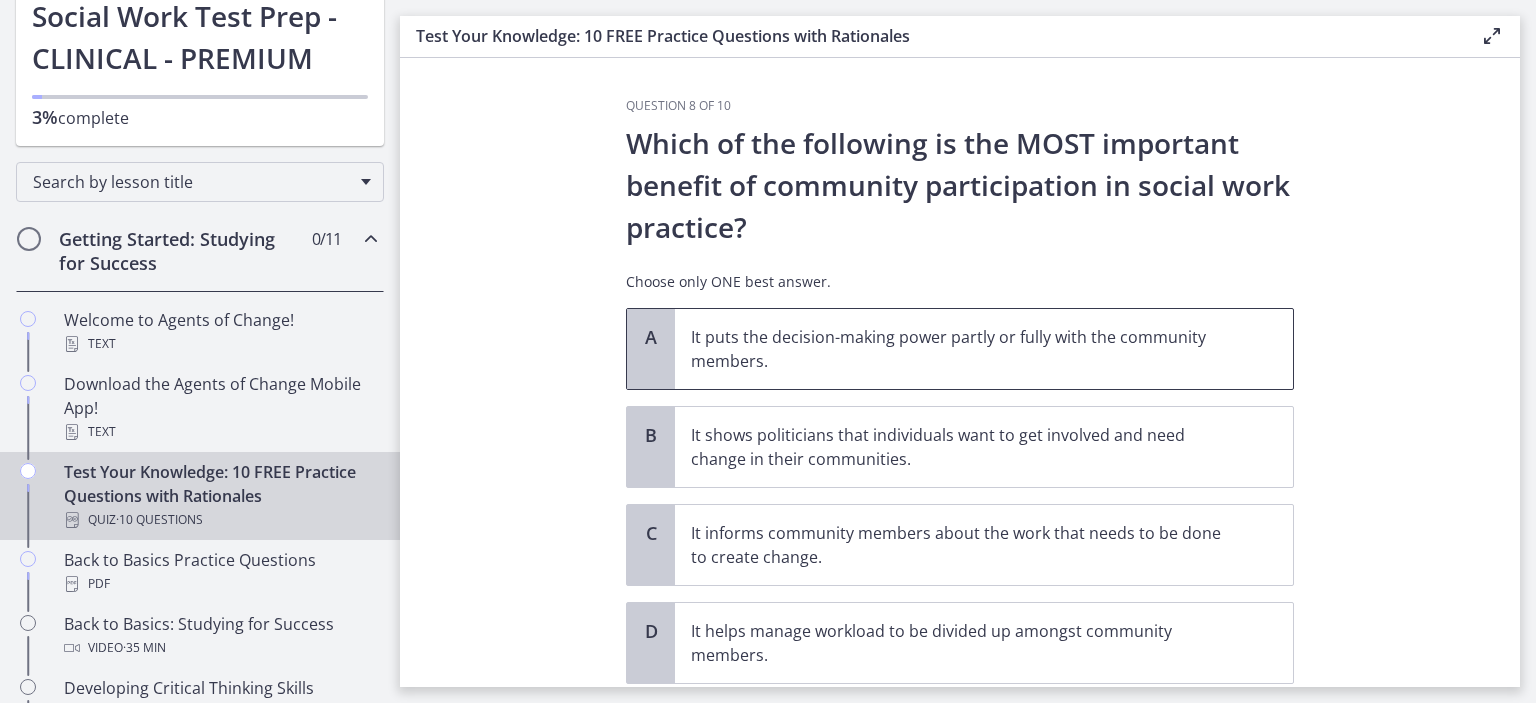 click on "It puts the decision-making power partly or fully with the community members." at bounding box center (964, 349) 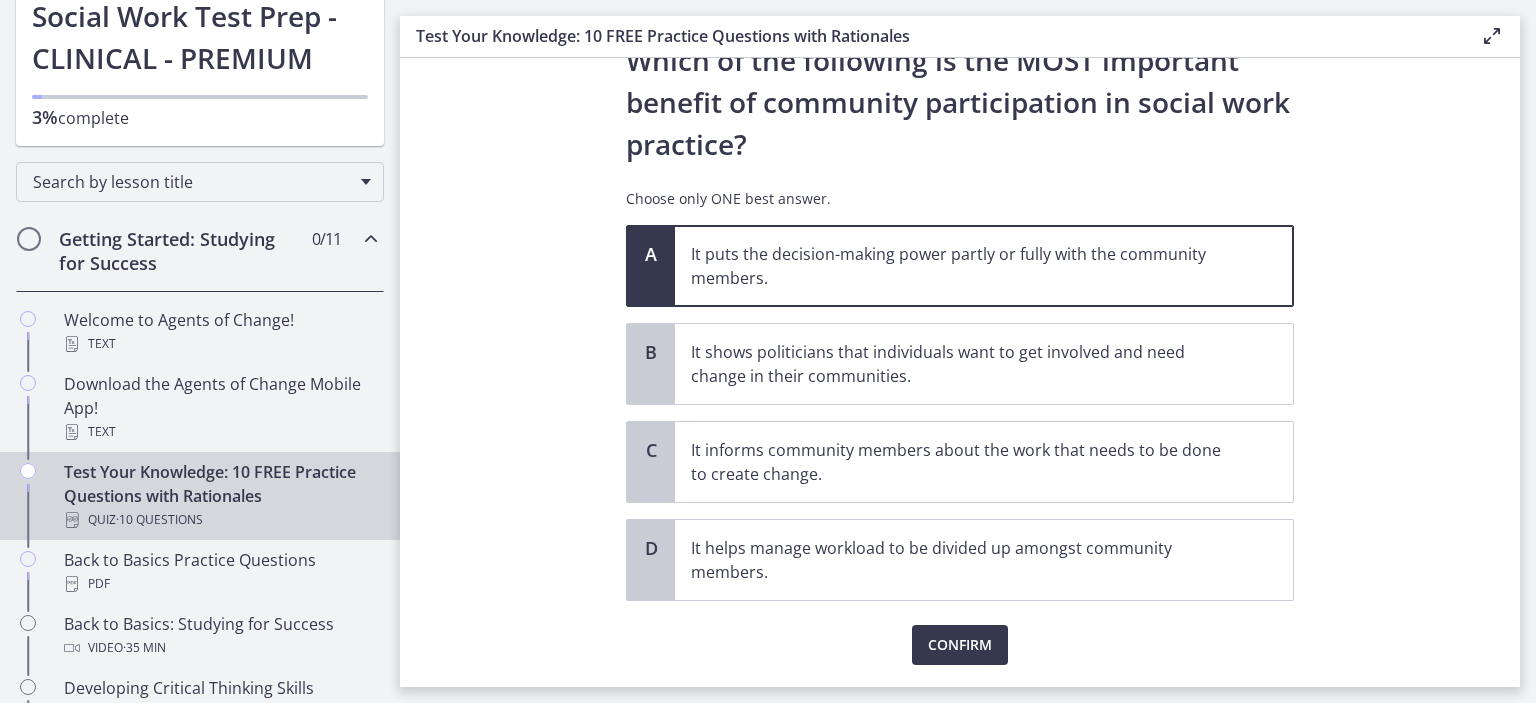 scroll, scrollTop: 82, scrollLeft: 0, axis: vertical 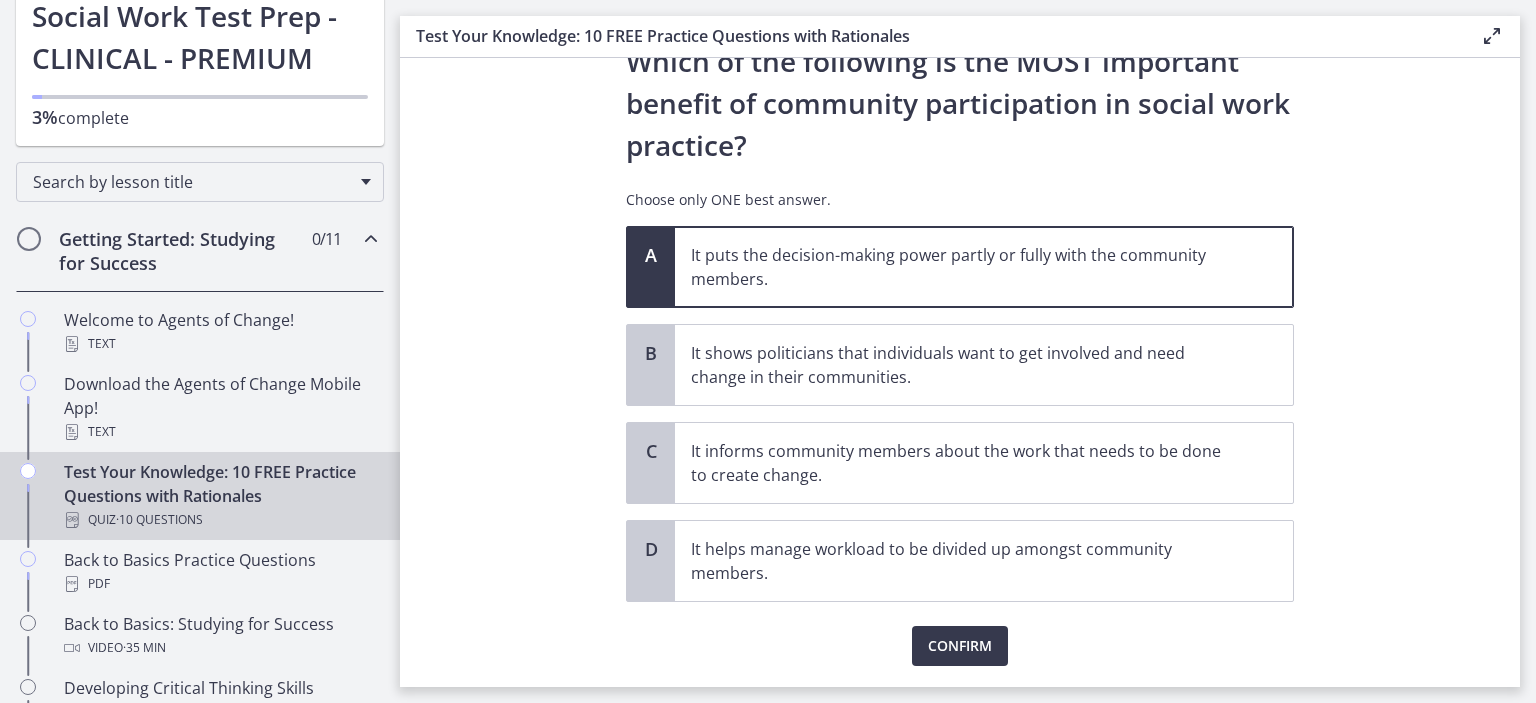 click on "Confirm" at bounding box center [960, 634] 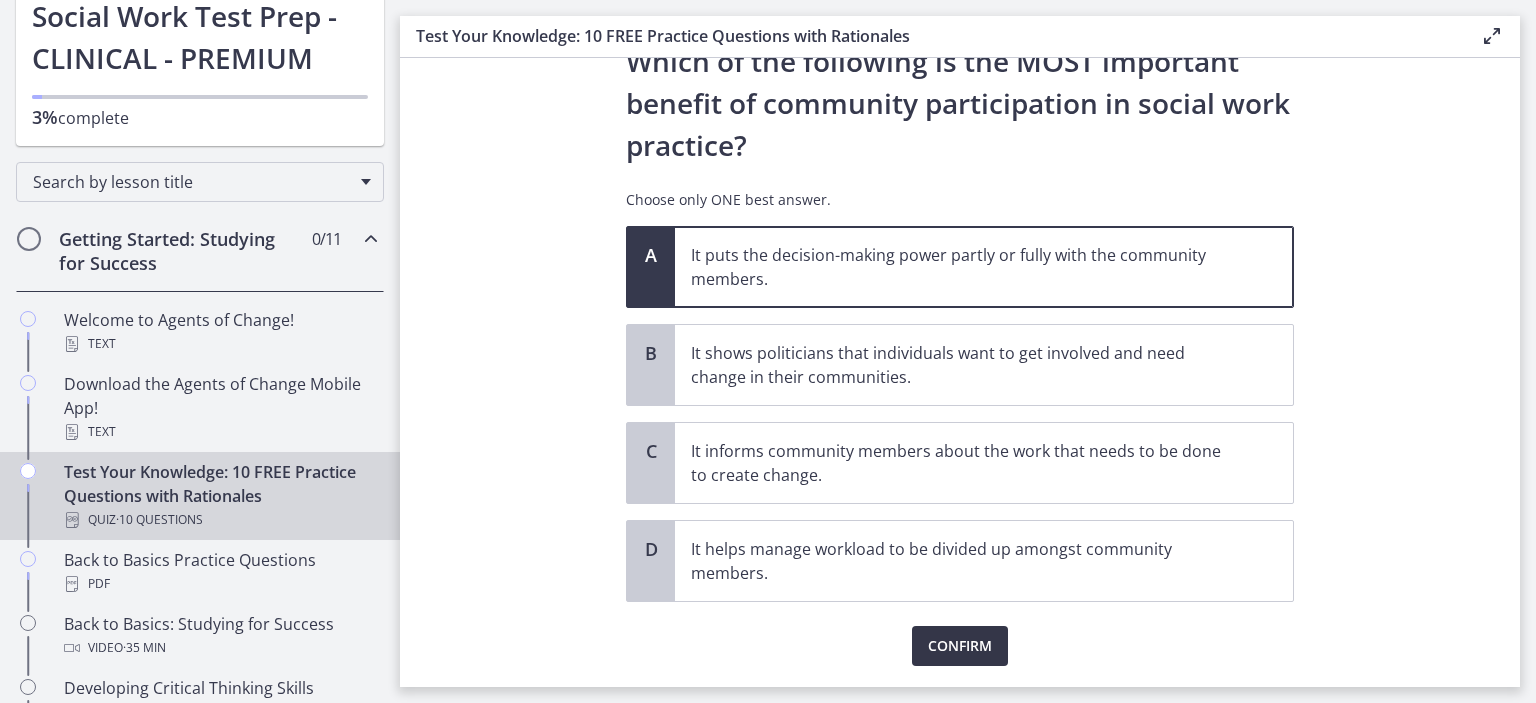 click on "Confirm" at bounding box center [960, 646] 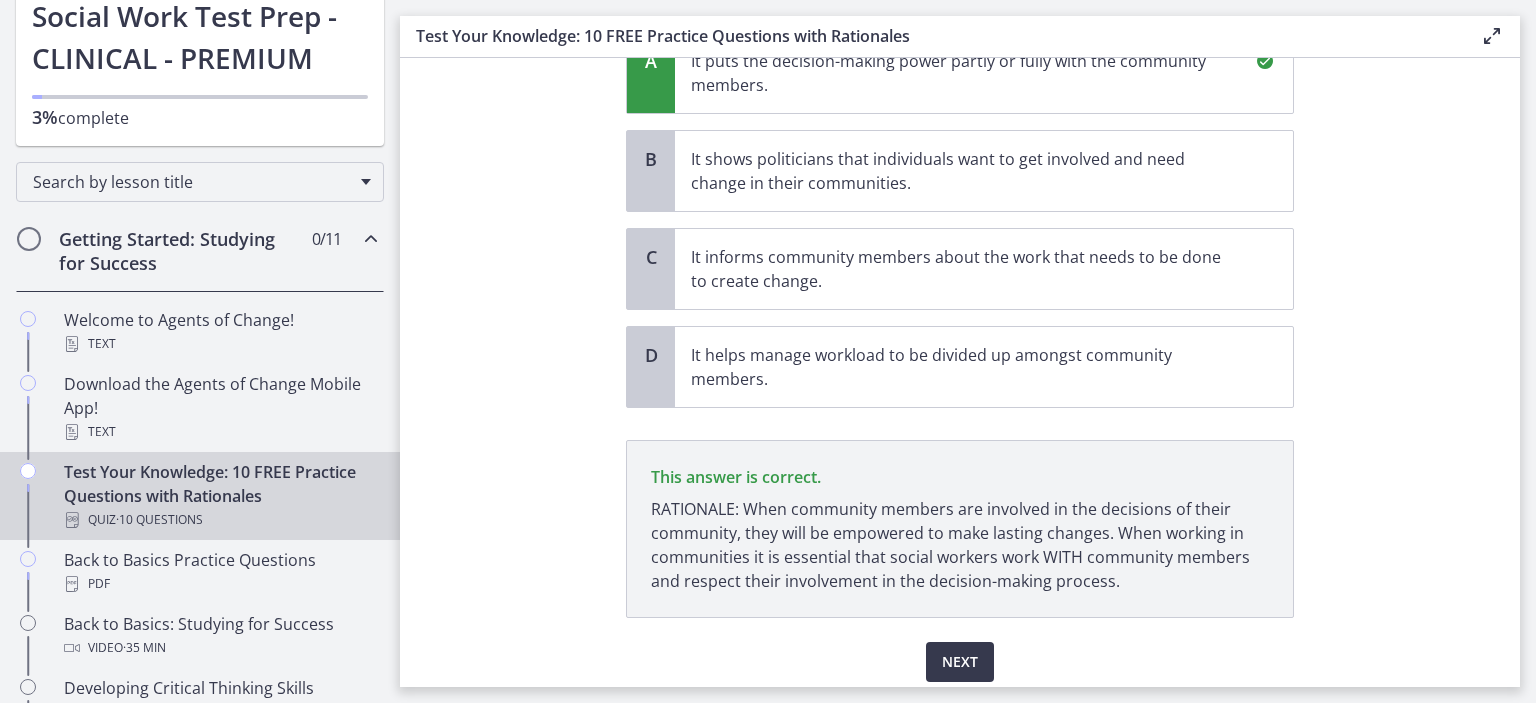 scroll, scrollTop: 348, scrollLeft: 0, axis: vertical 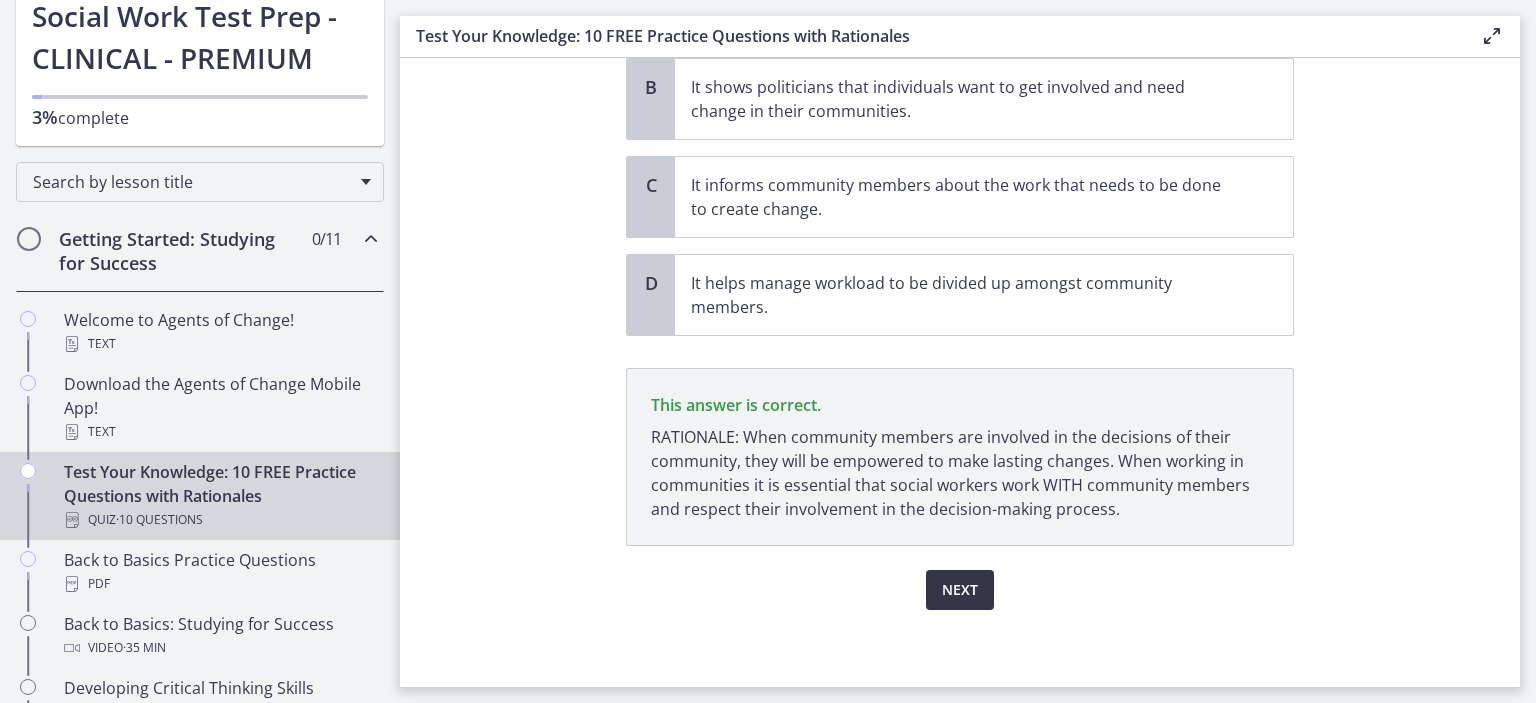 click on "Next" at bounding box center [960, 590] 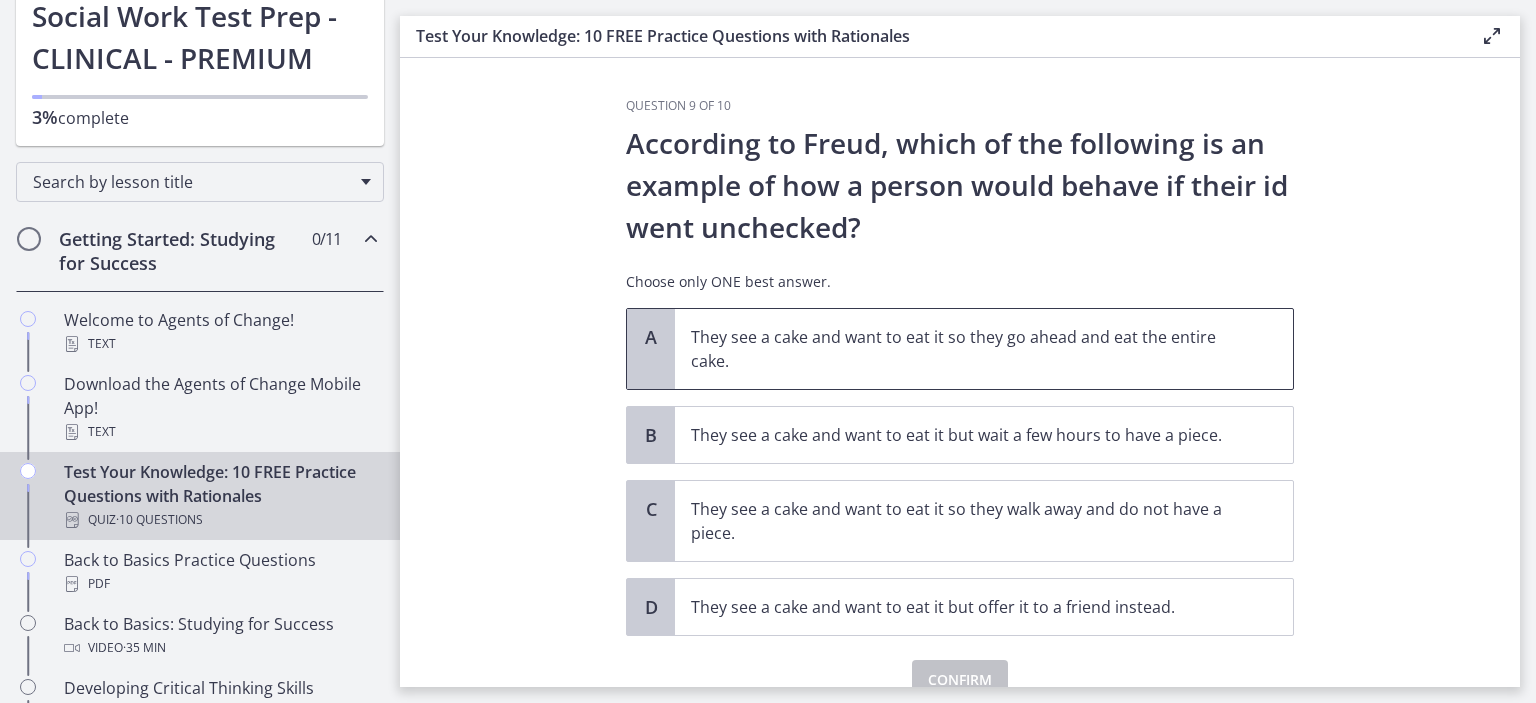 click on "They see a cake and want to eat it so they go ahead and eat the entire cake." at bounding box center (964, 349) 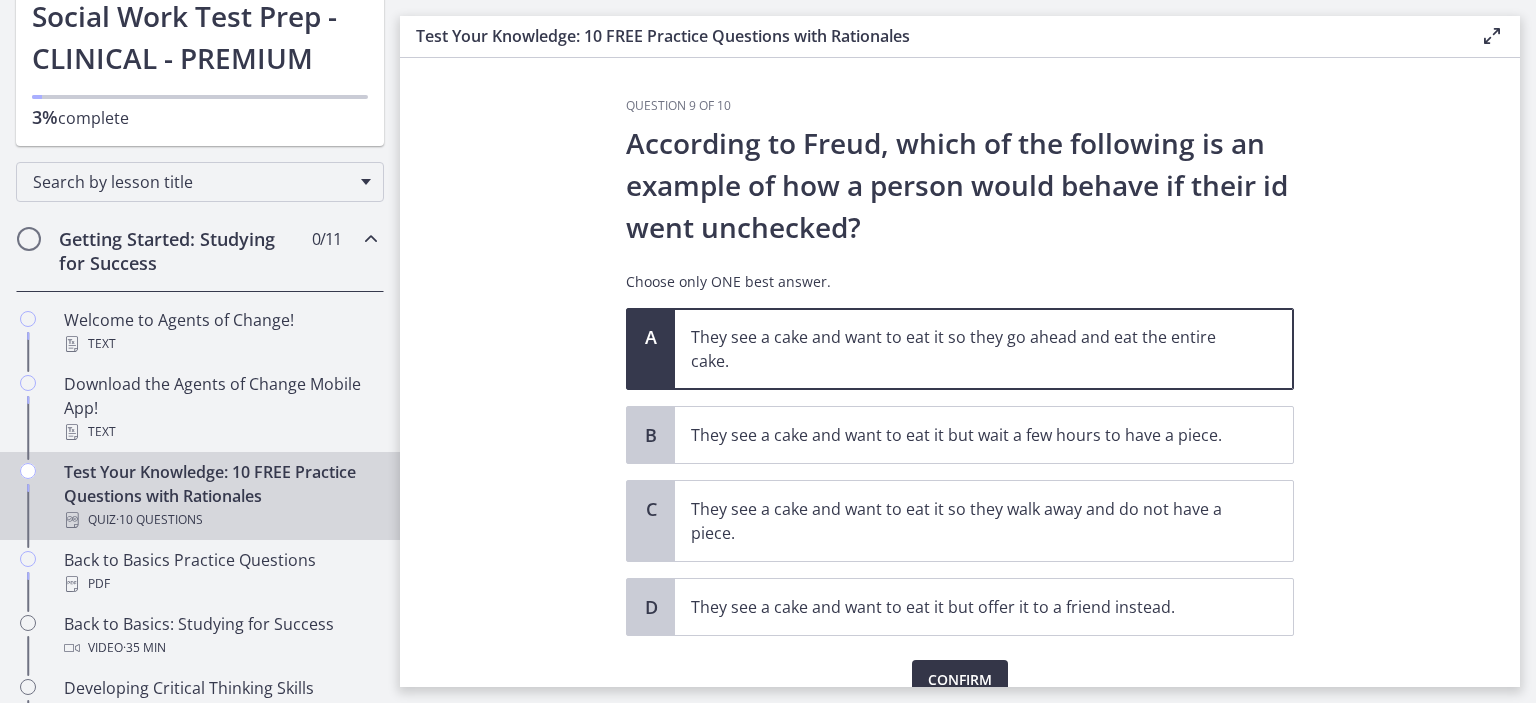 click on "Confirm" at bounding box center (960, 680) 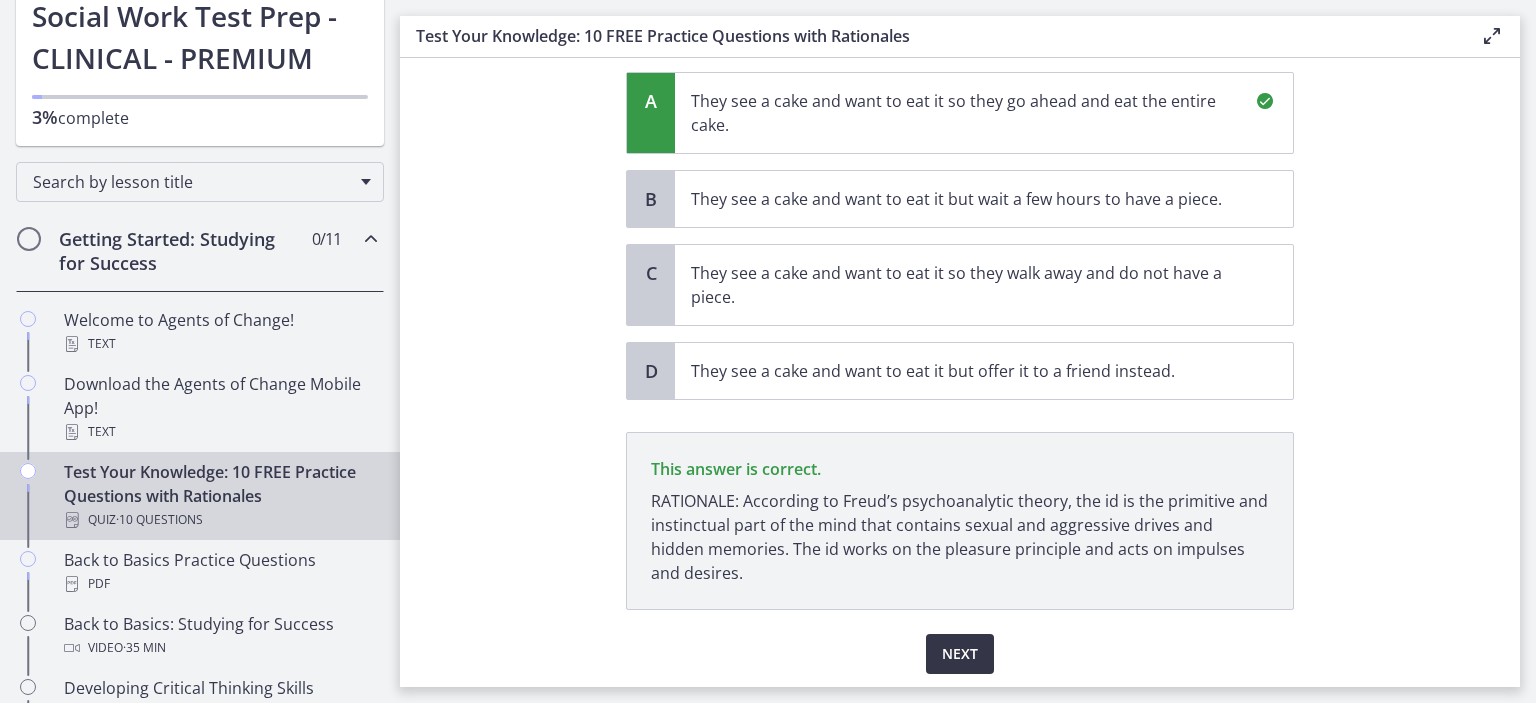 scroll, scrollTop: 300, scrollLeft: 0, axis: vertical 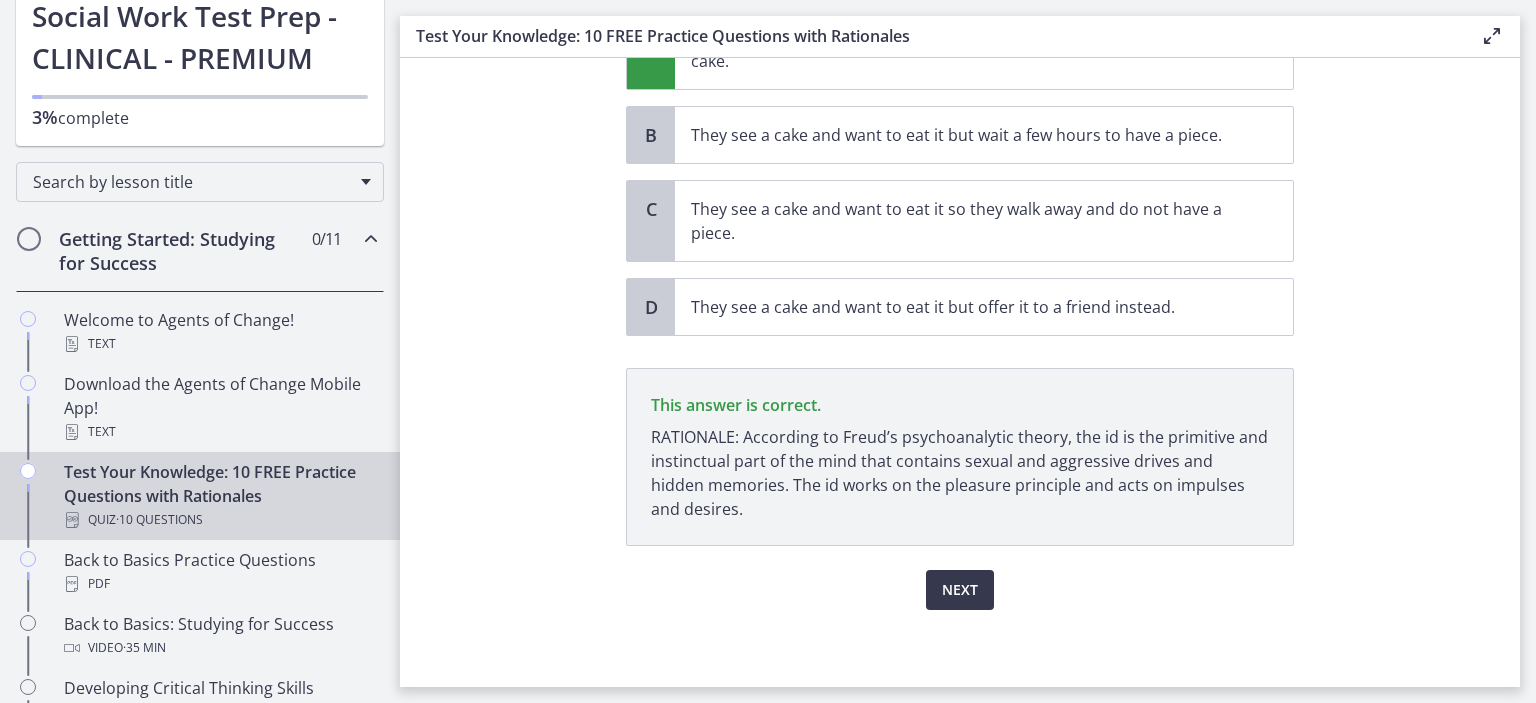 click on "Next" at bounding box center (960, 578) 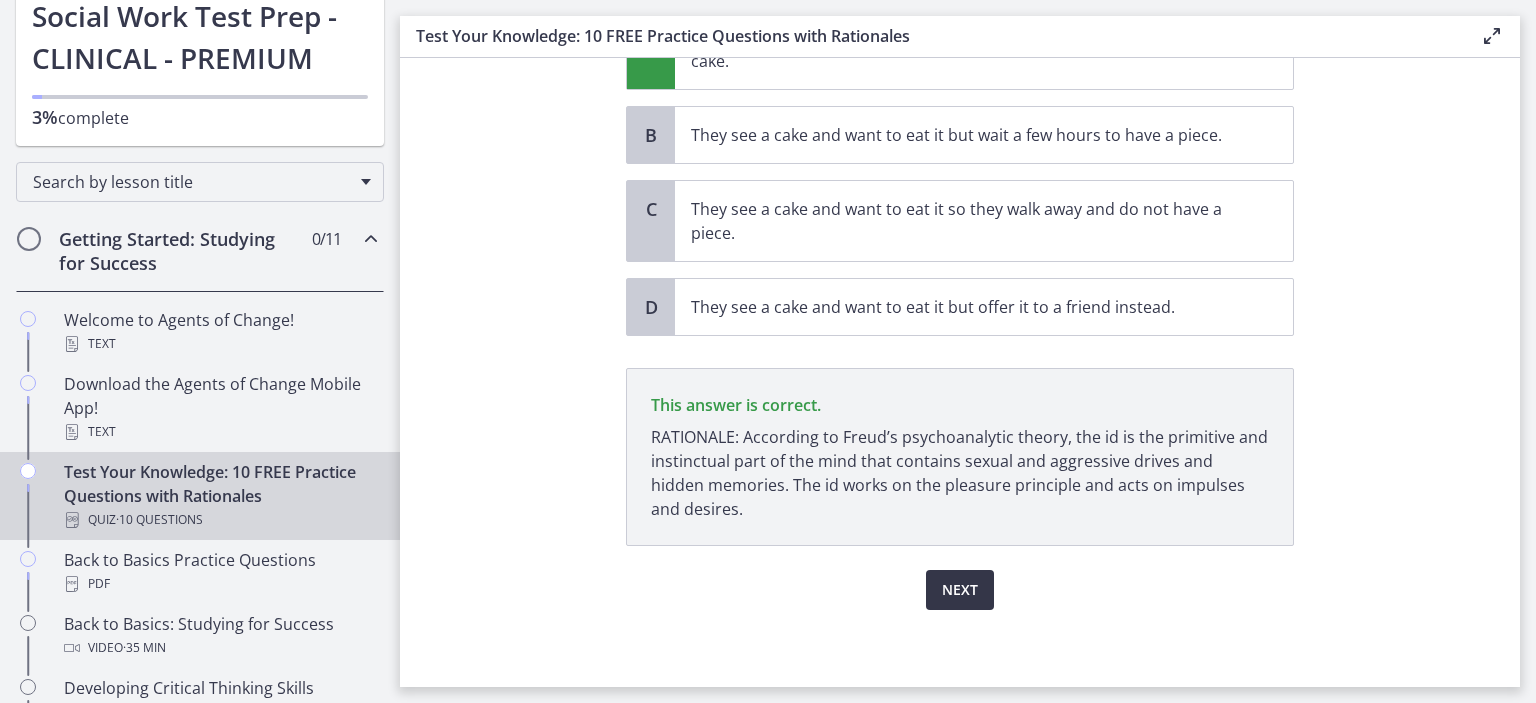 click on "Next" at bounding box center (960, 590) 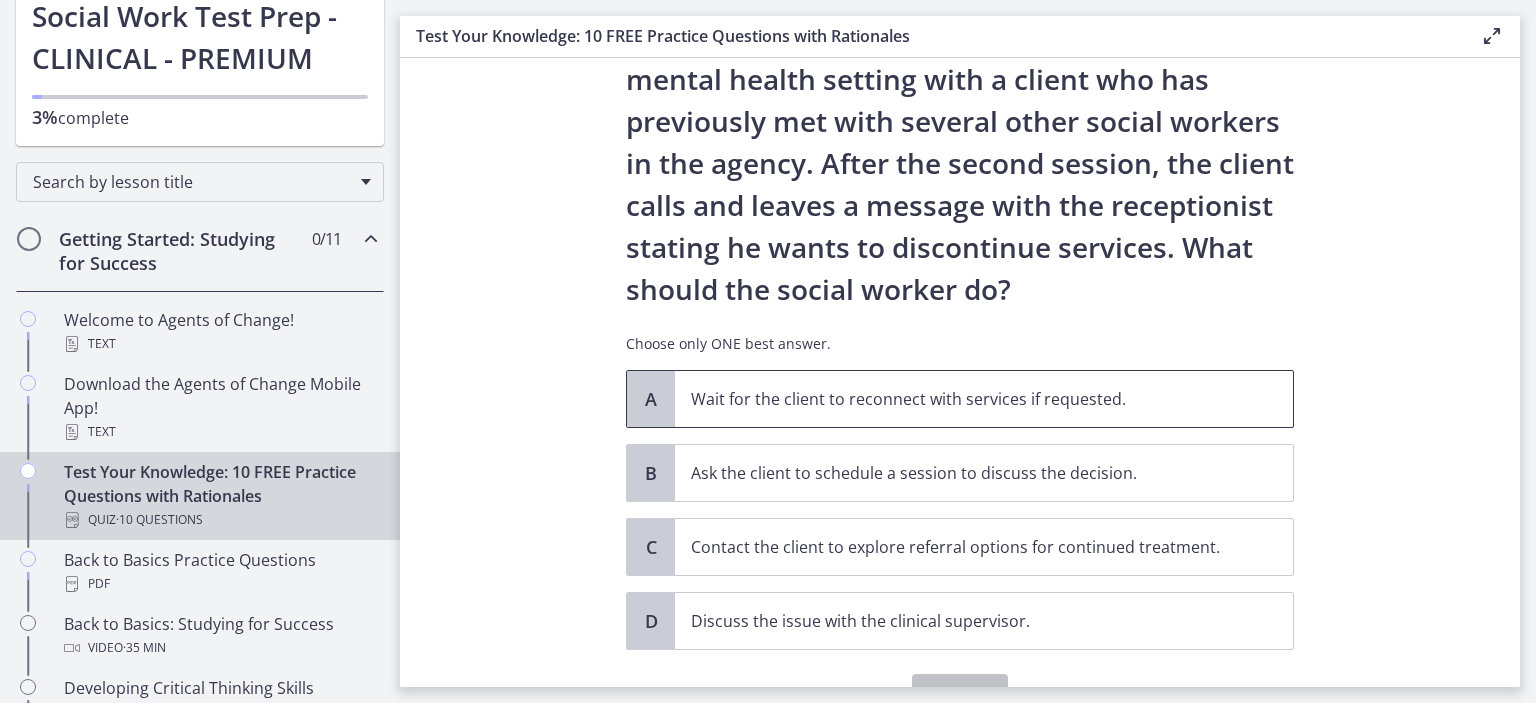 scroll, scrollTop: 104, scrollLeft: 0, axis: vertical 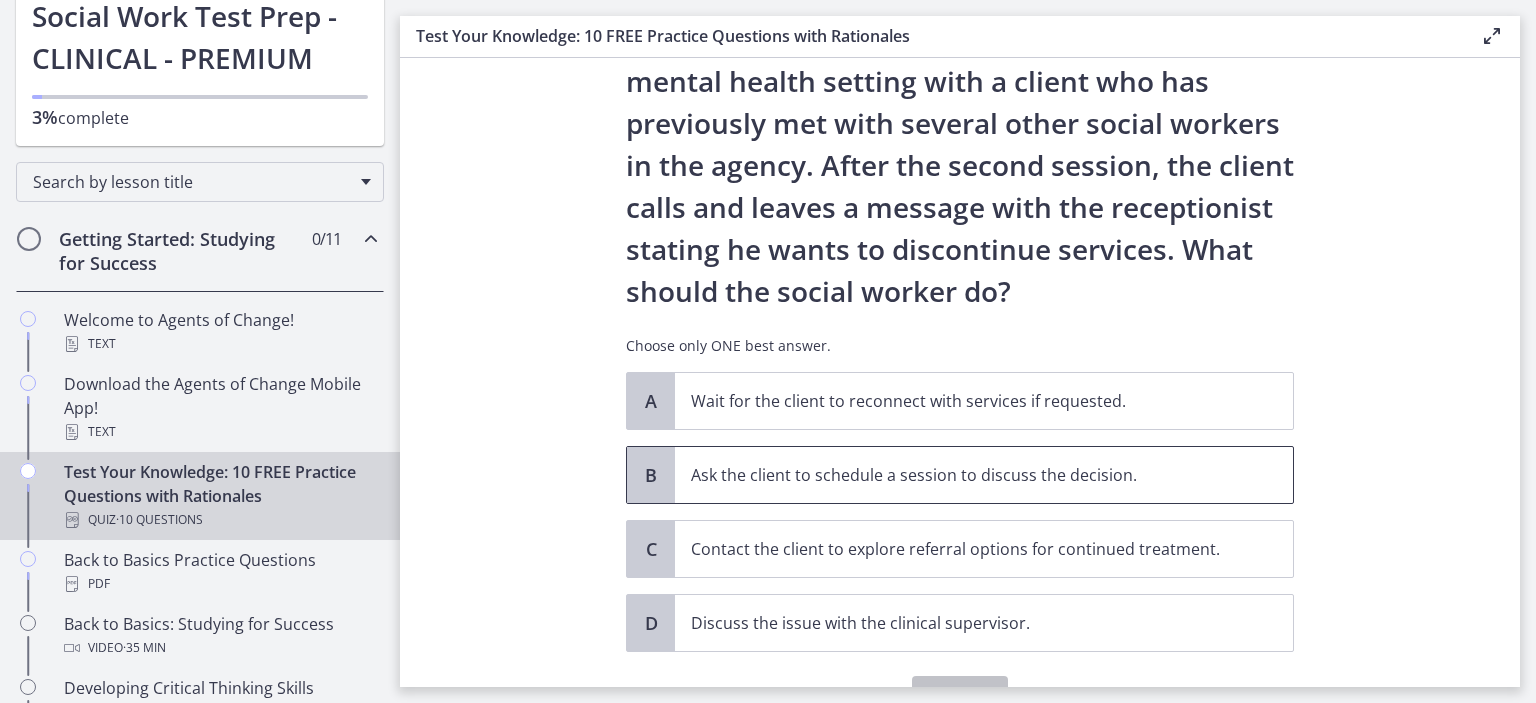 click on "Ask the client to schedule a session to discuss the decision." at bounding box center [964, 475] 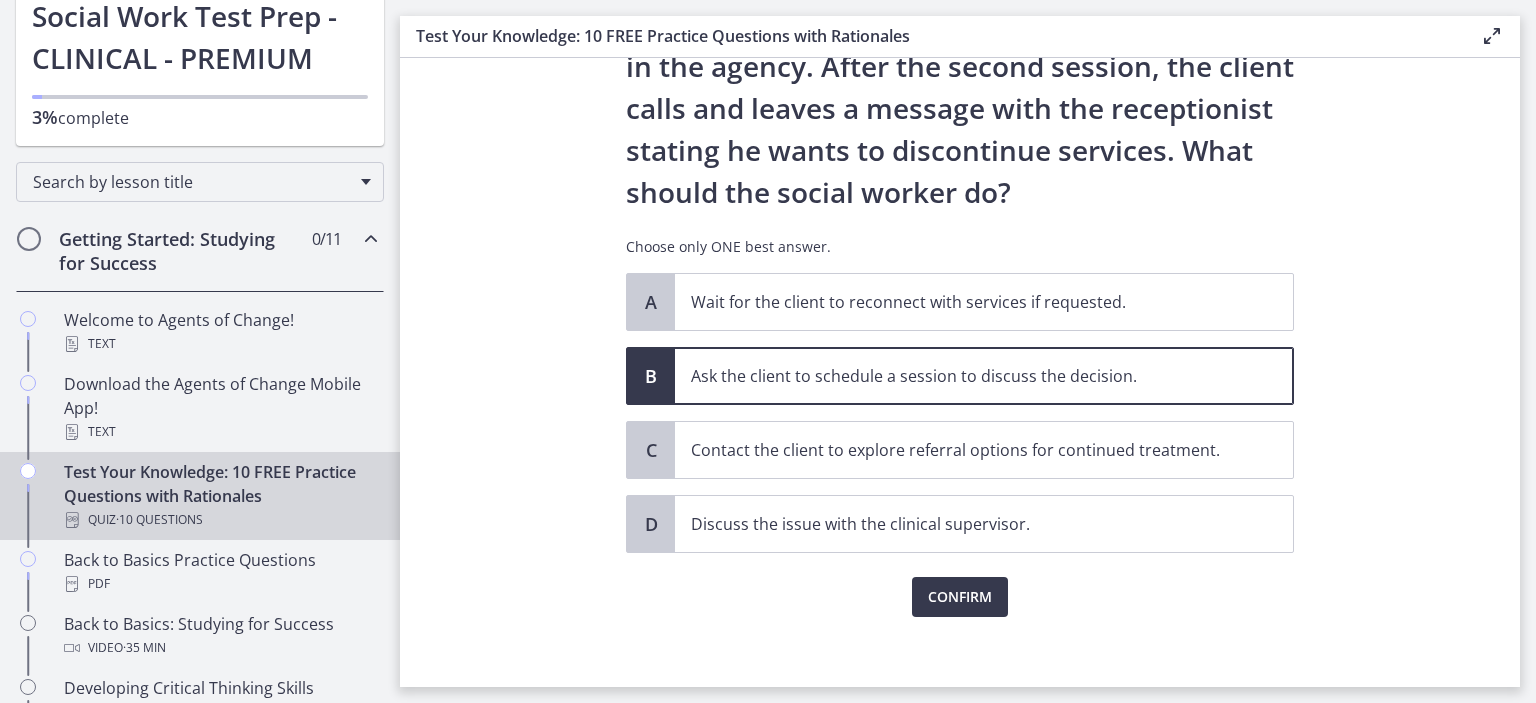 scroll, scrollTop: 208, scrollLeft: 0, axis: vertical 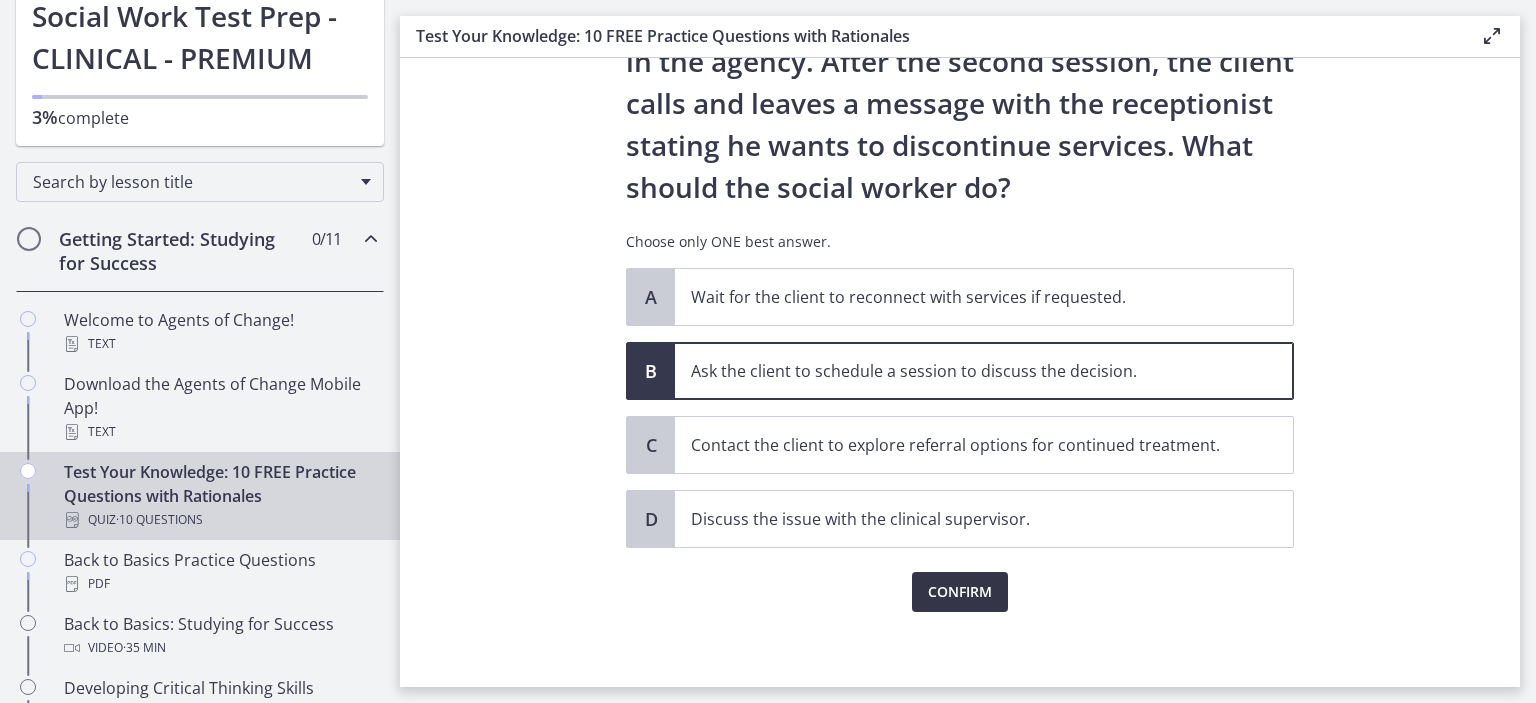 click on "Confirm" at bounding box center [960, 592] 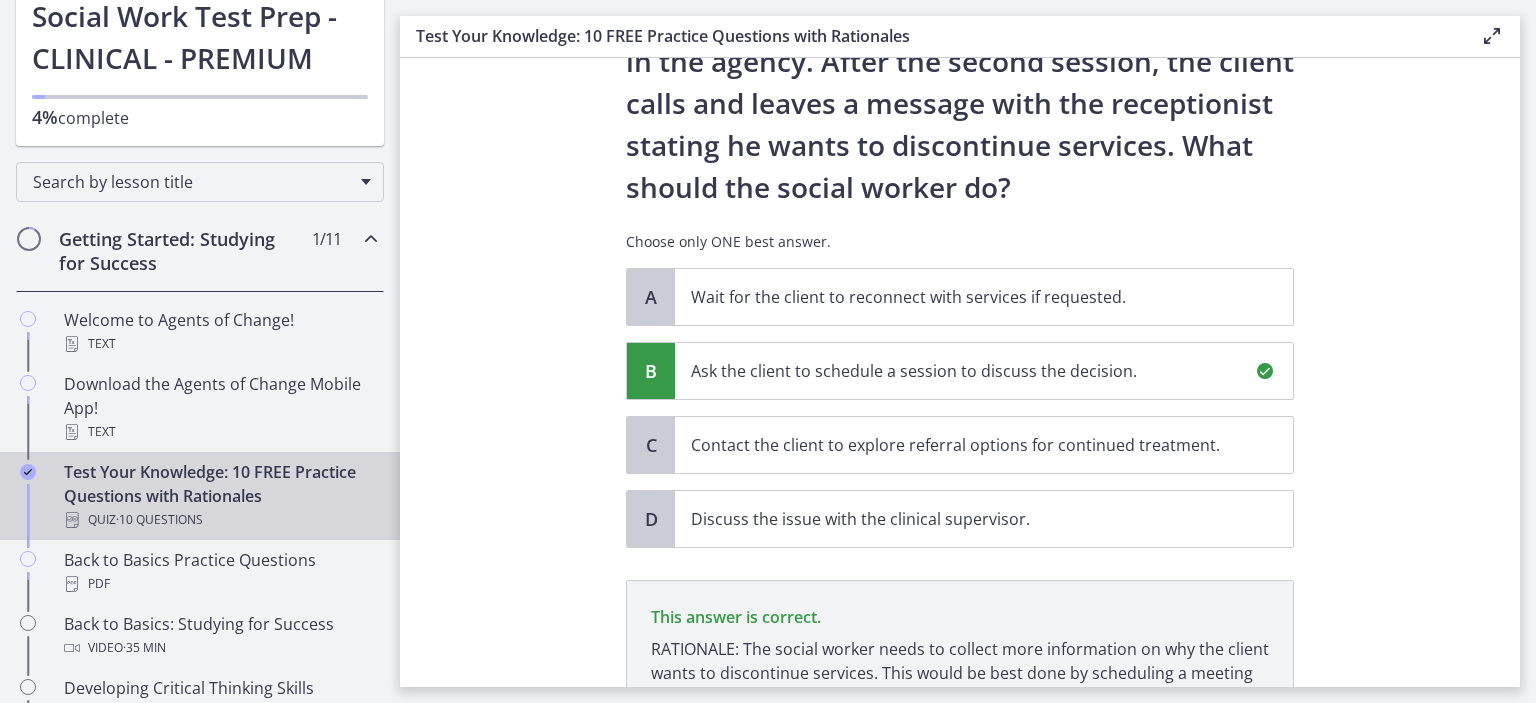 scroll, scrollTop: 444, scrollLeft: 0, axis: vertical 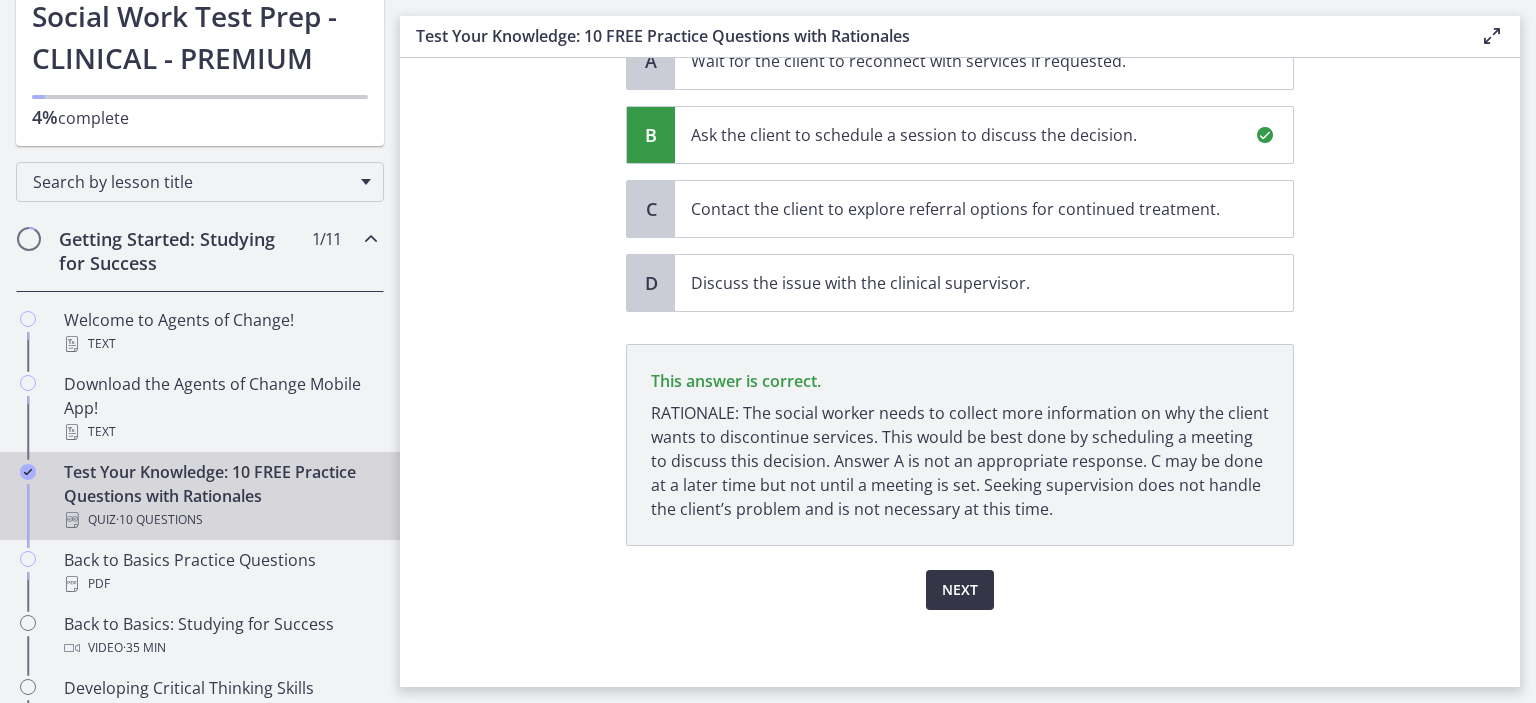 click on "Next" at bounding box center [960, 590] 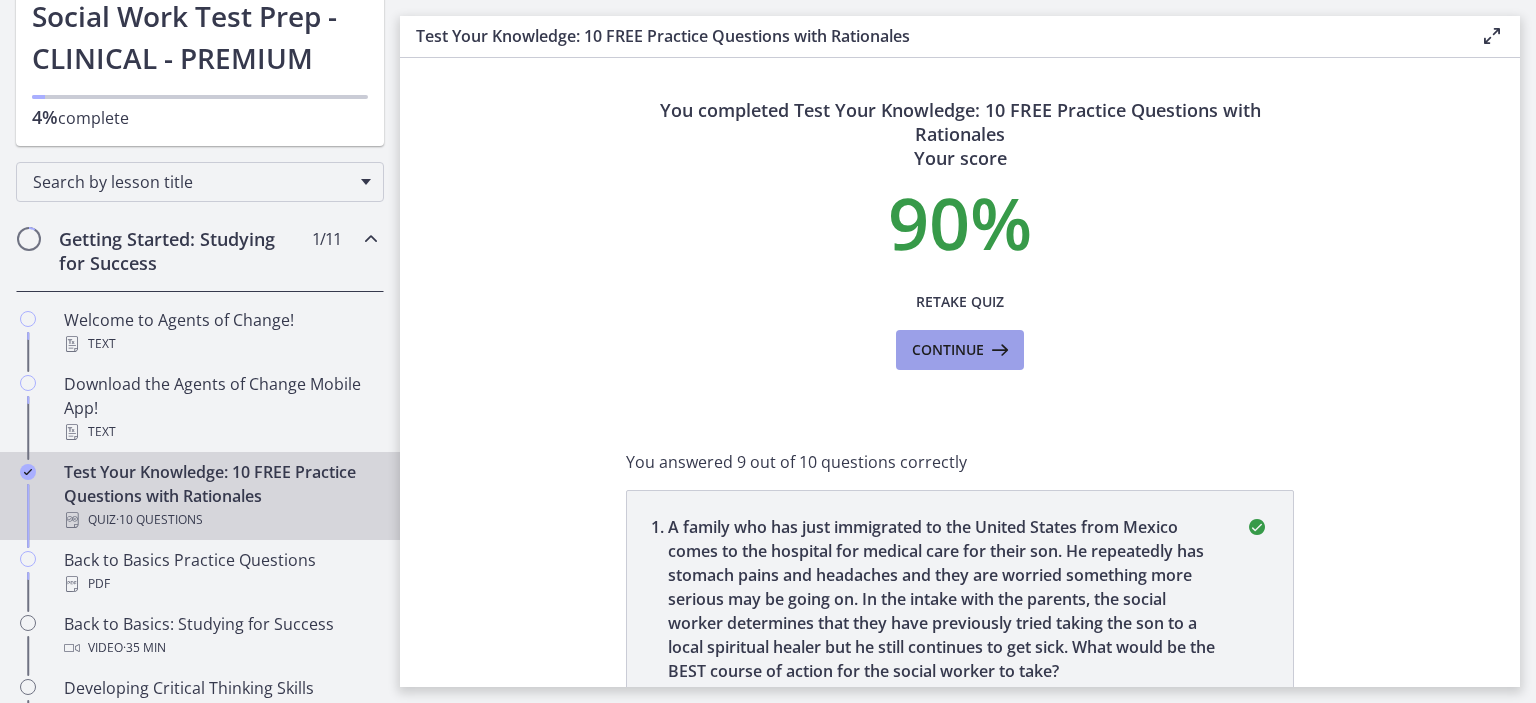 click at bounding box center (998, 350) 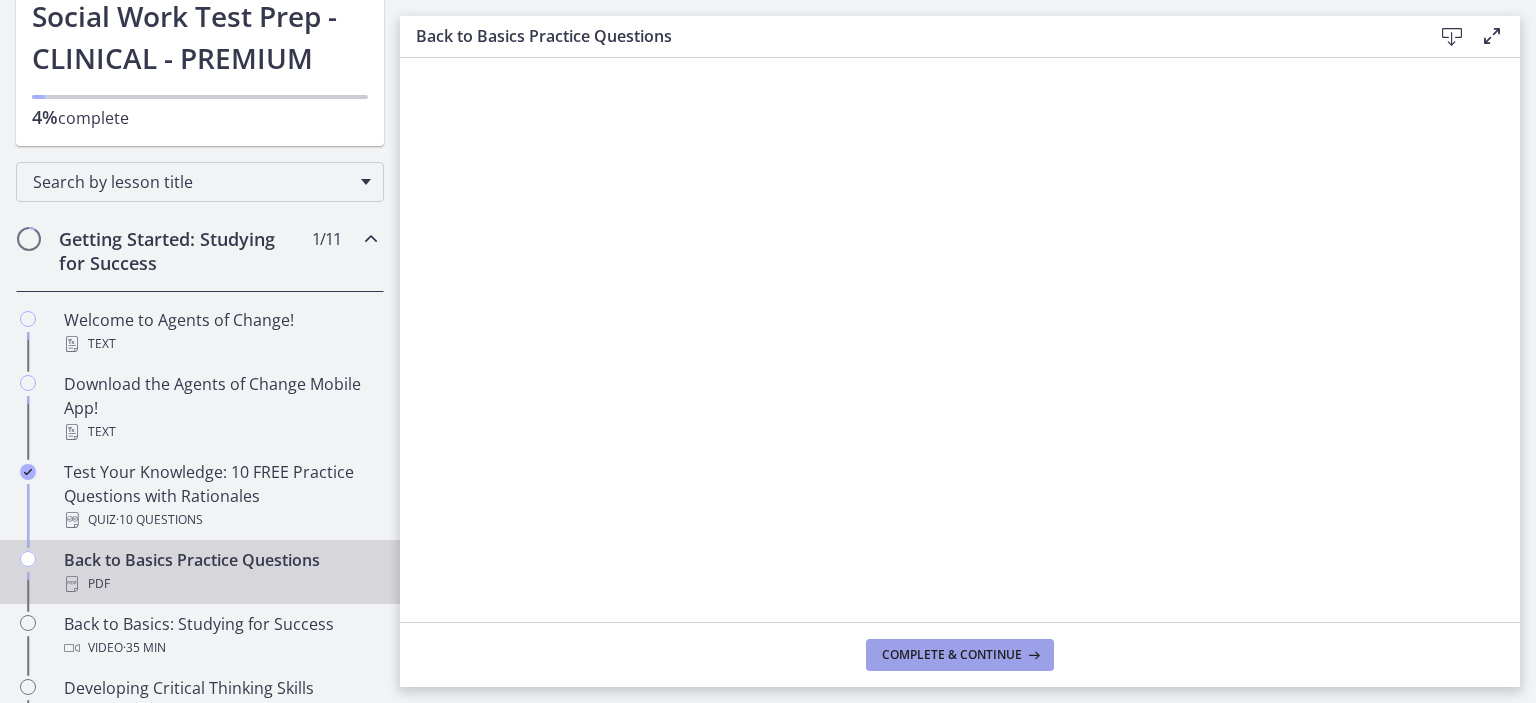 click on "Complete & continue" at bounding box center (960, 655) 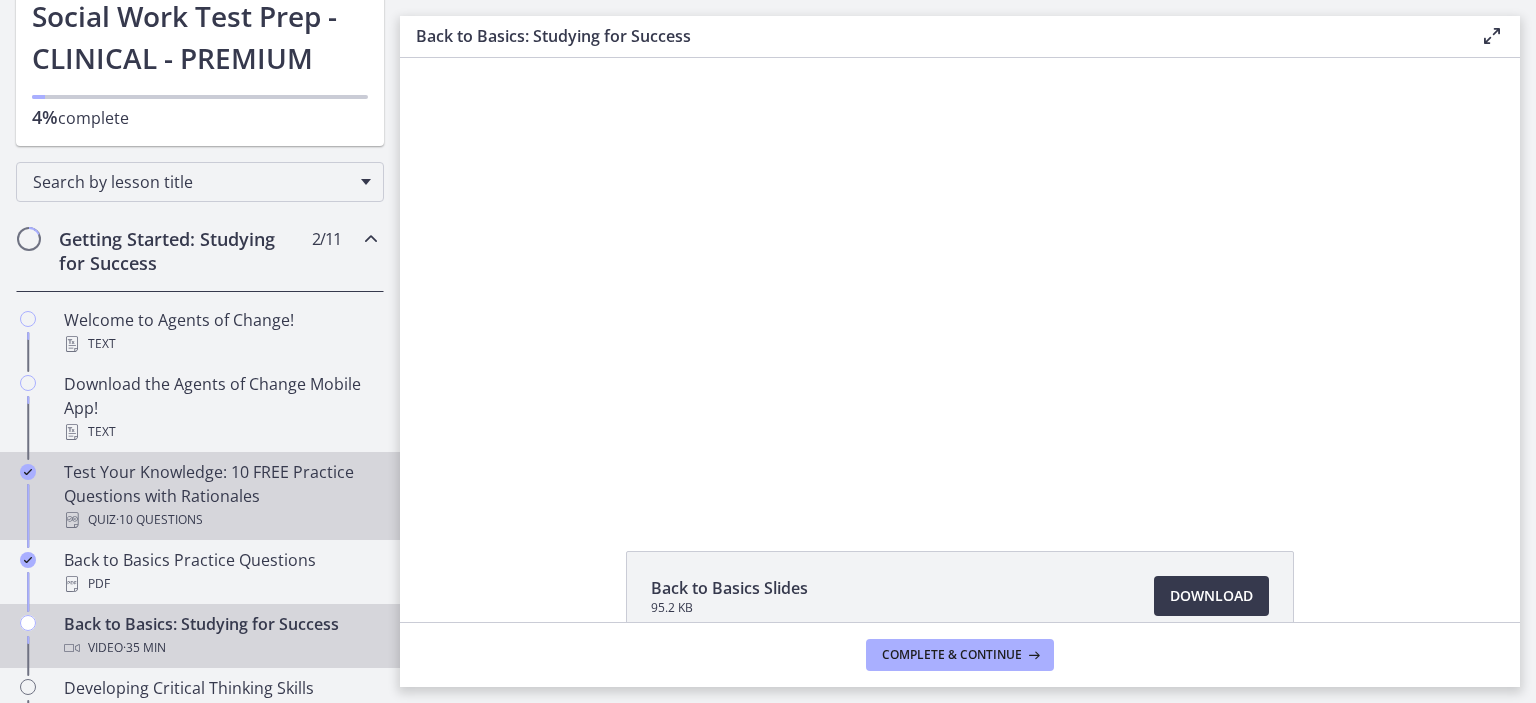 scroll, scrollTop: 0, scrollLeft: 0, axis: both 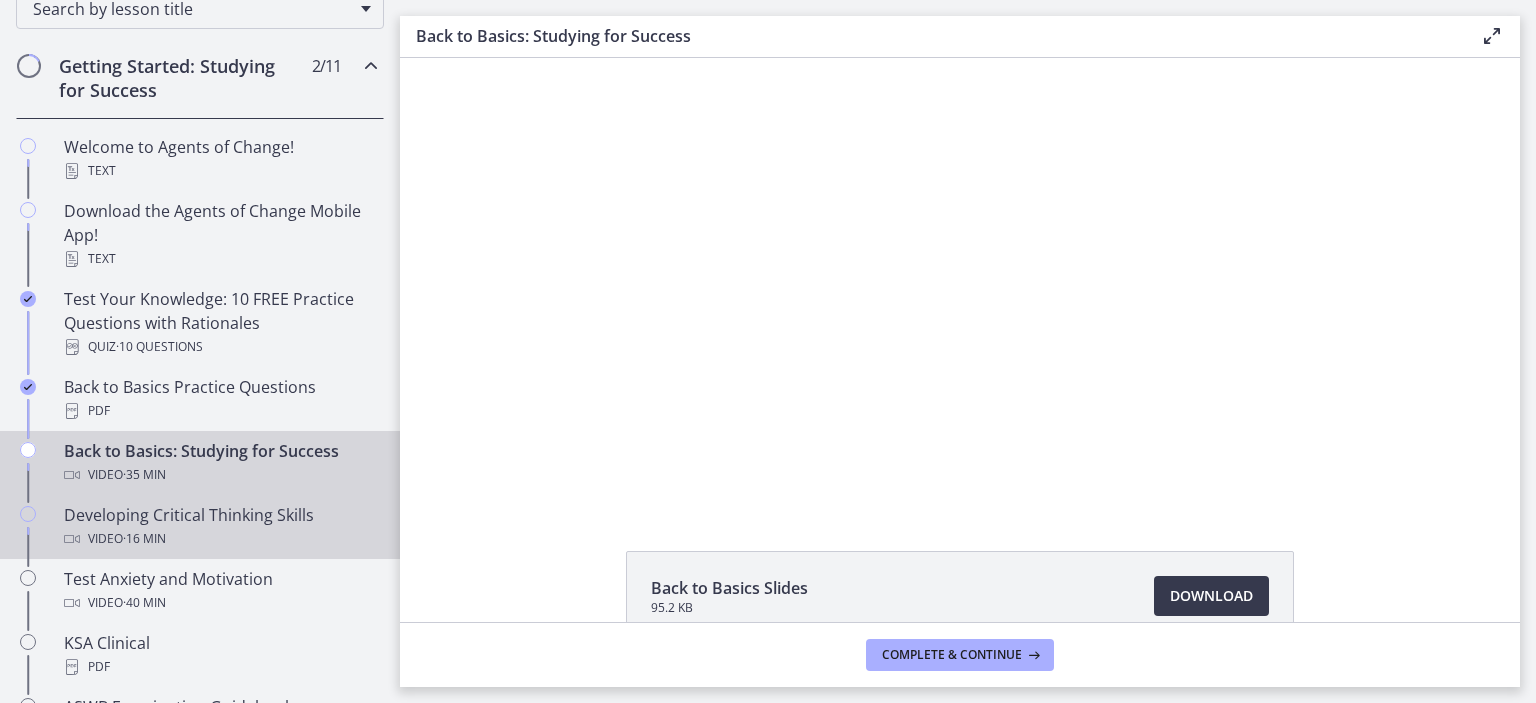 click on "Developing Critical Thinking Skills
Video
·  16 min" at bounding box center [220, 527] 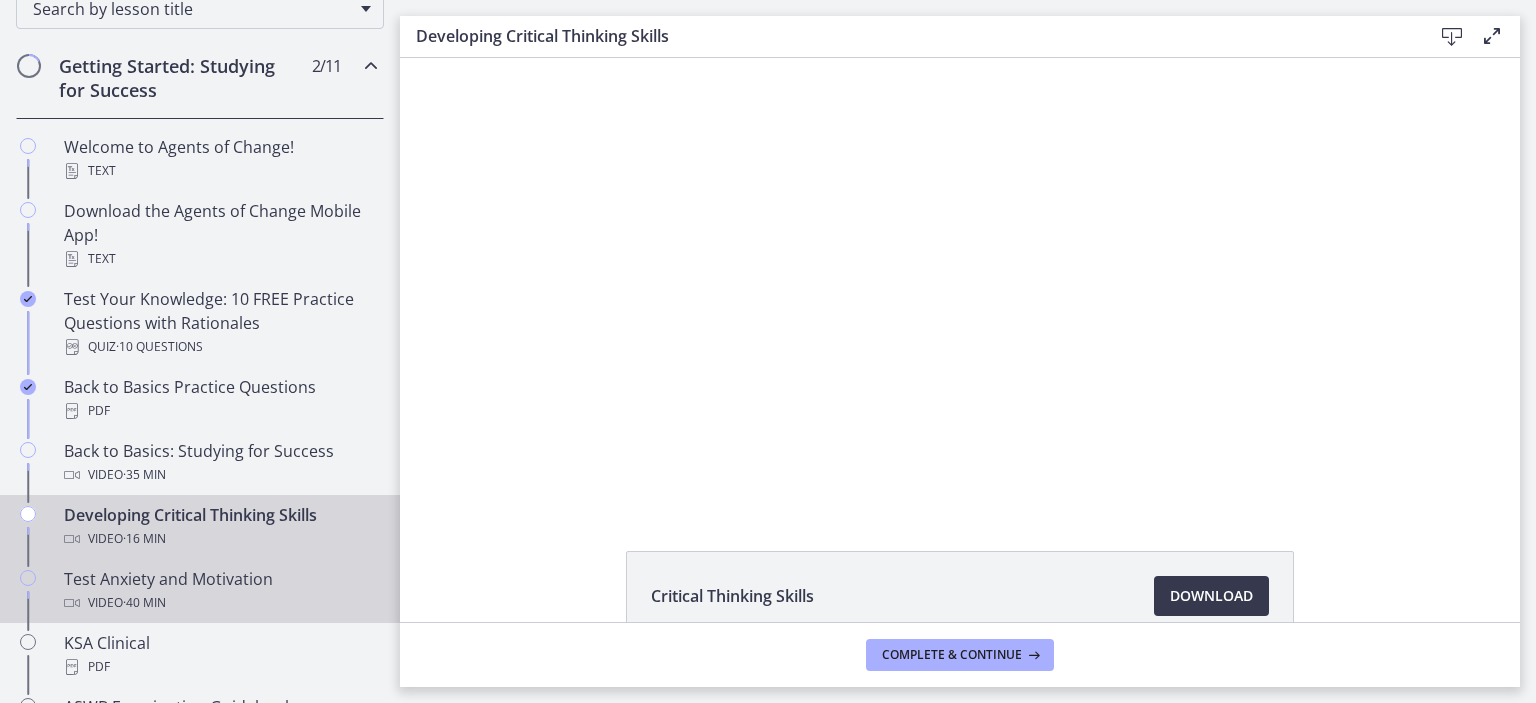scroll, scrollTop: 0, scrollLeft: 0, axis: both 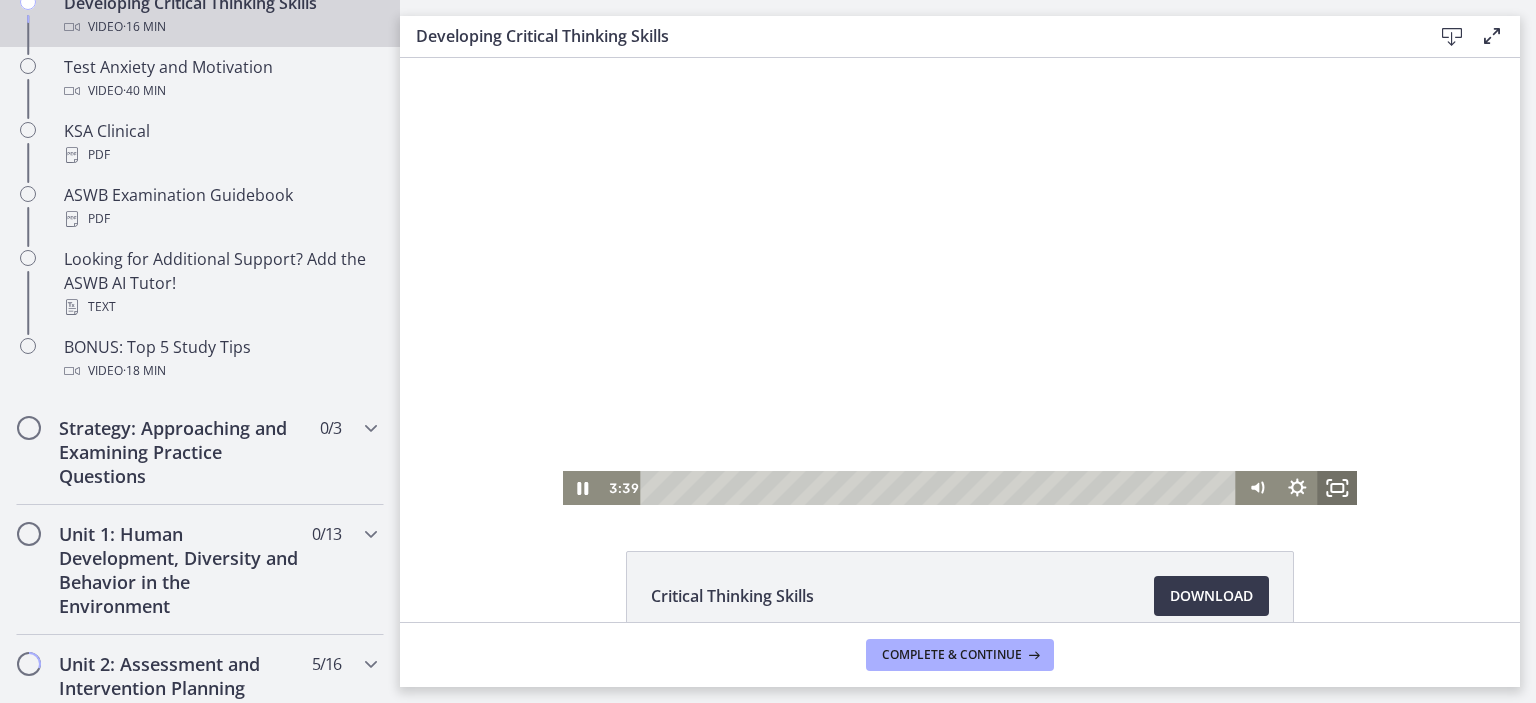 click 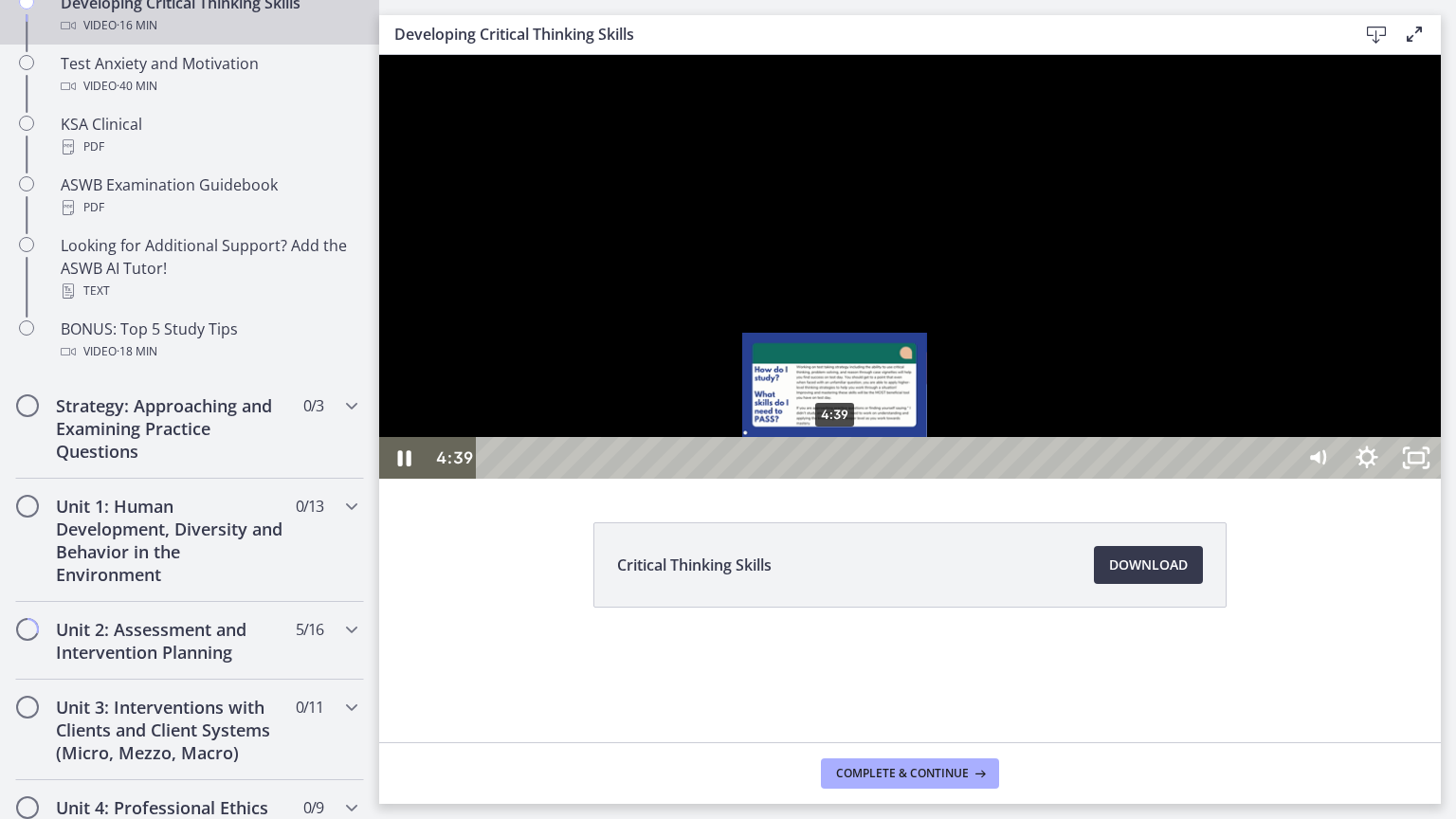 click on "4:39" at bounding box center [887, 458] 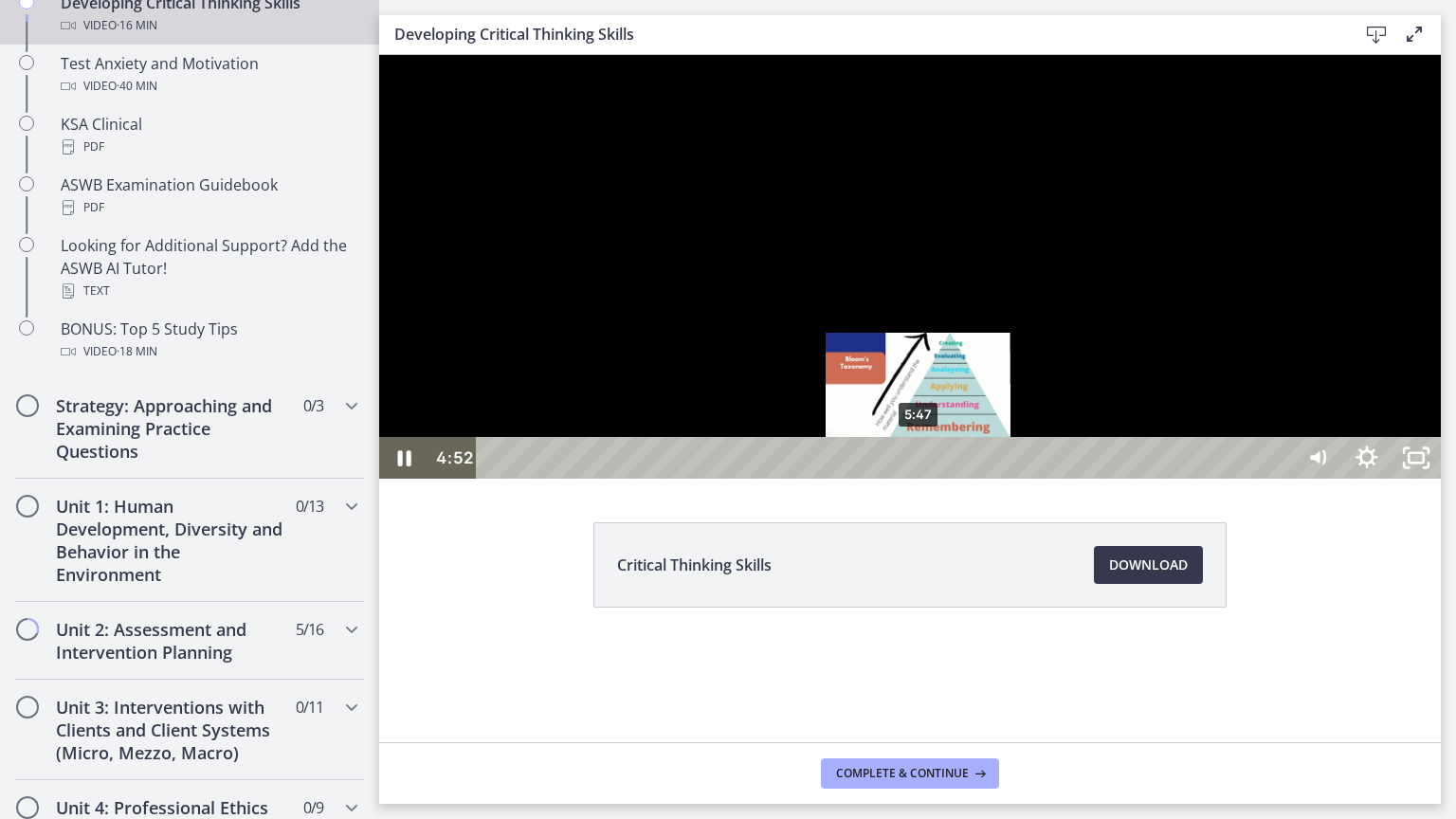 click on "5:47" at bounding box center (887, 458) 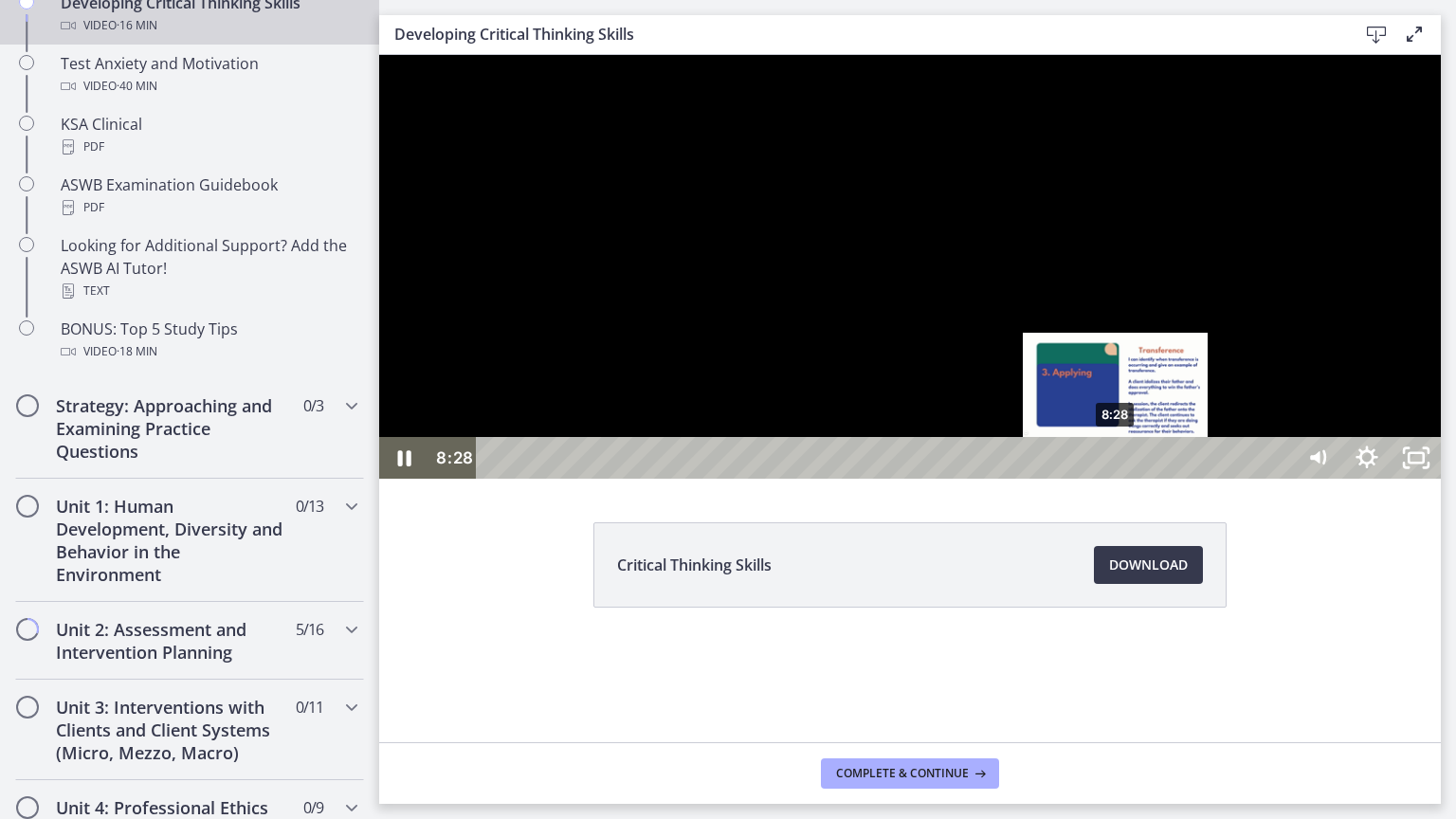 click on "8:28" at bounding box center [887, 458] 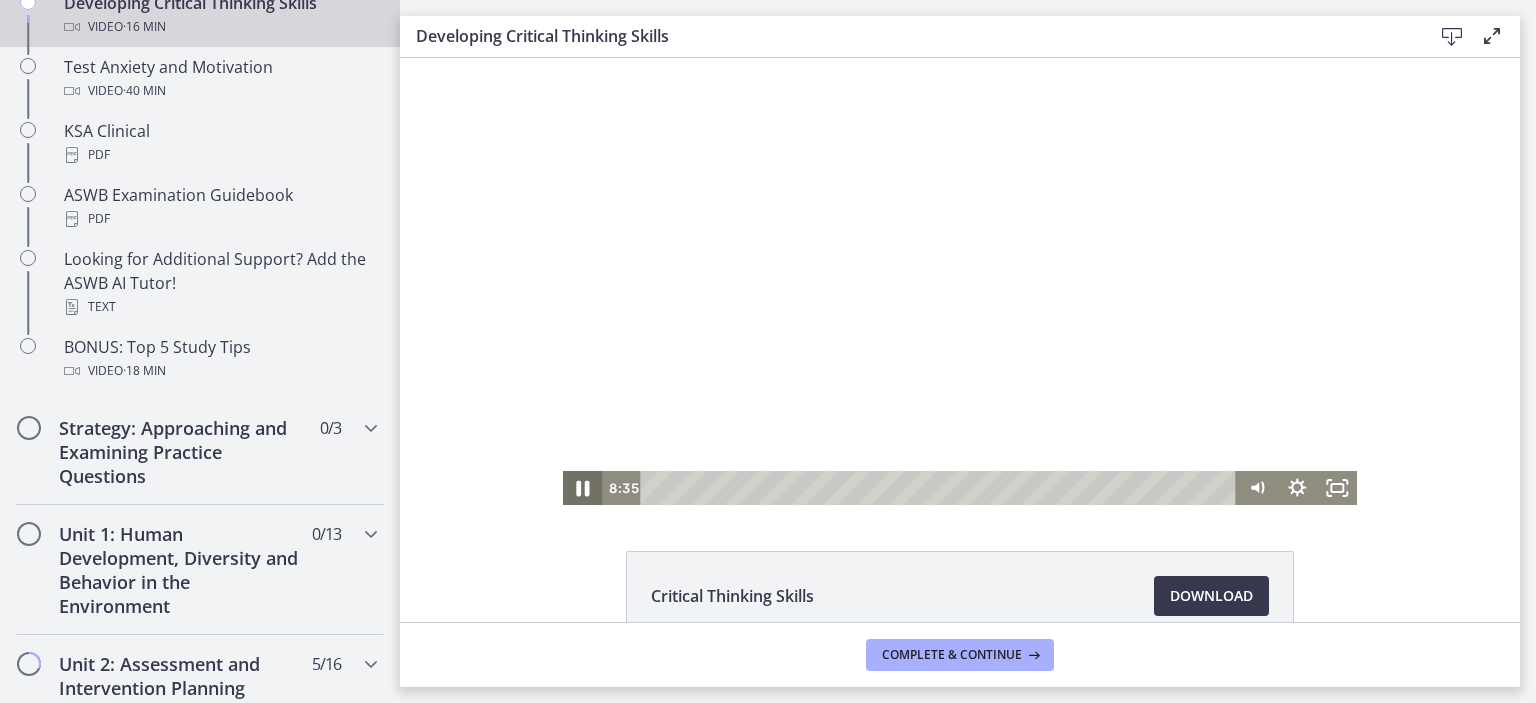 click 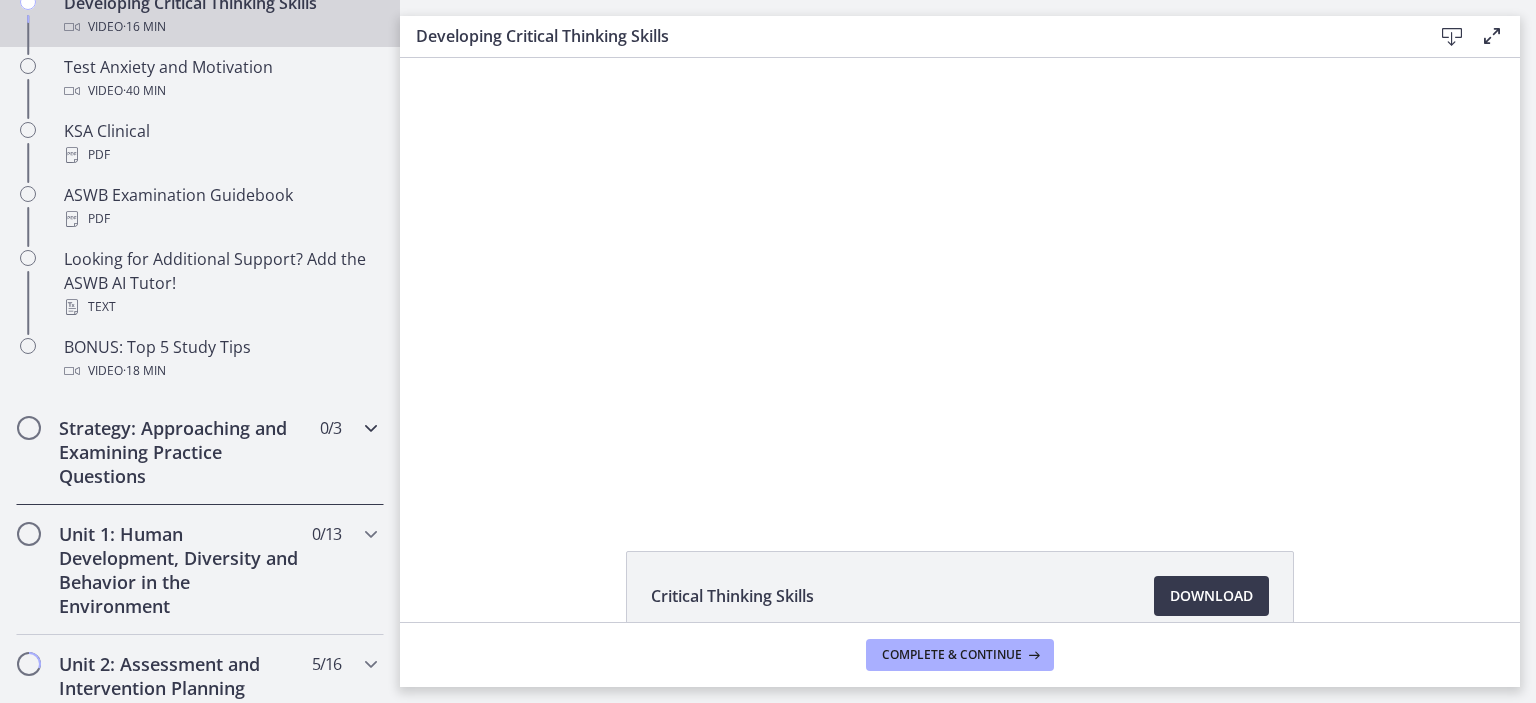 click on "Strategy: Approaching and Examining Practice Questions" at bounding box center (181, 452) 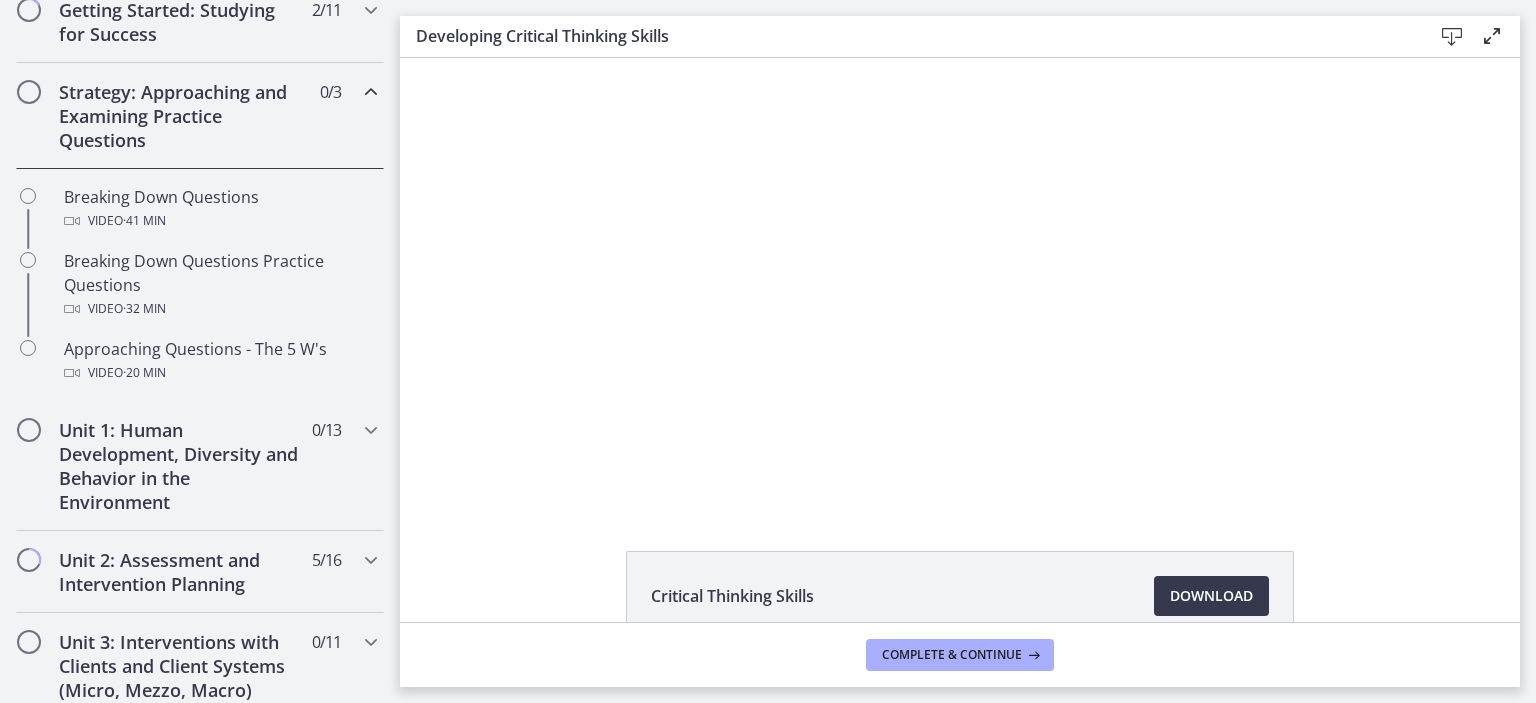 scroll, scrollTop: 362, scrollLeft: 0, axis: vertical 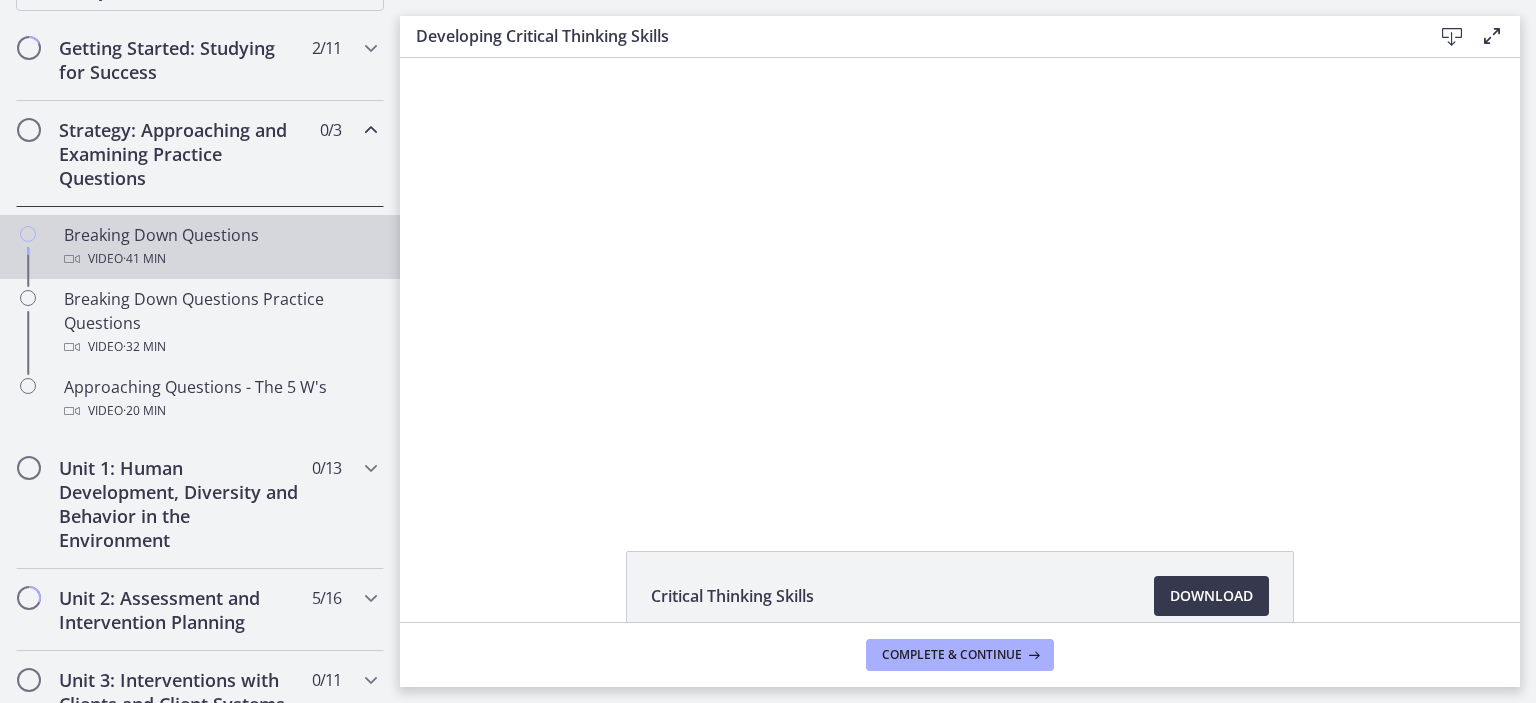 click on "Video
·  41 min" at bounding box center (220, 259) 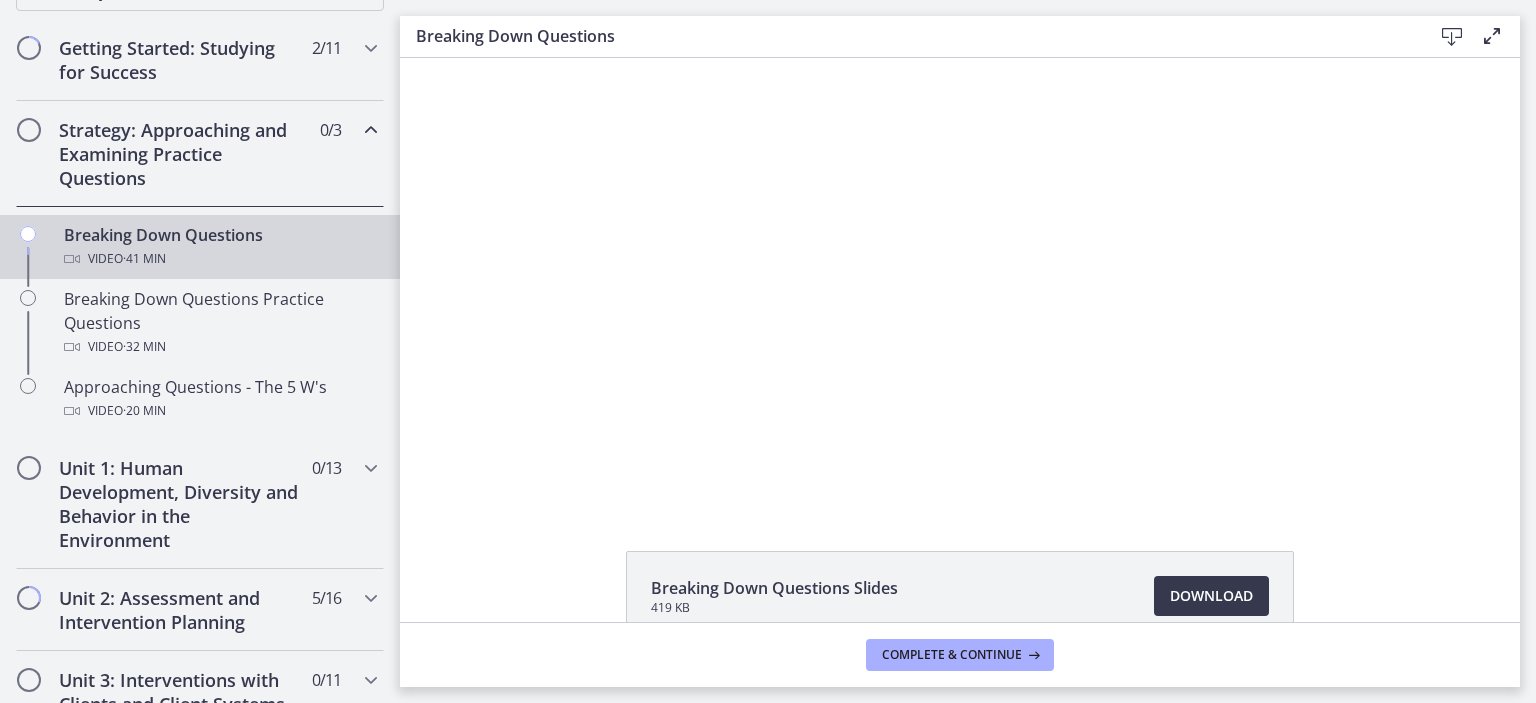 scroll, scrollTop: 0, scrollLeft: 0, axis: both 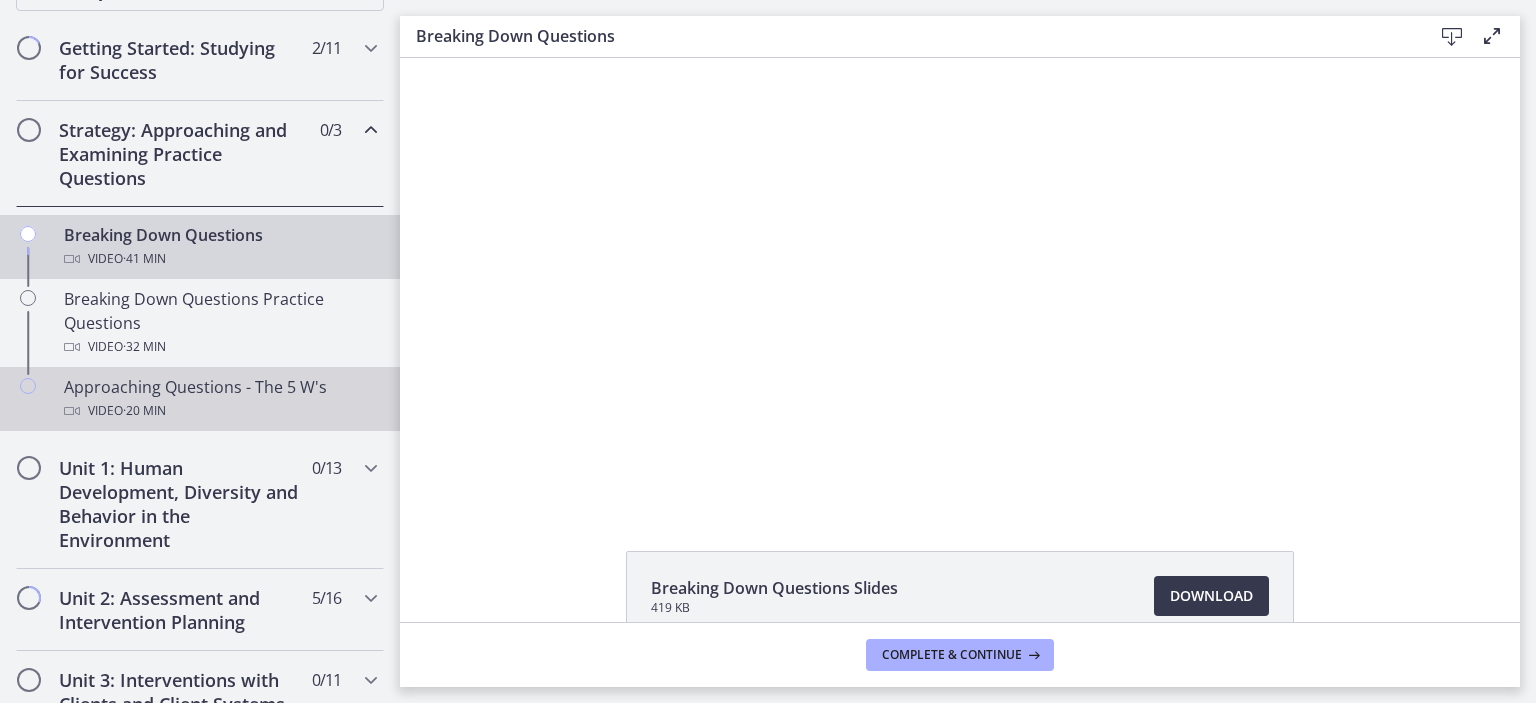 click on "Video
·  20 min" at bounding box center [220, 411] 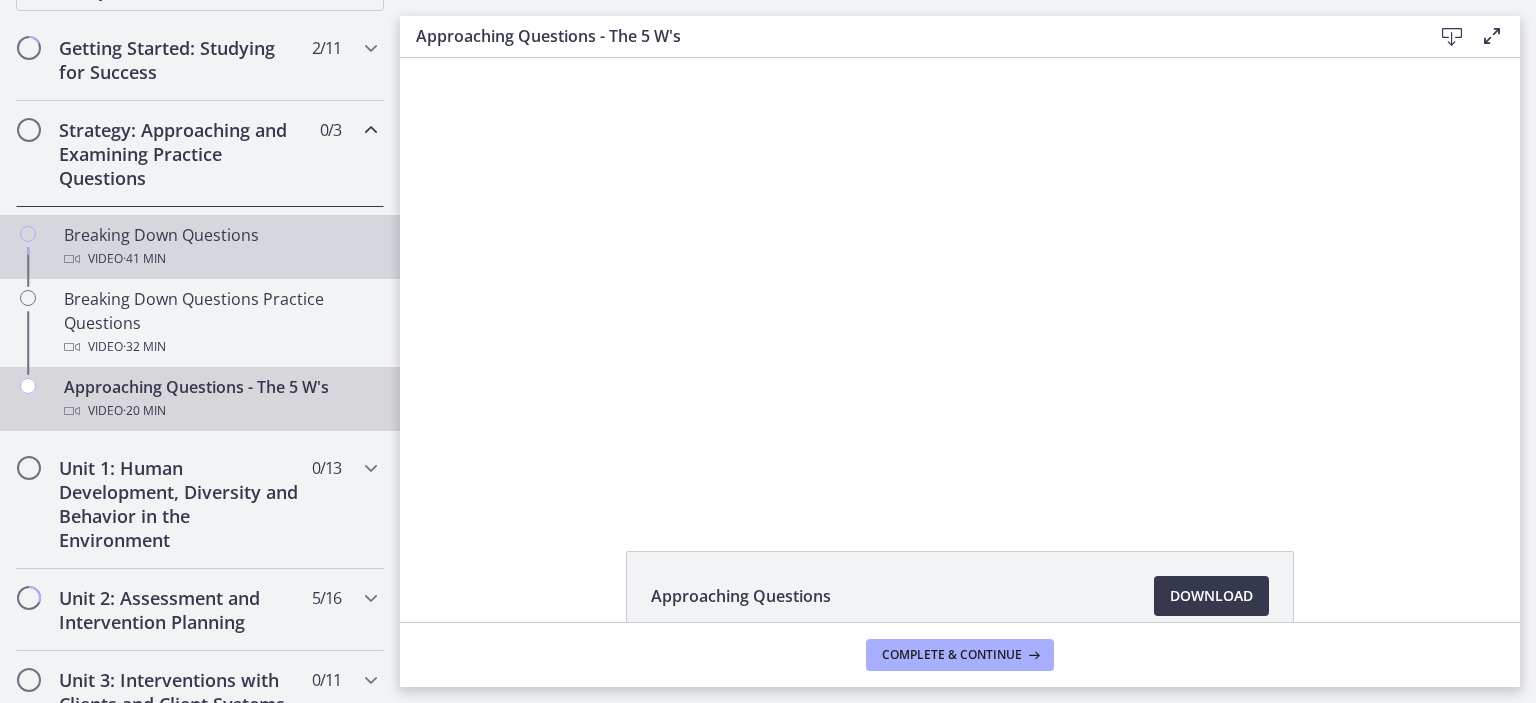 scroll, scrollTop: 0, scrollLeft: 0, axis: both 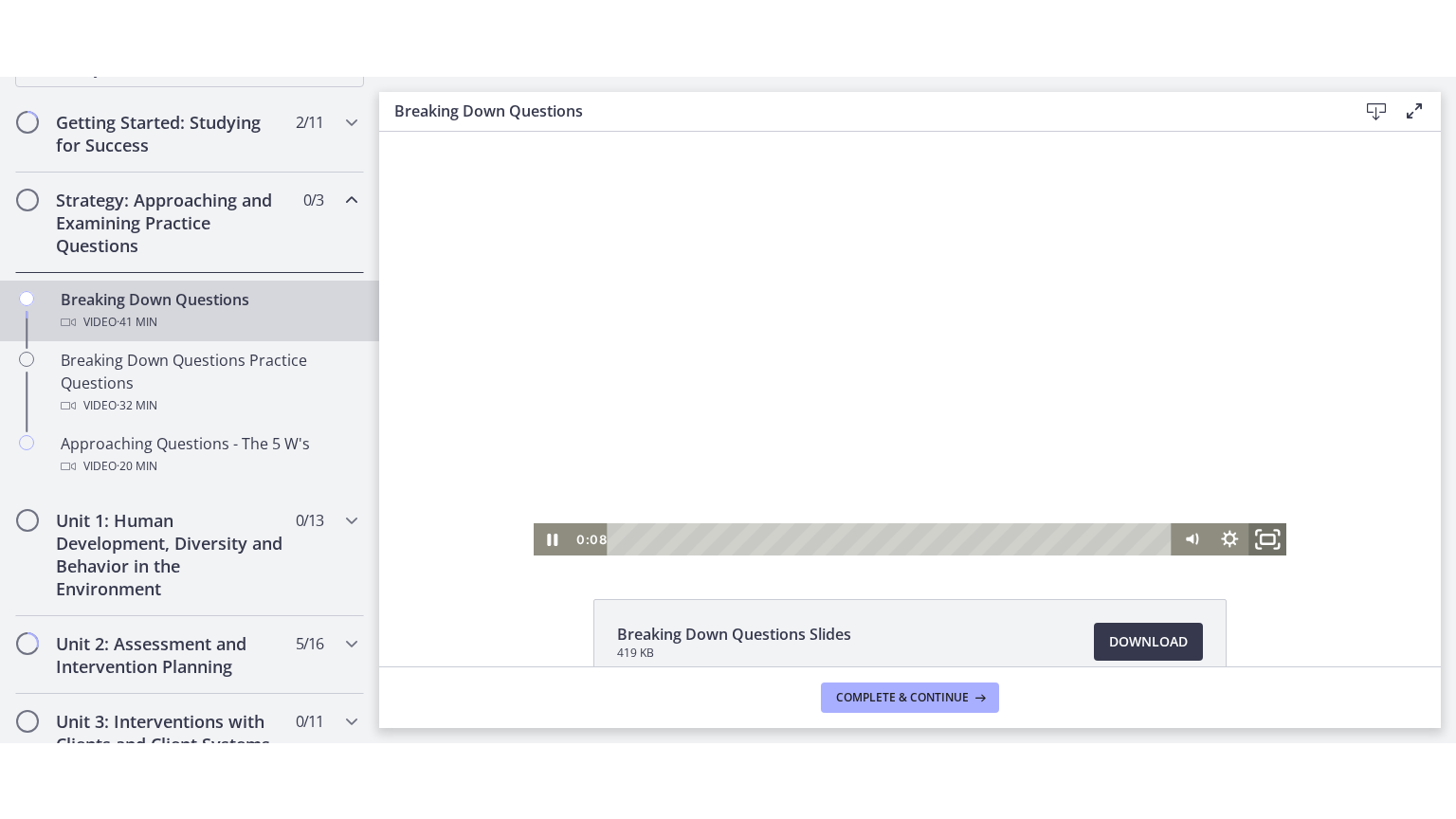 click 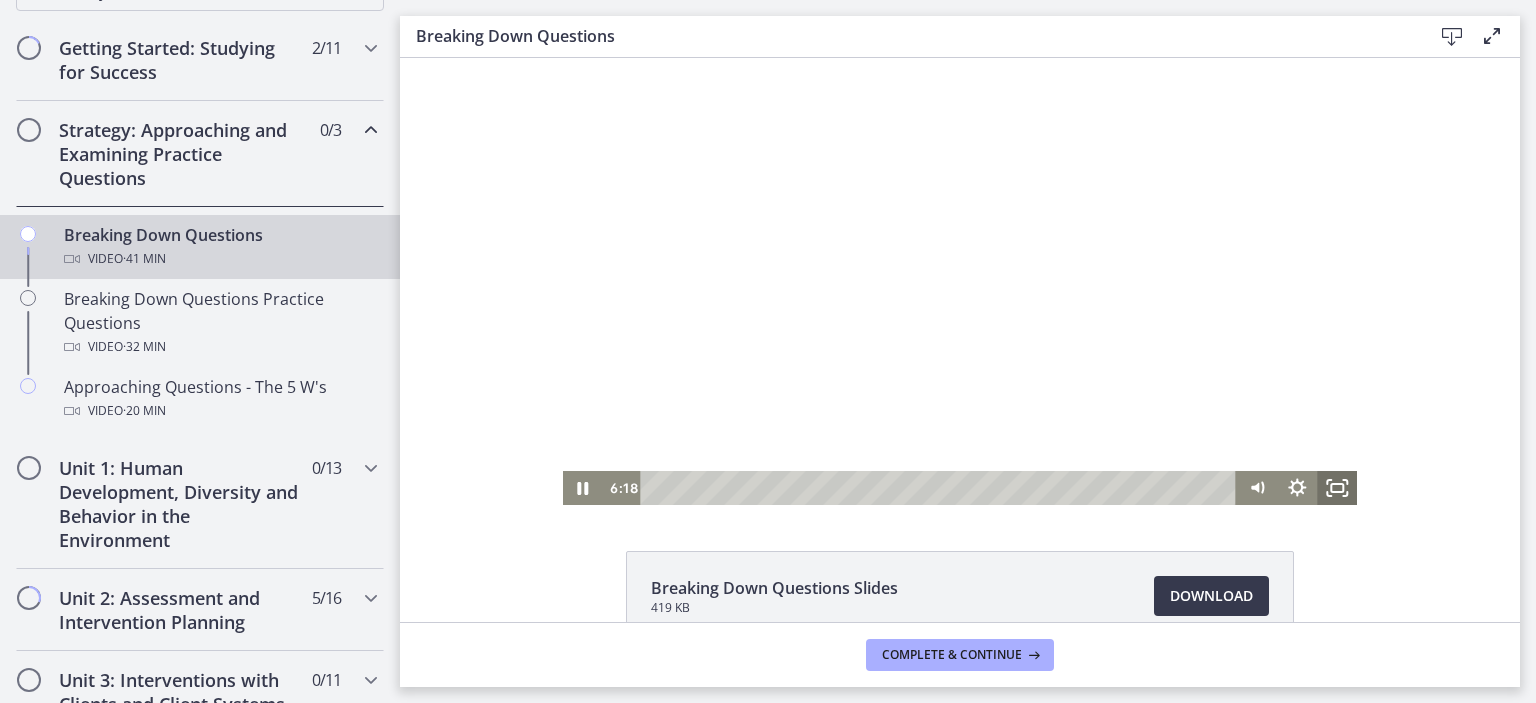 click 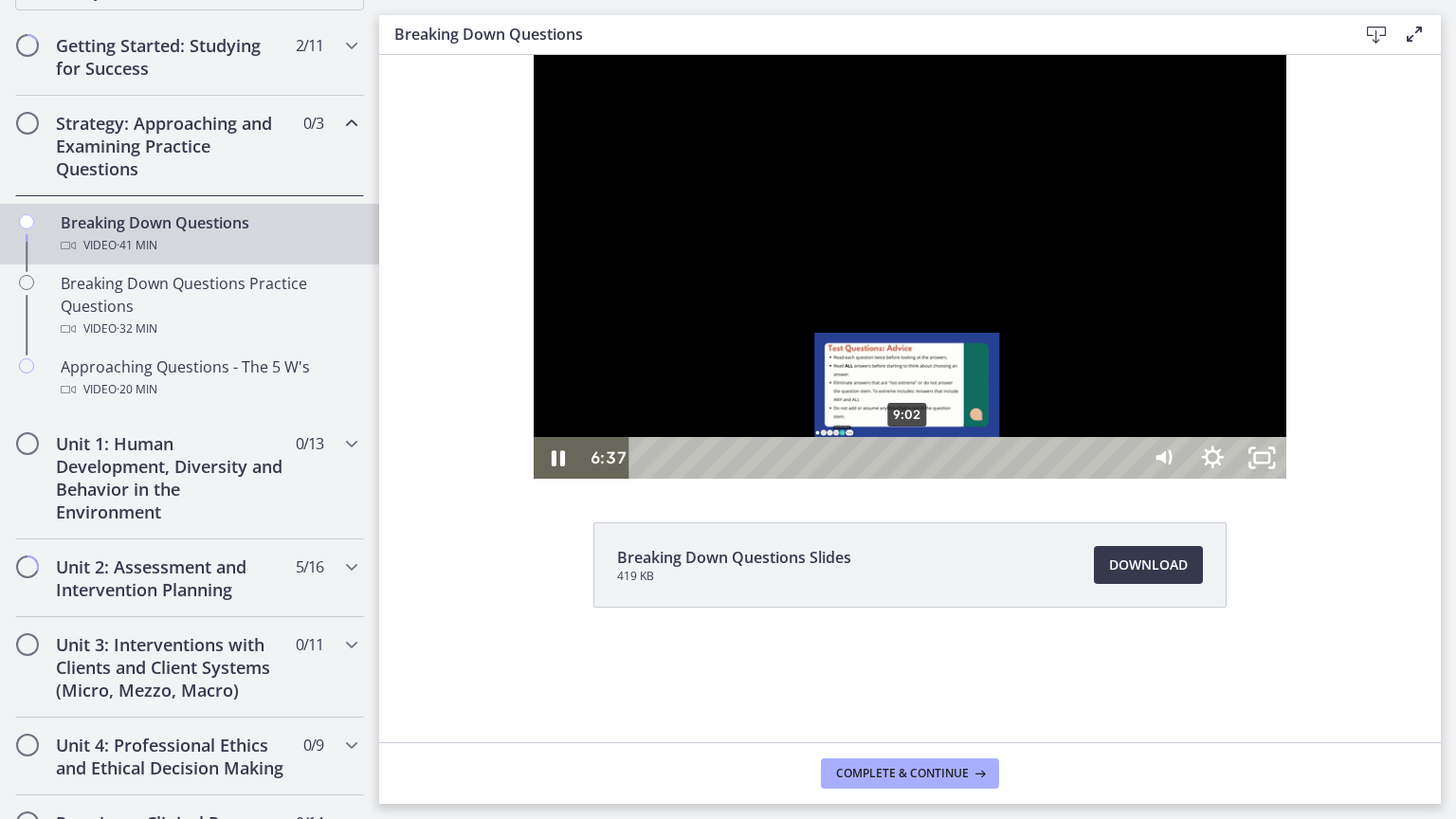 type 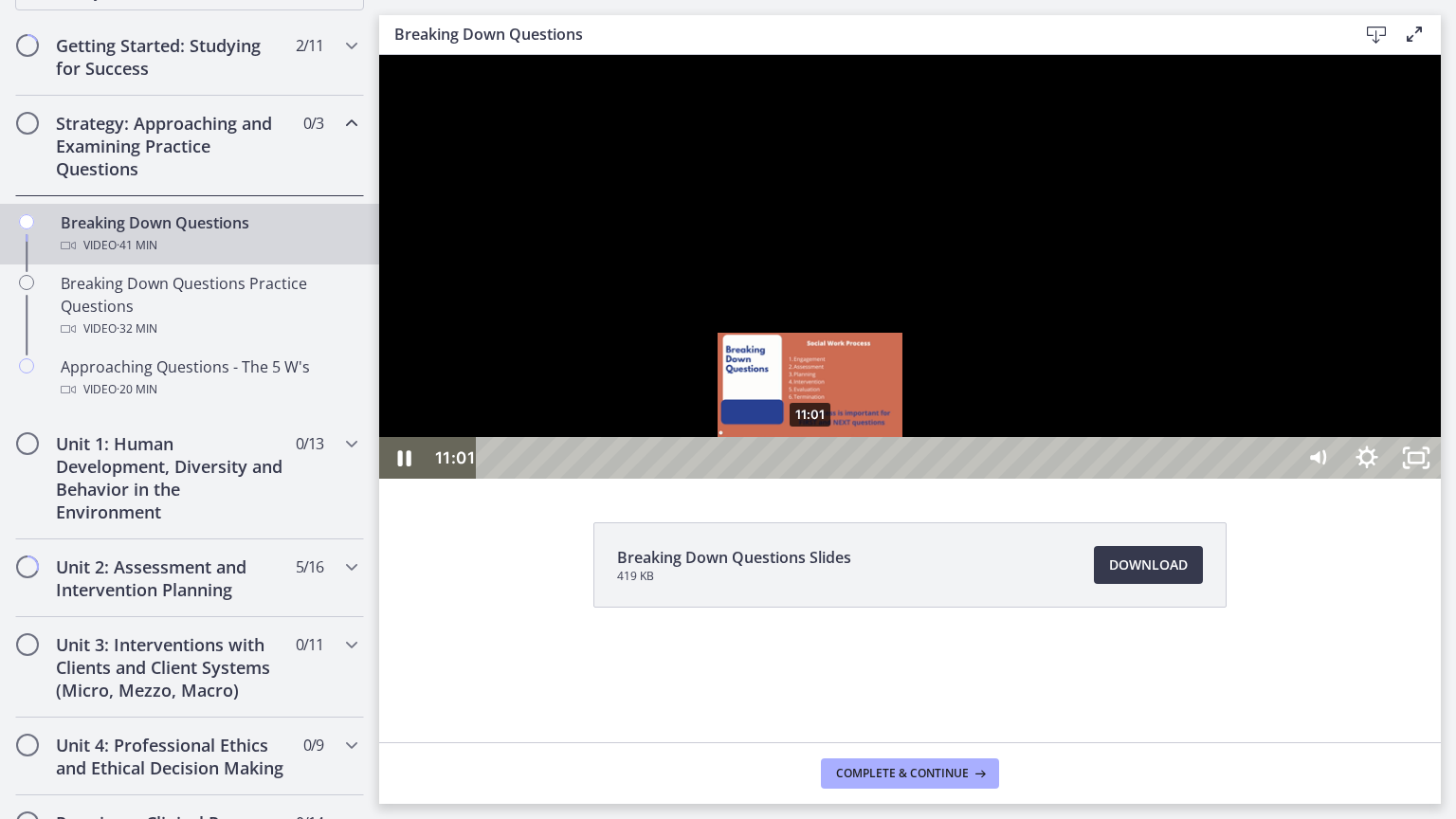 click on "11:01" at bounding box center [887, 458] 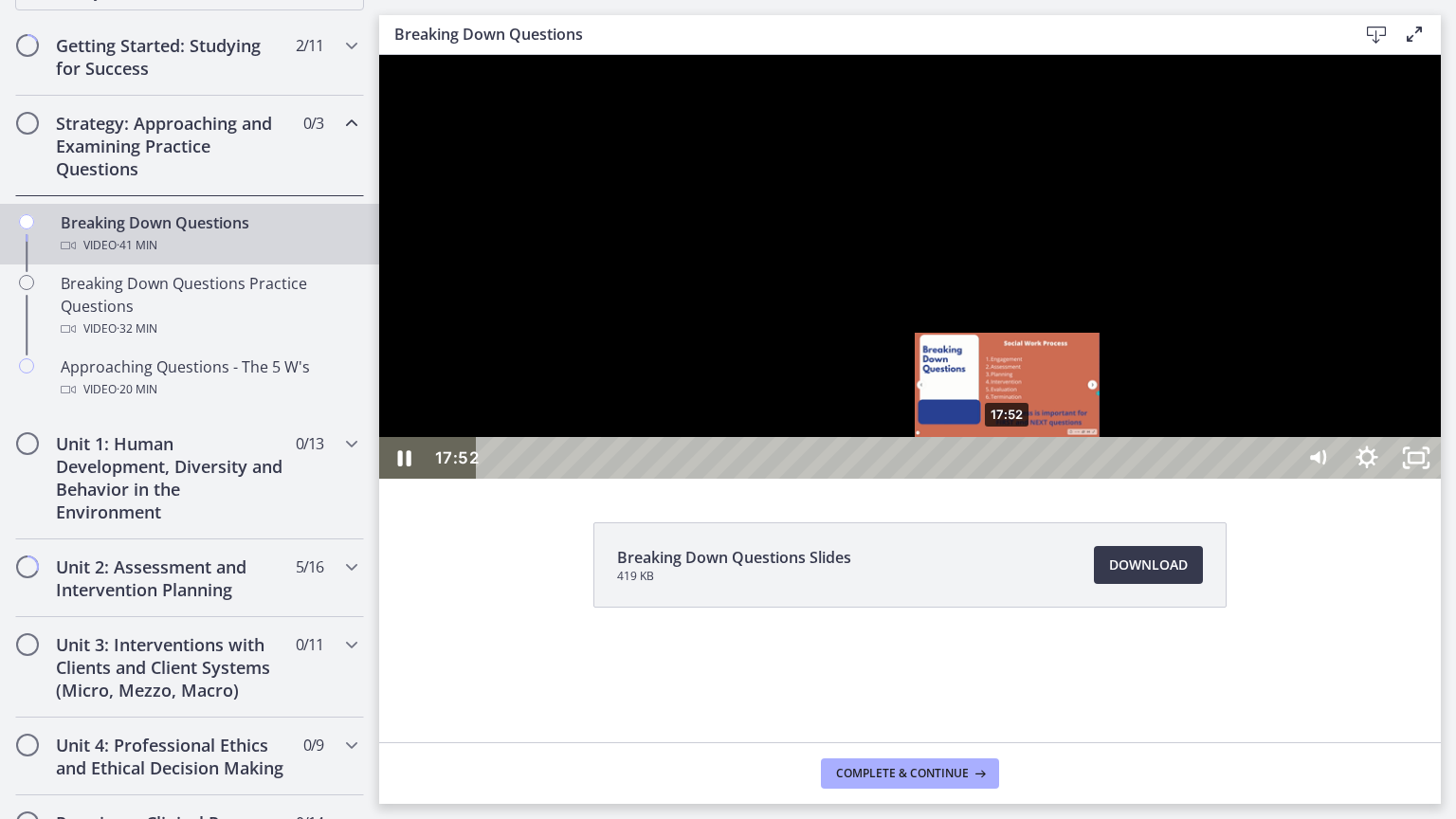 click on "17:52" at bounding box center (887, 458) 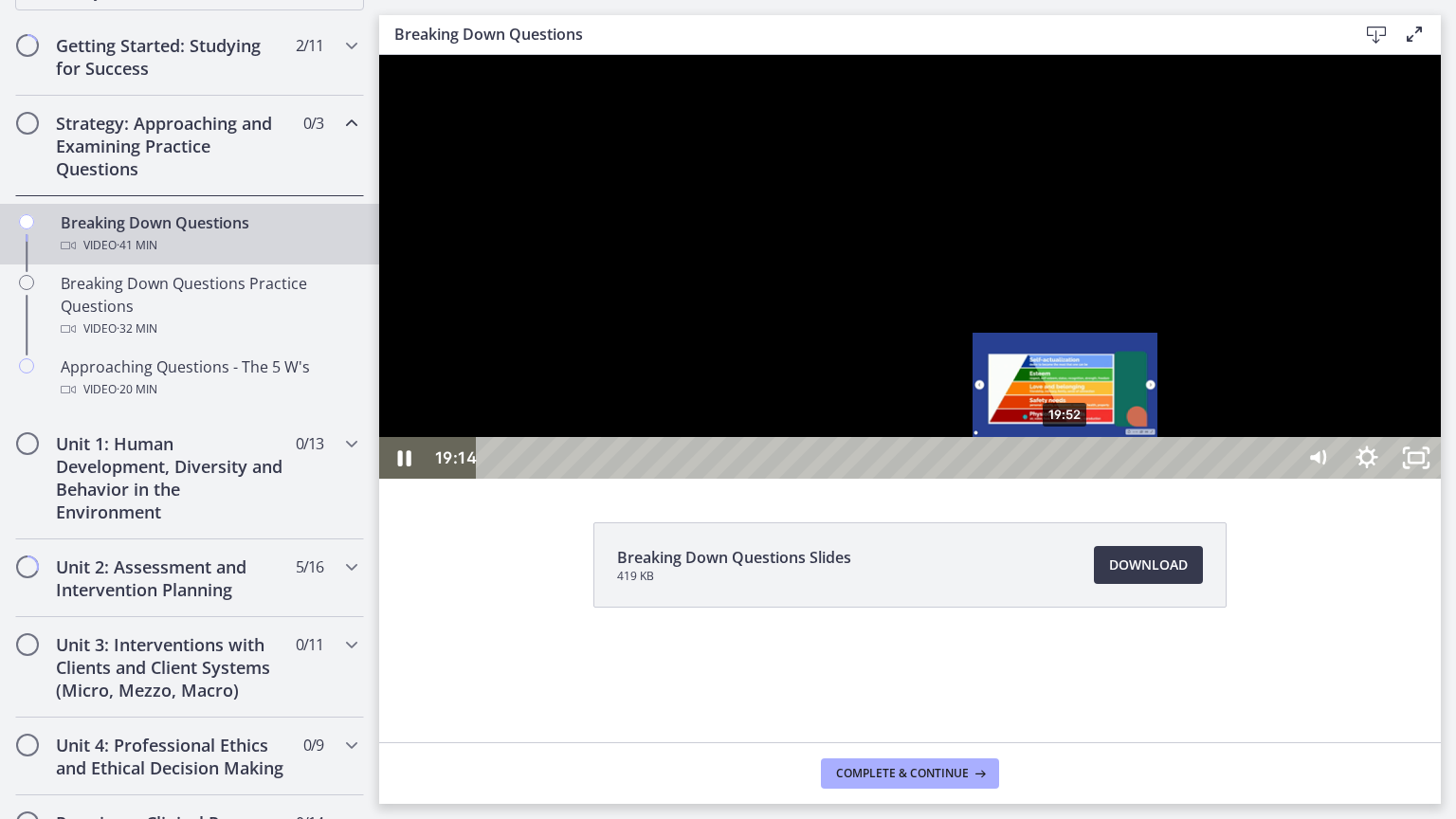 click on "19:52" at bounding box center [887, 458] 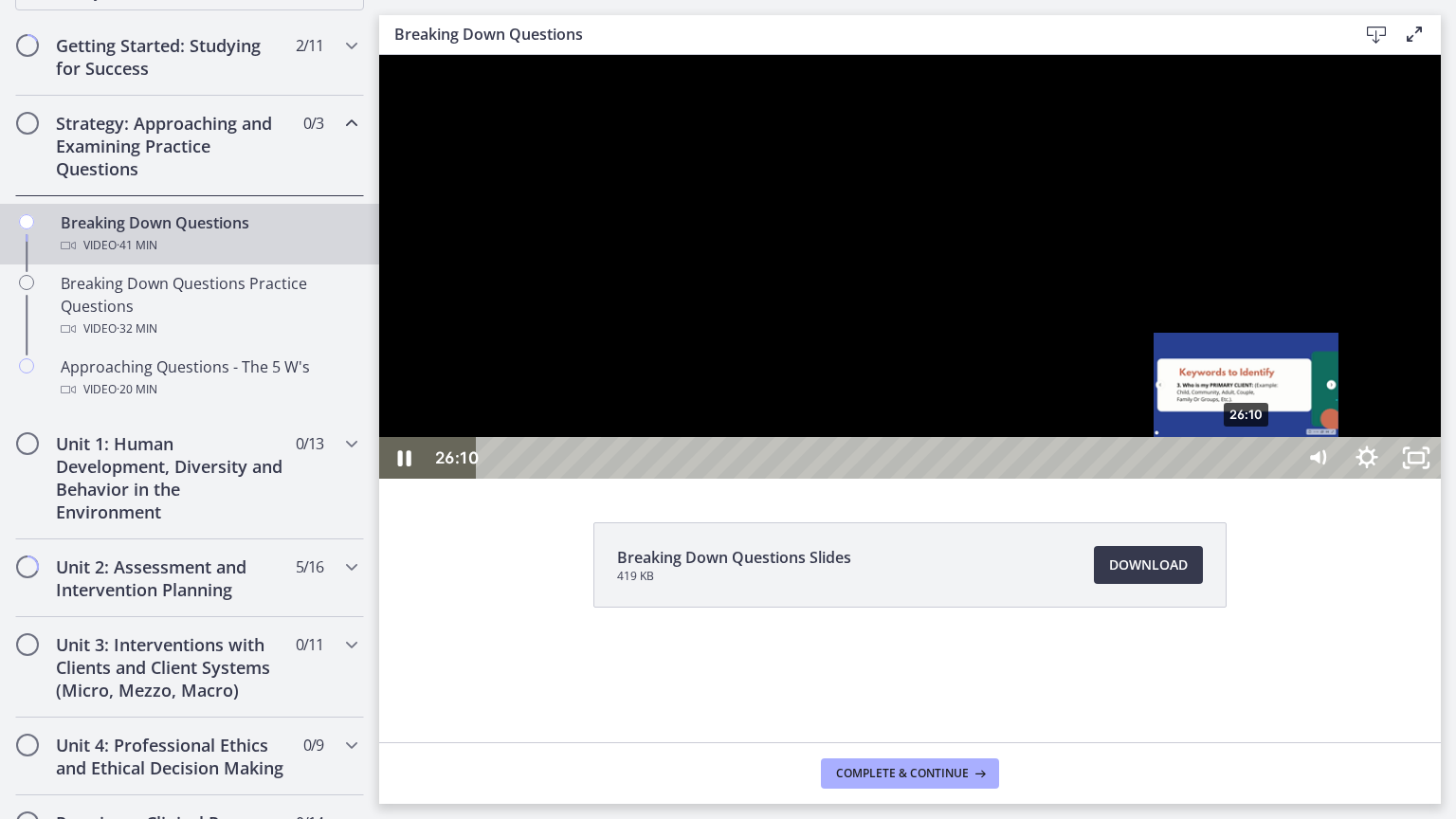 click on "26:10" at bounding box center (887, 458) 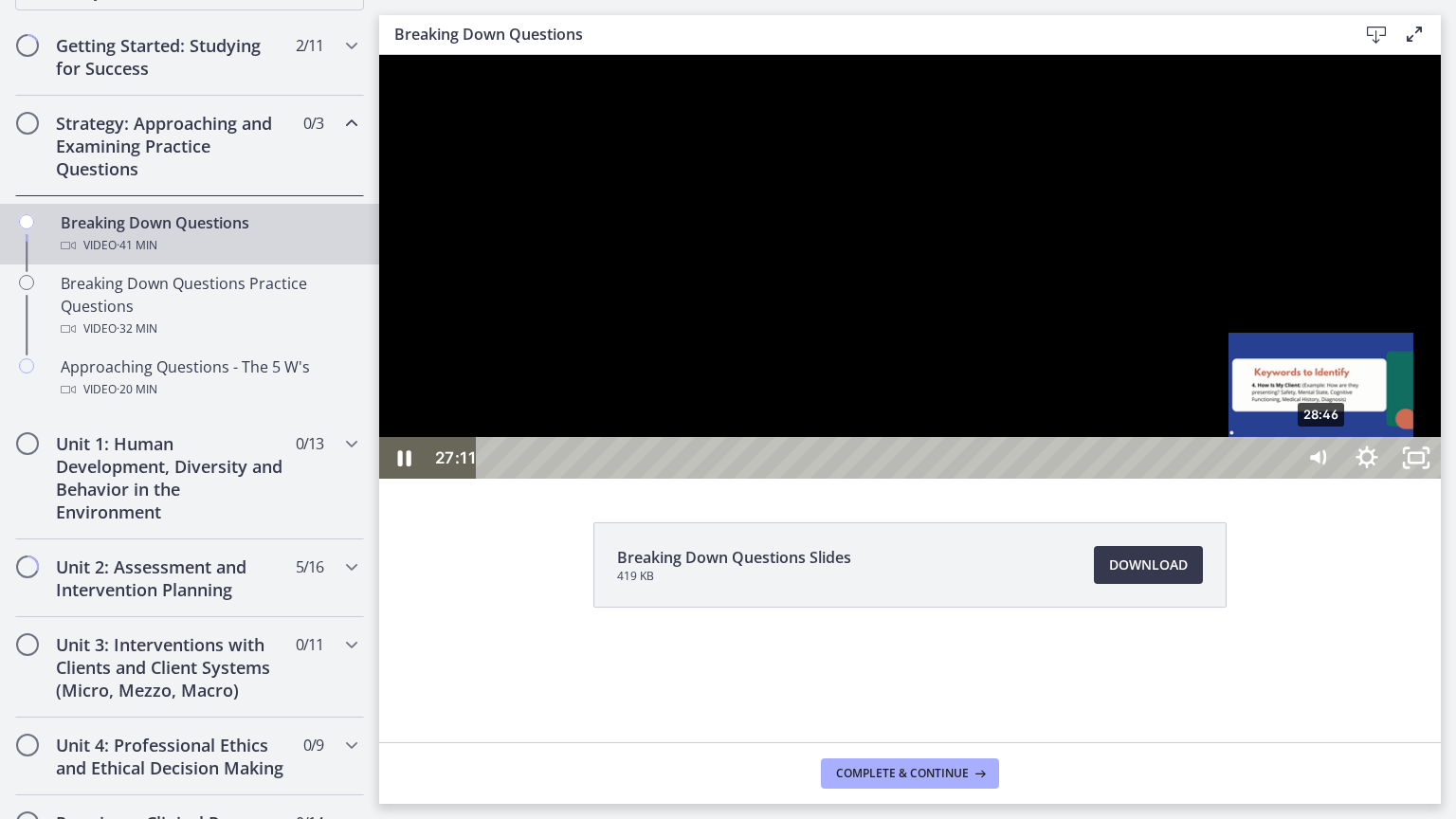 click on "28:46" at bounding box center (887, 458) 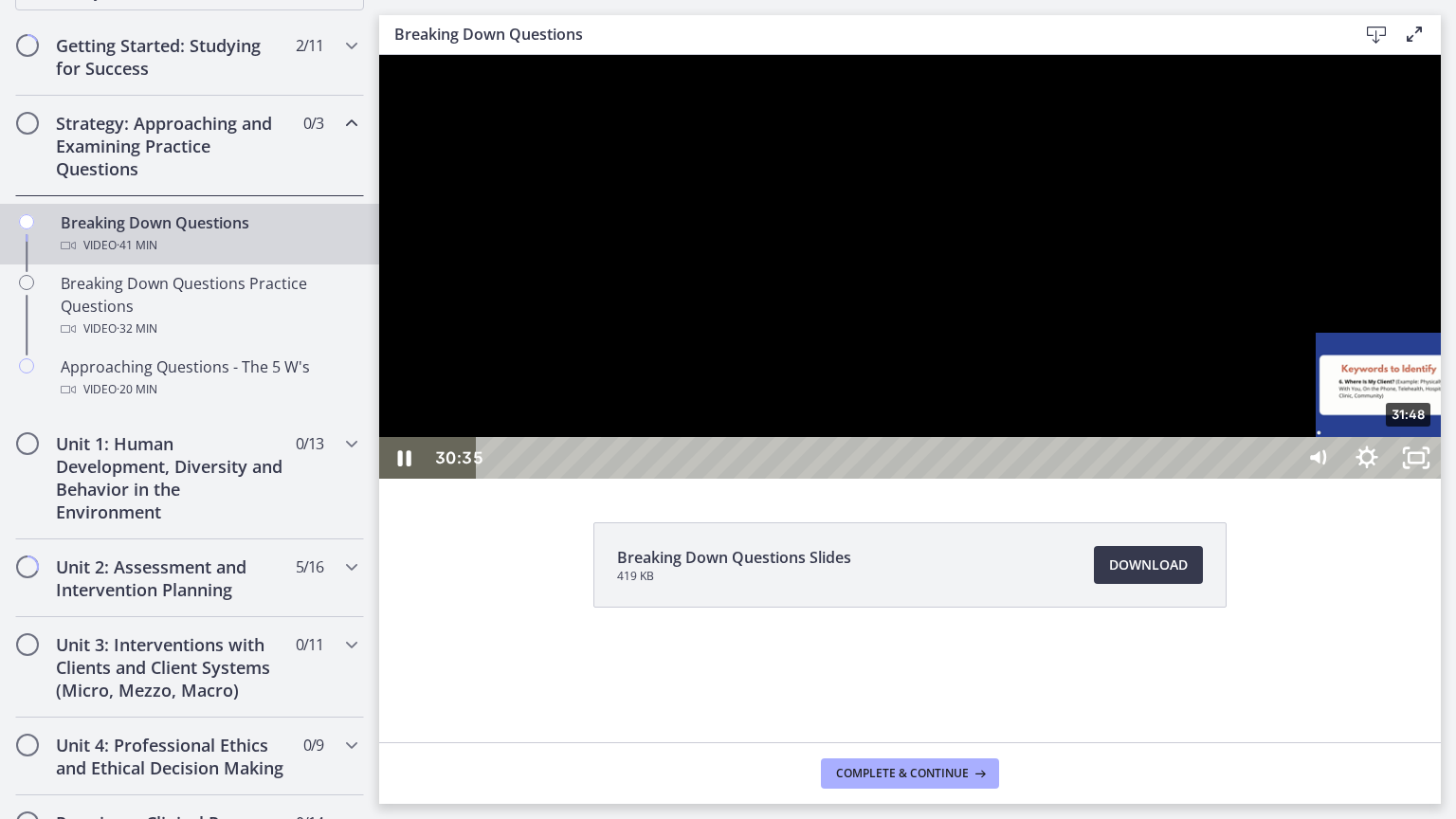 click on "31:48" at bounding box center (887, 458) 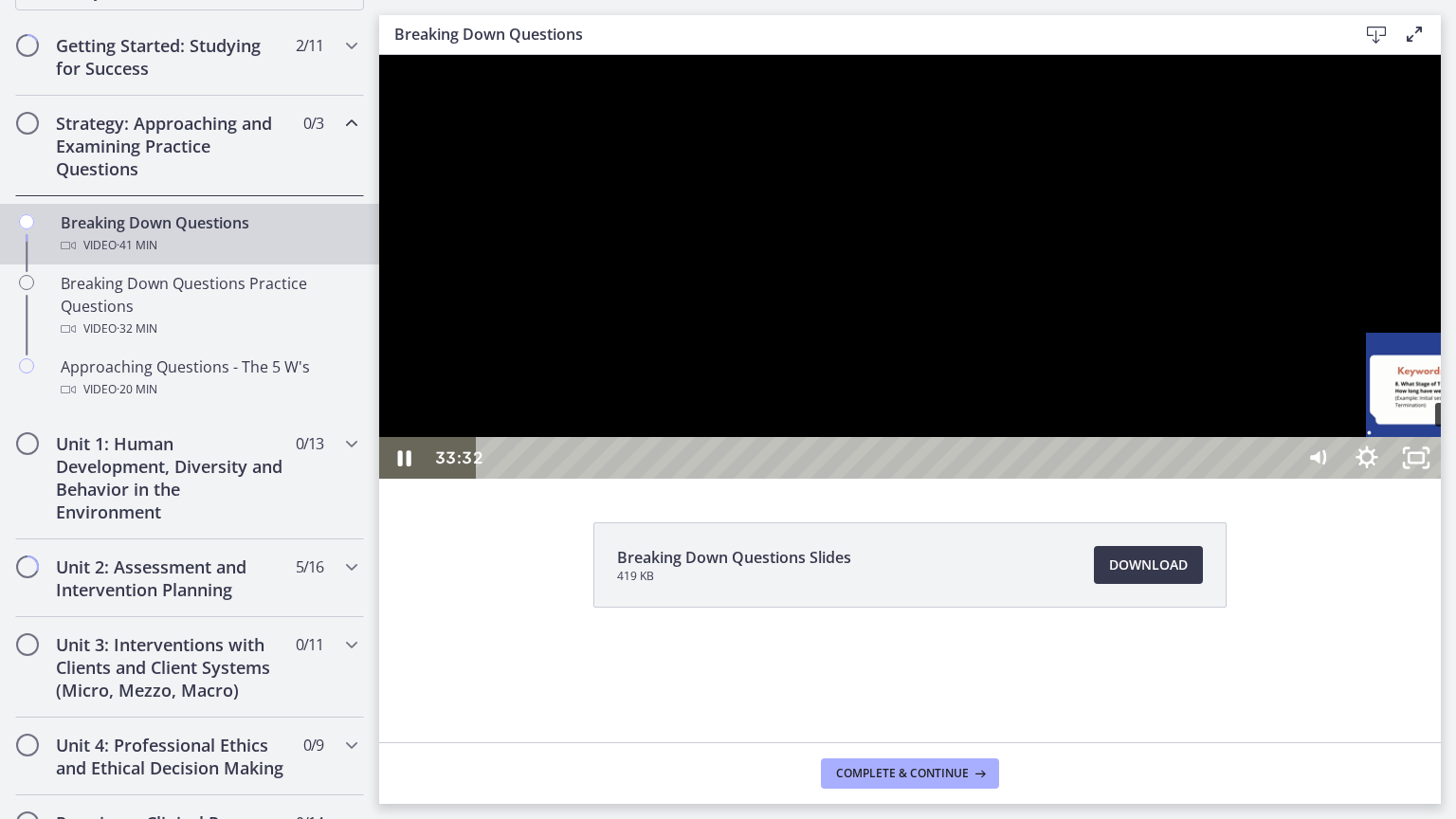click on "33:32" at bounding box center (887, 458) 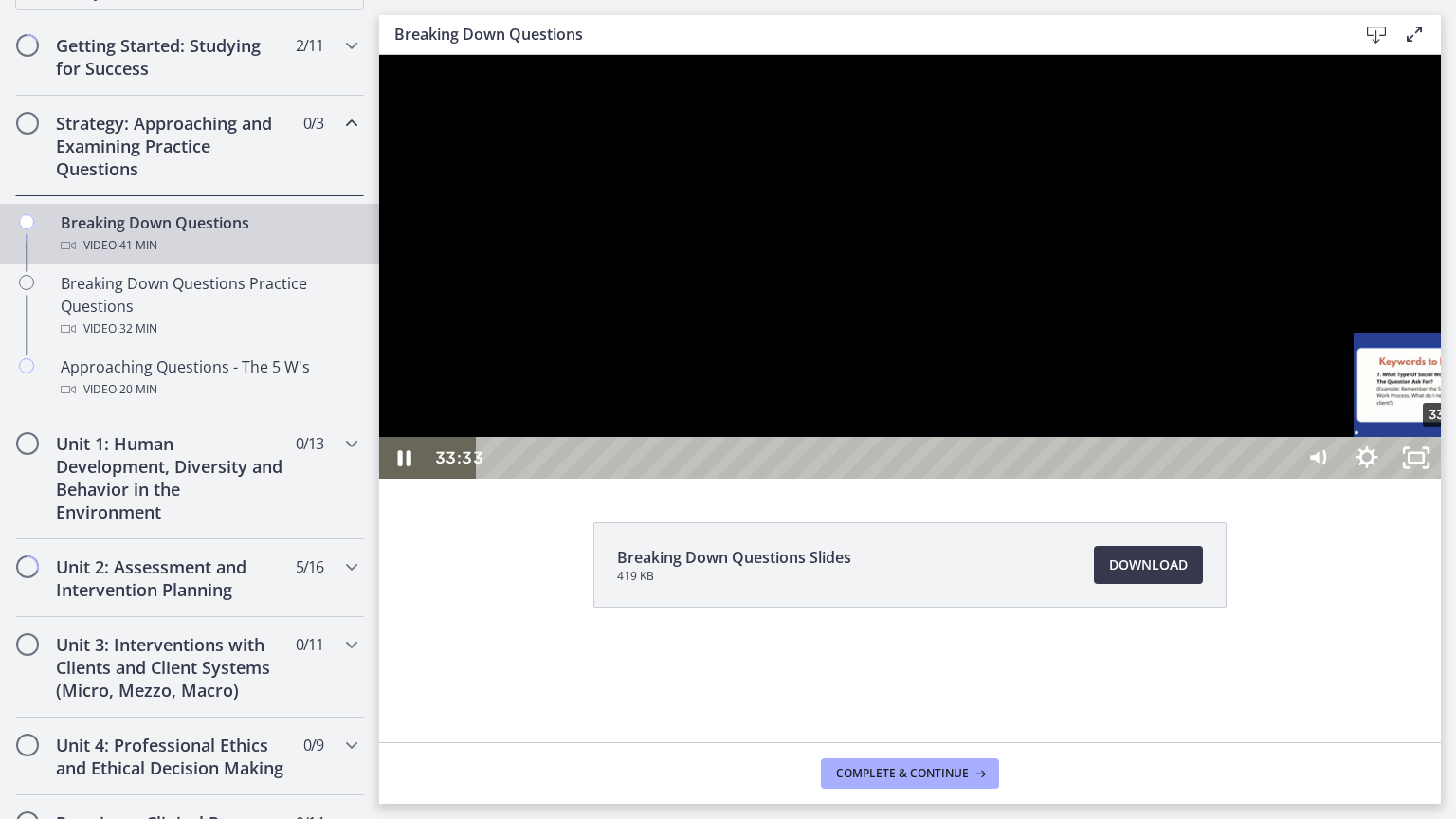 click on "33:07" at bounding box center (887, 458) 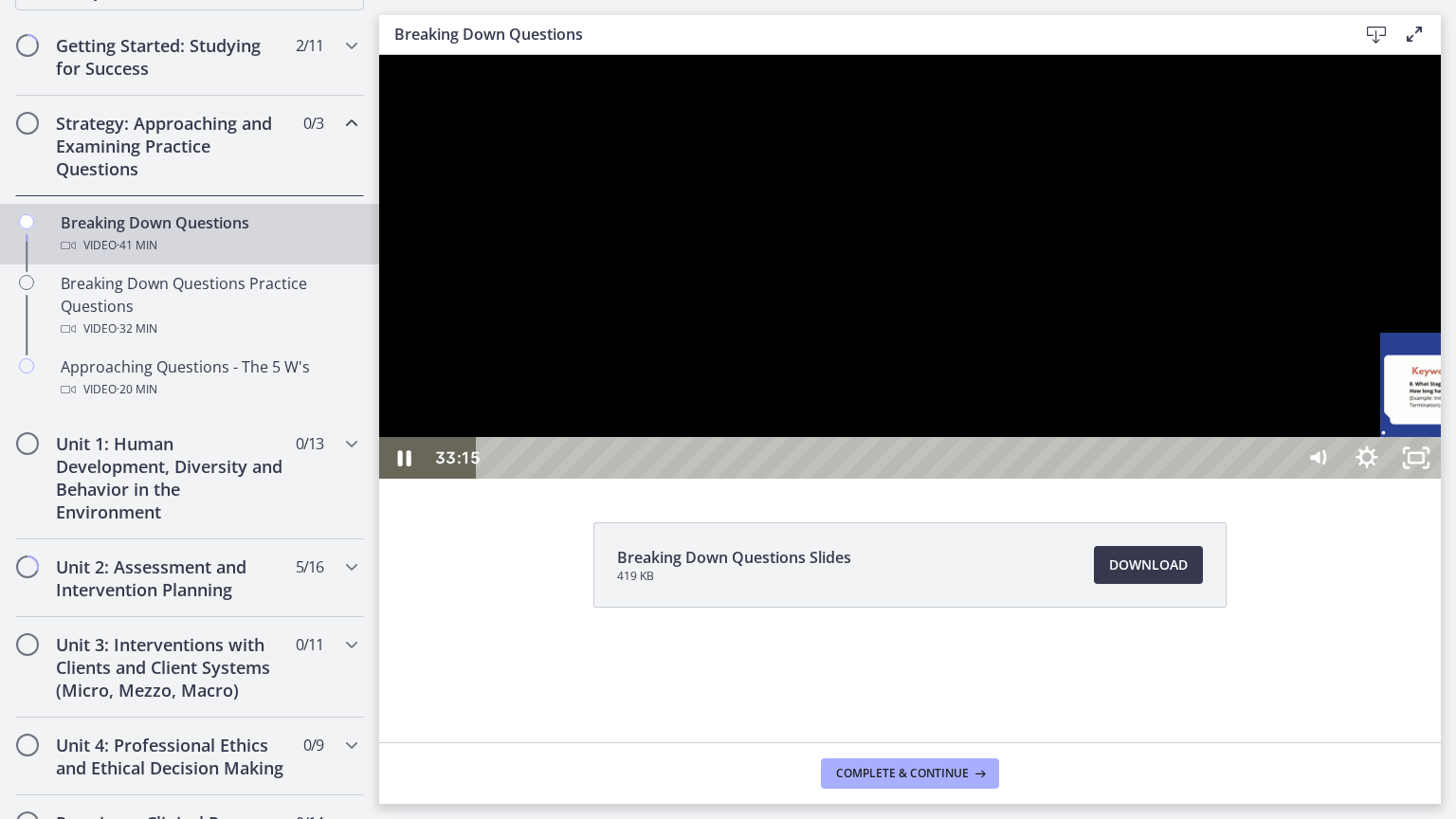 click on "34:04" at bounding box center [887, 458] 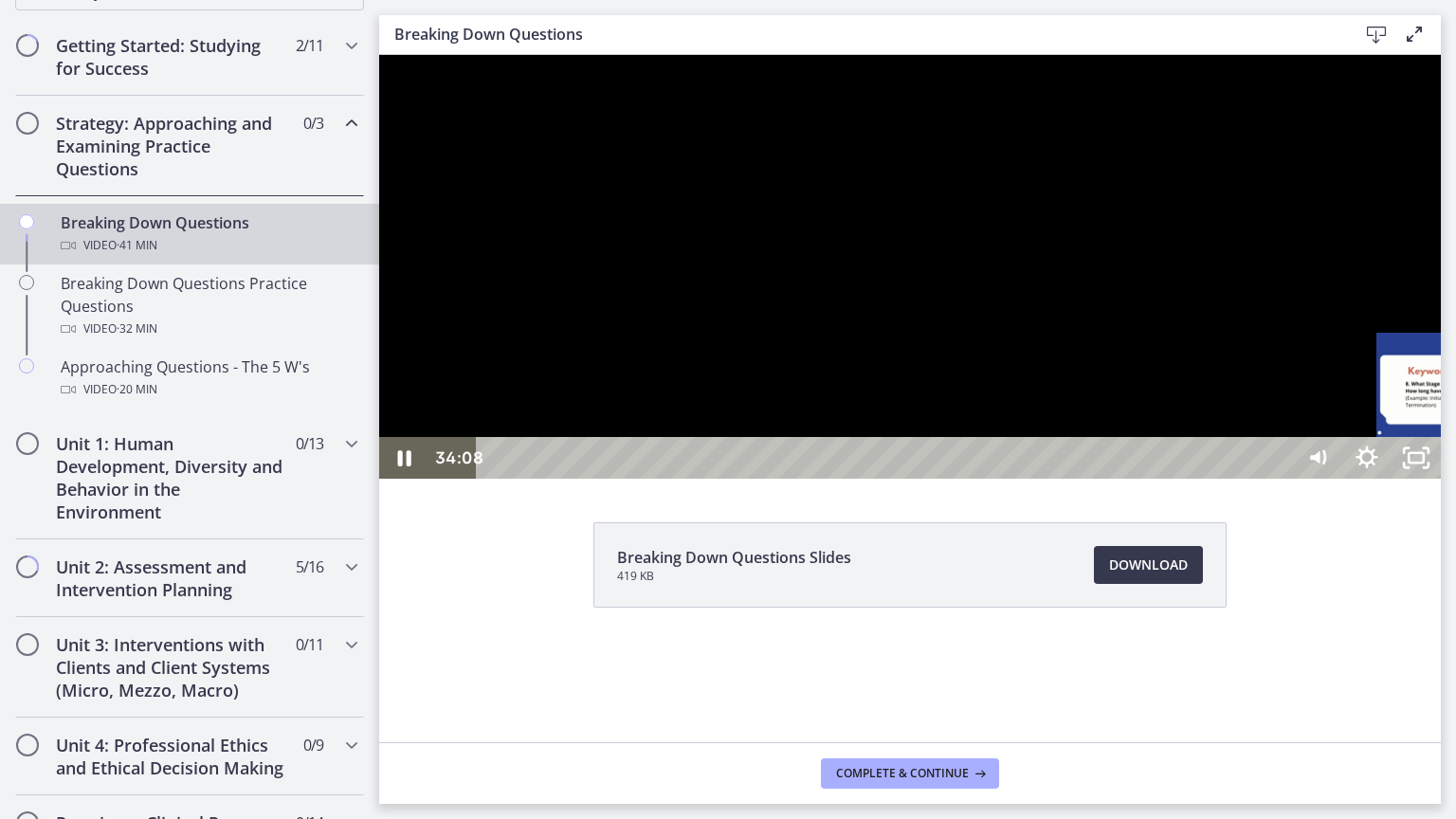 click at bounding box center [1475, 458] 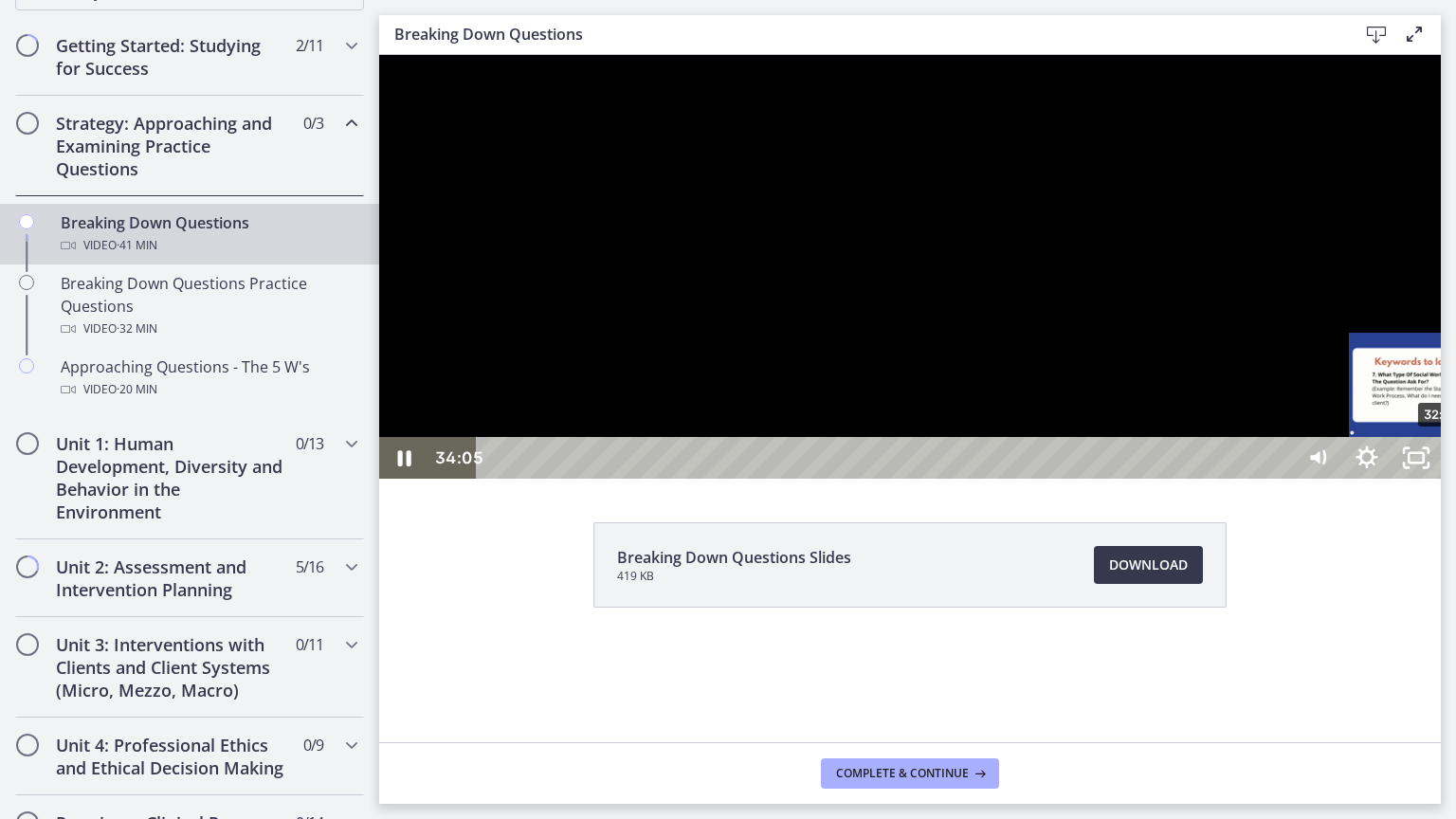 click on "32:57" at bounding box center (887, 458) 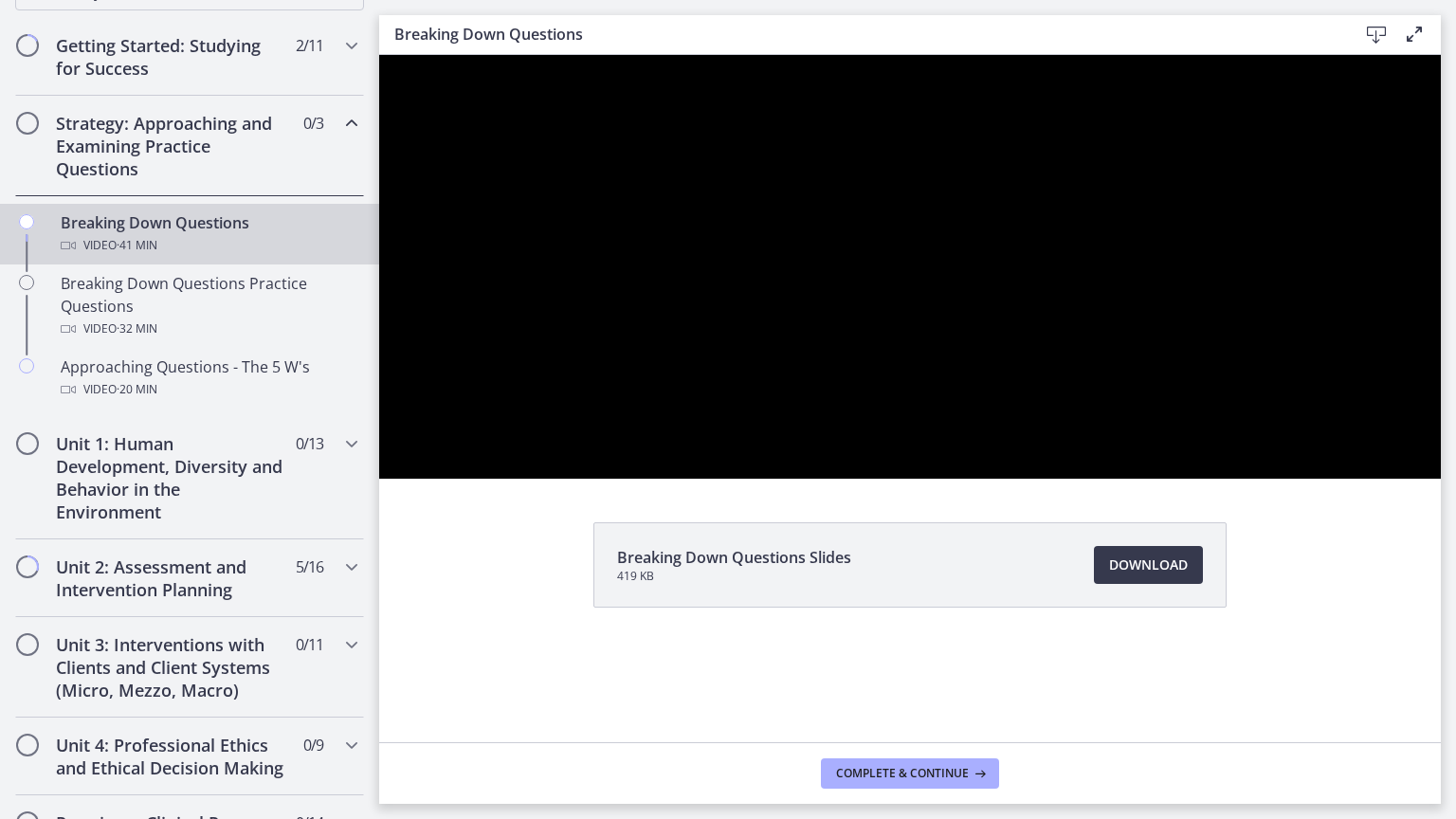 click at bounding box center (910, 266) 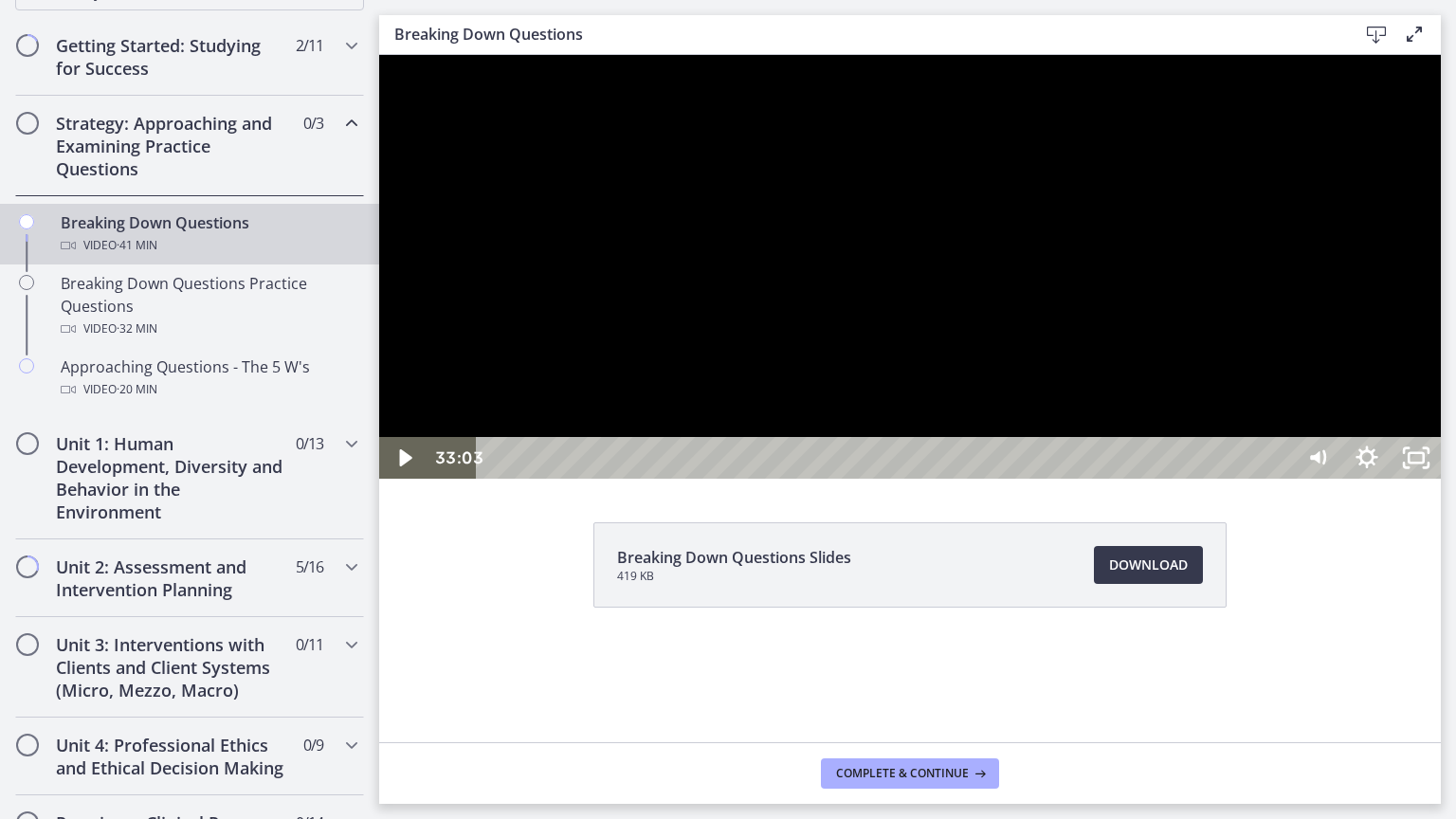 click at bounding box center [910, 266] 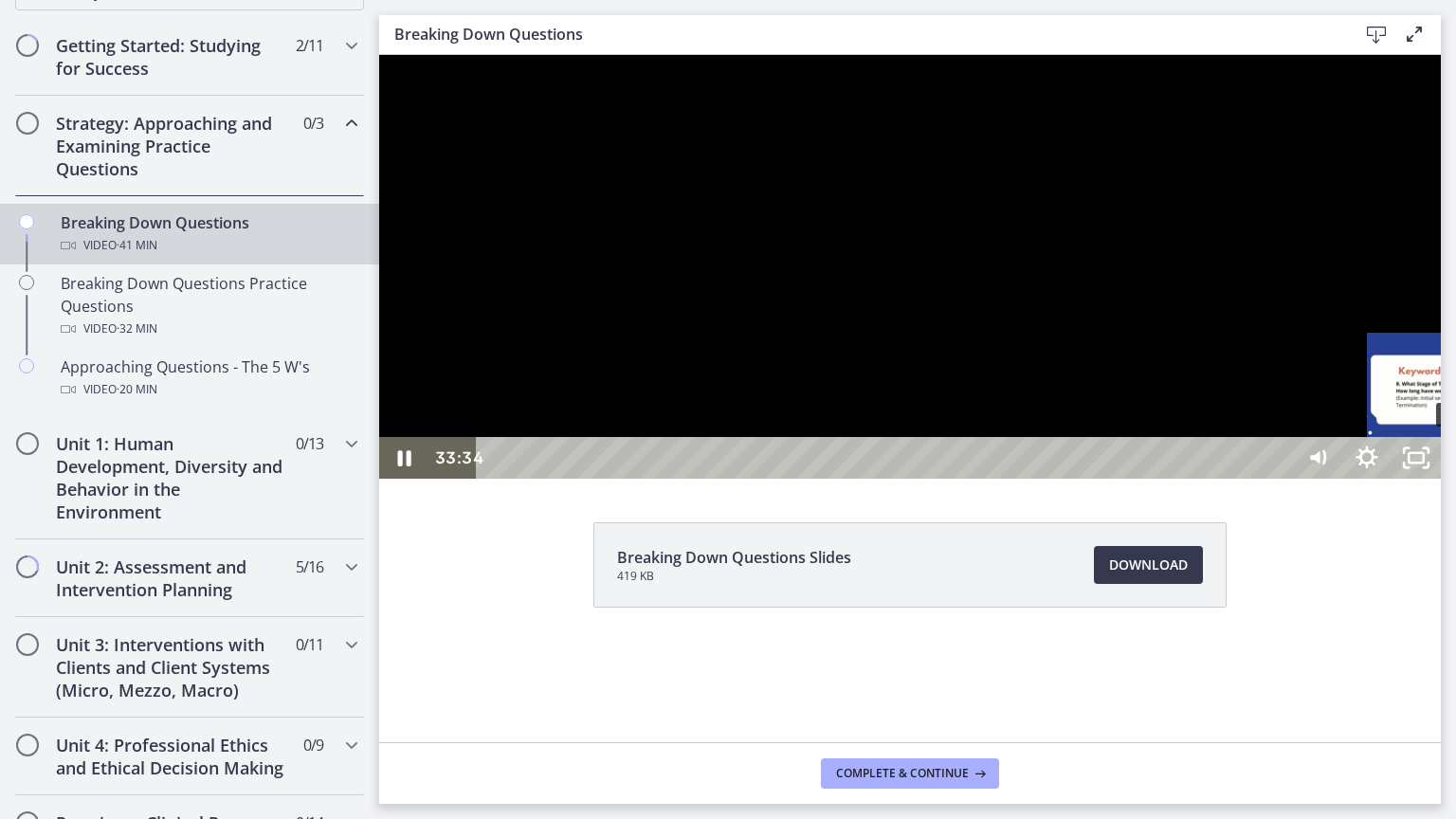 click on "33:34" at bounding box center [887, 458] 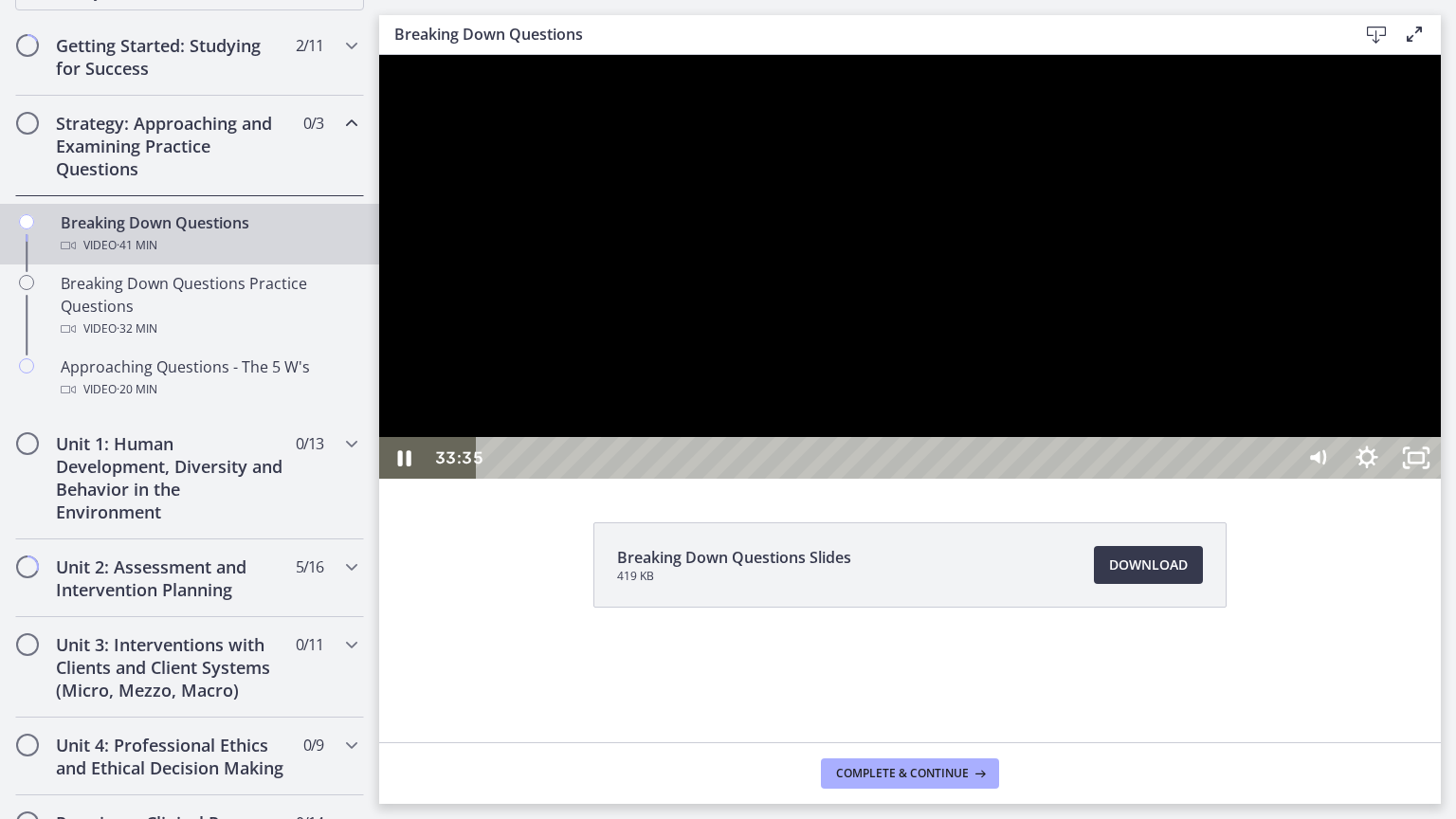 click at bounding box center (910, 266) 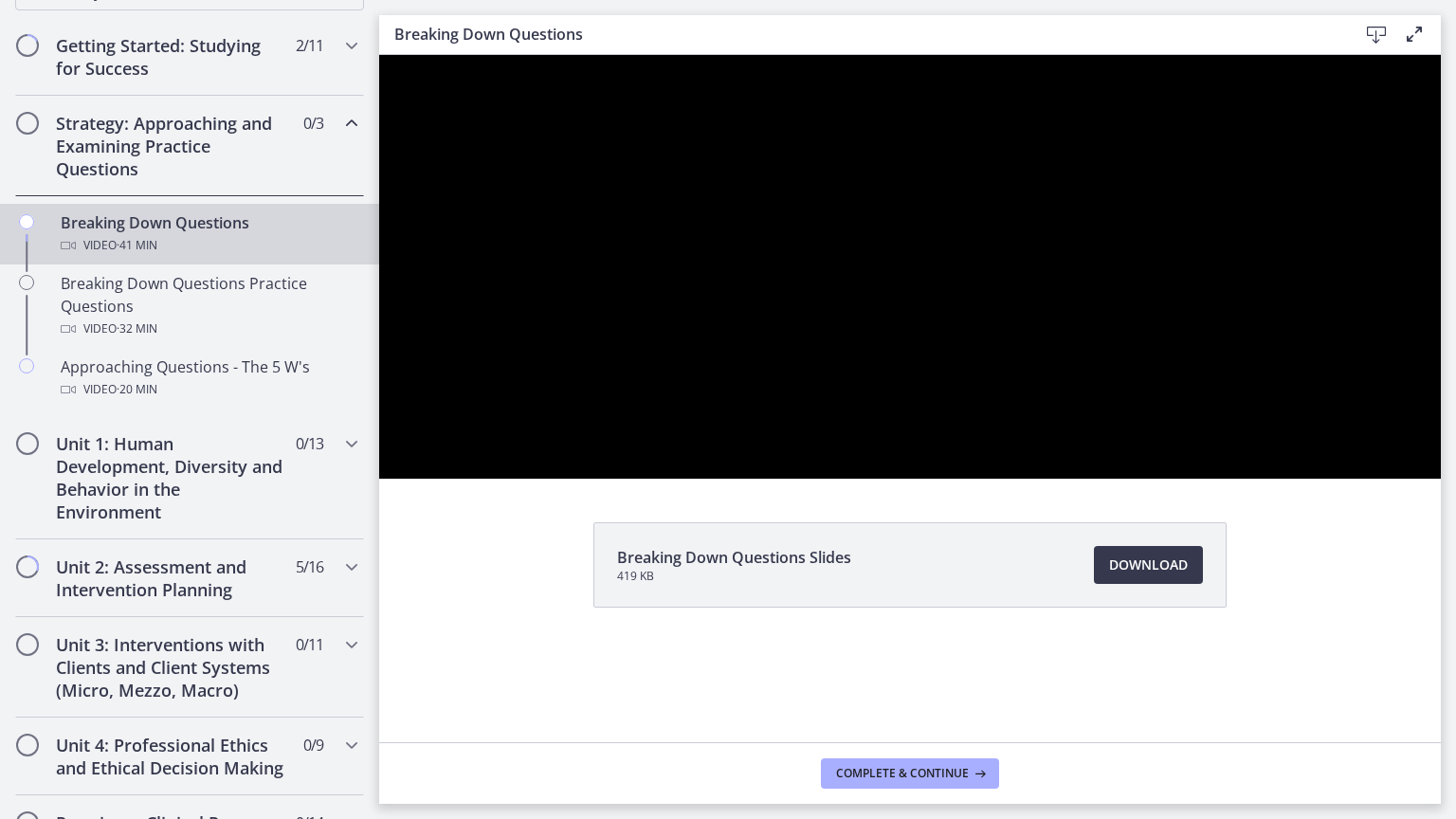 type 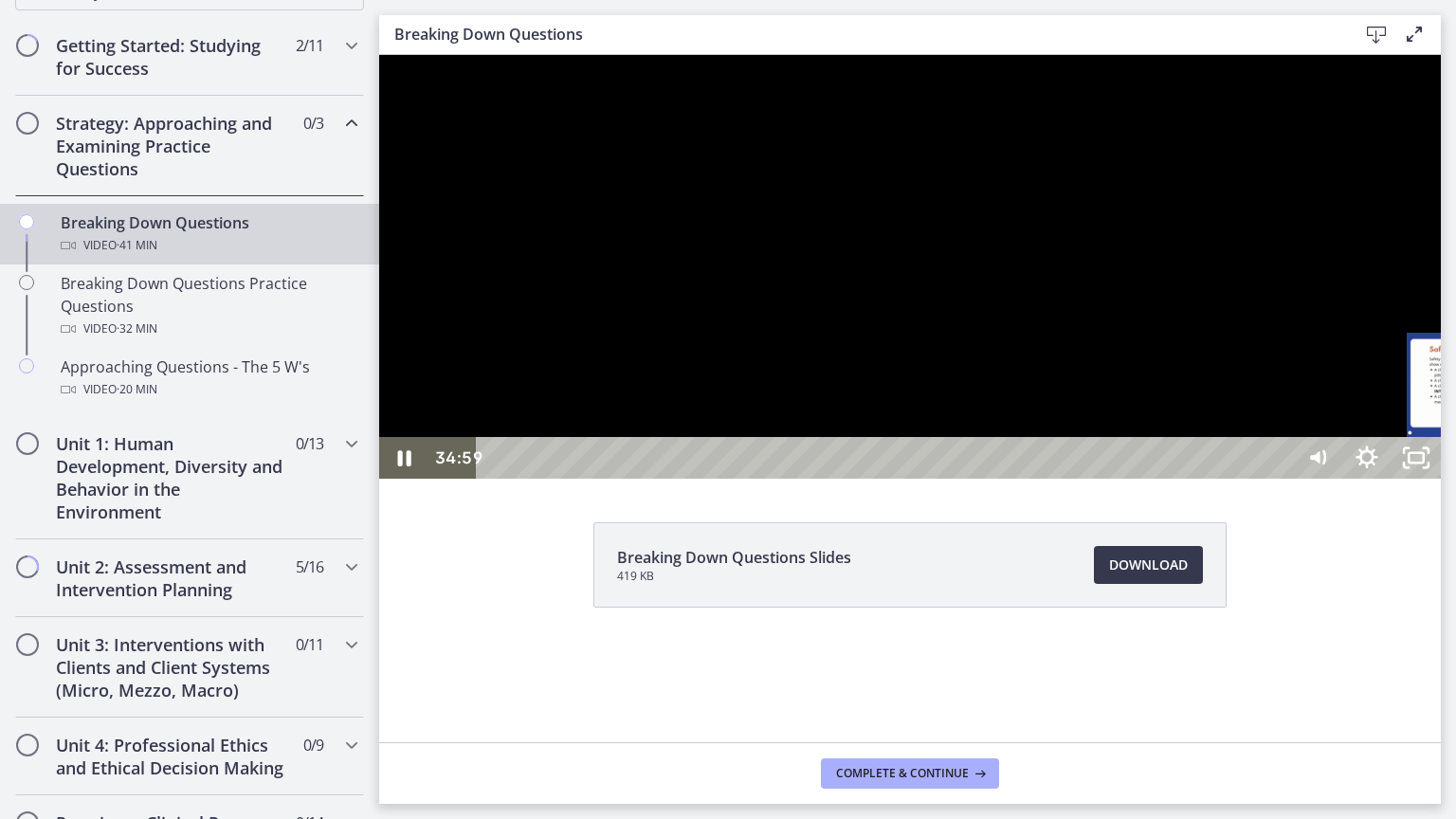 click on "34:59" at bounding box center [887, 458] 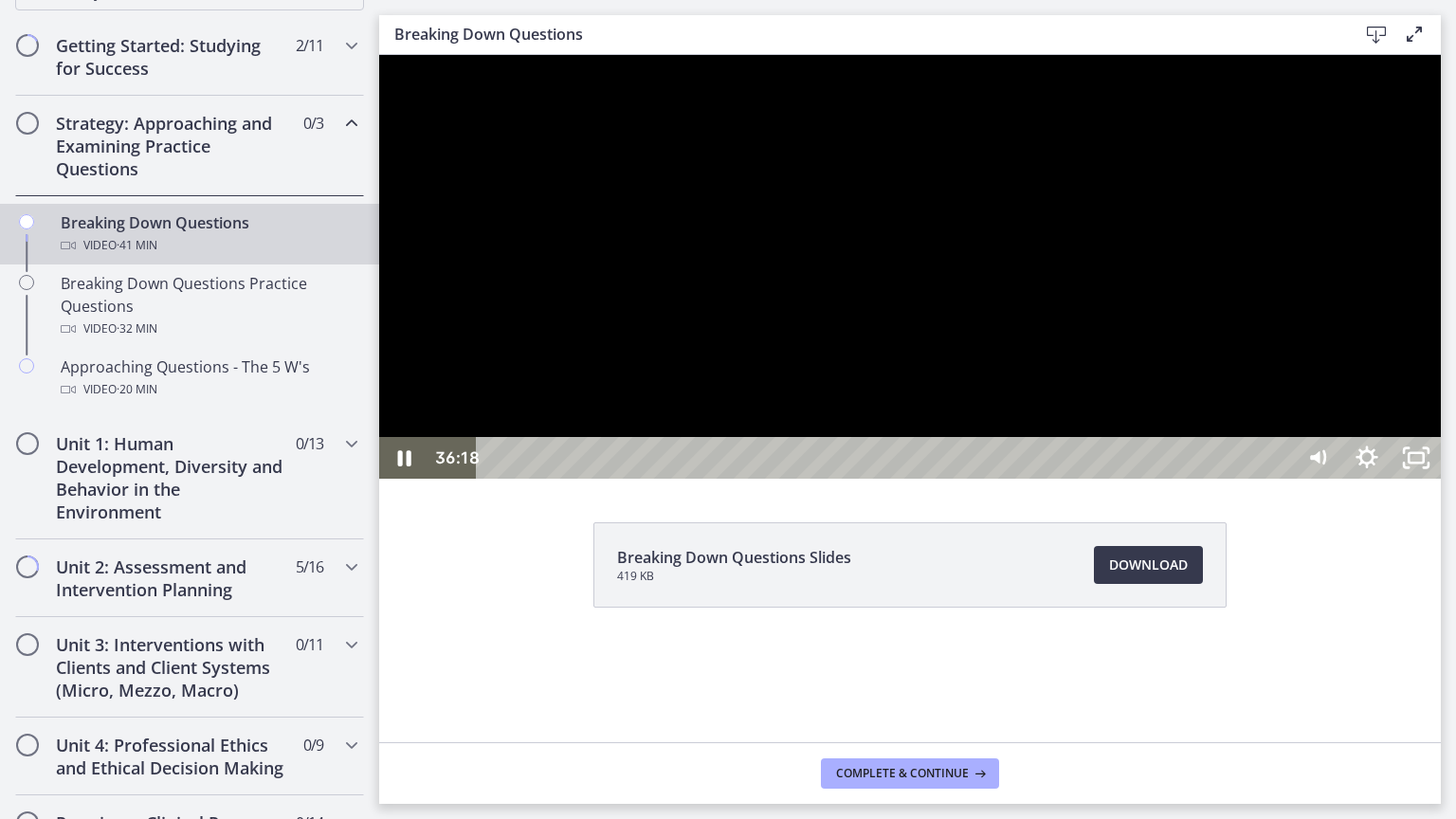 click on "36:18" at bounding box center [887, 458] 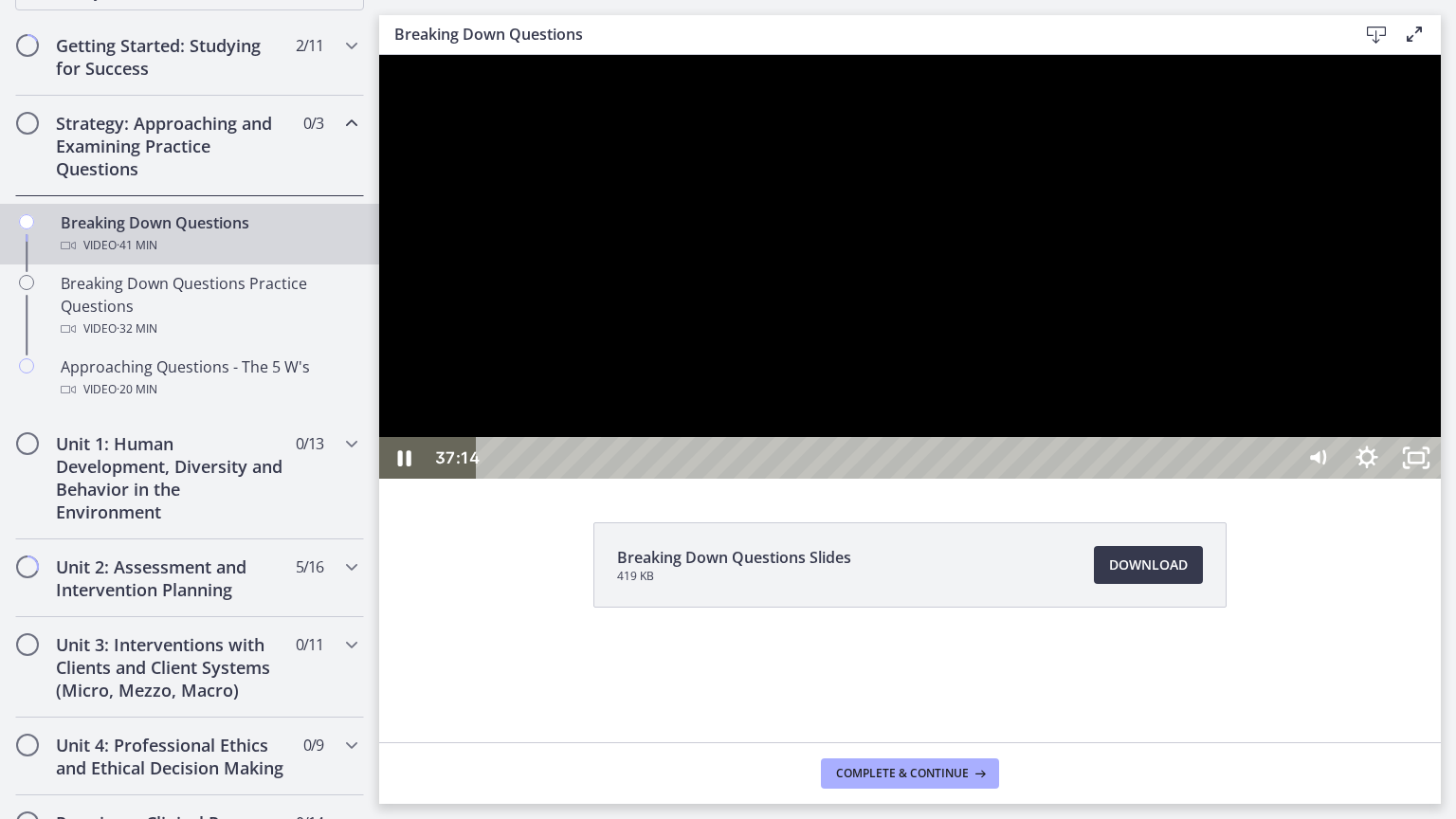 click at bounding box center (910, 266) 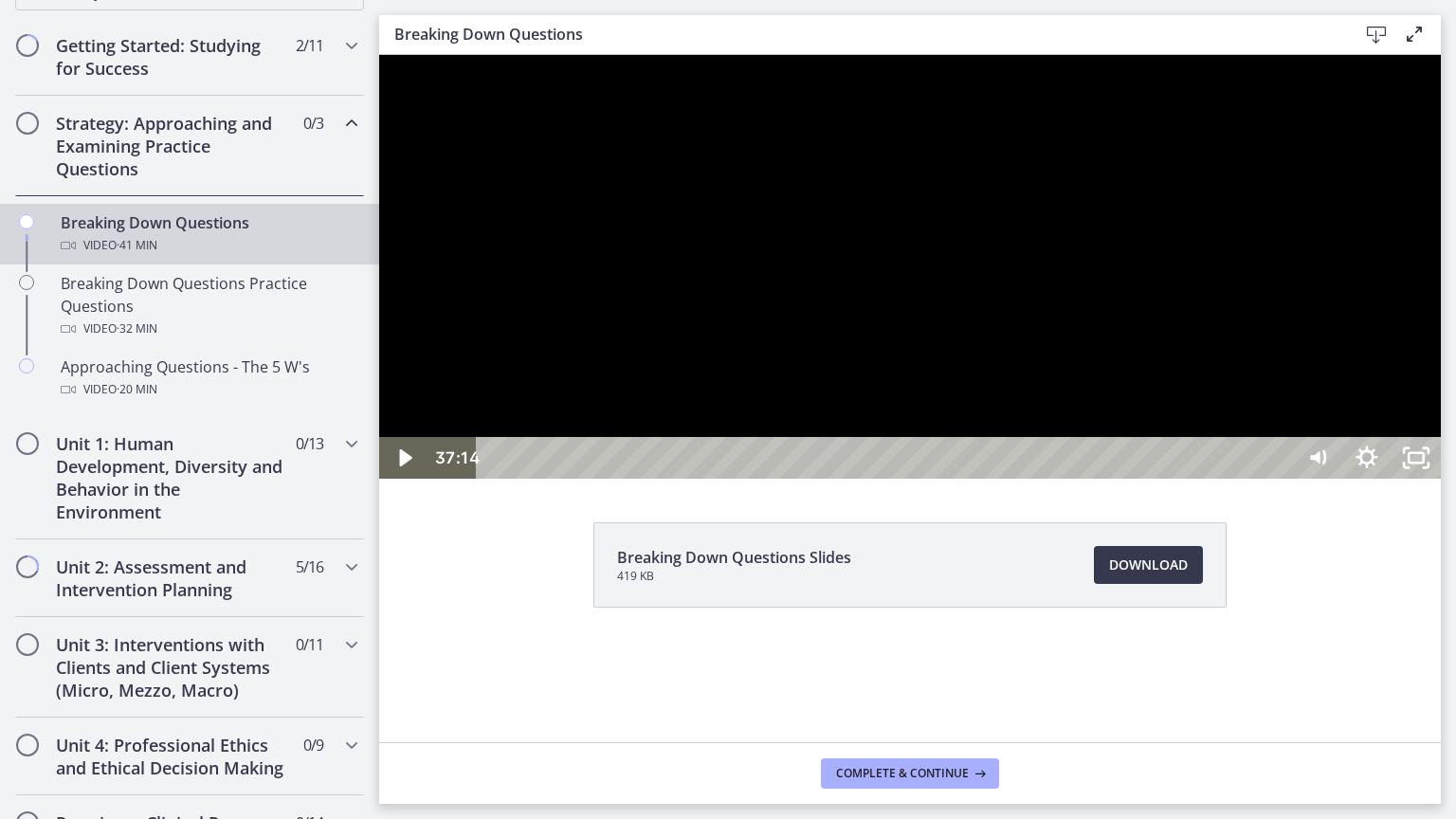 click at bounding box center [379, 55] 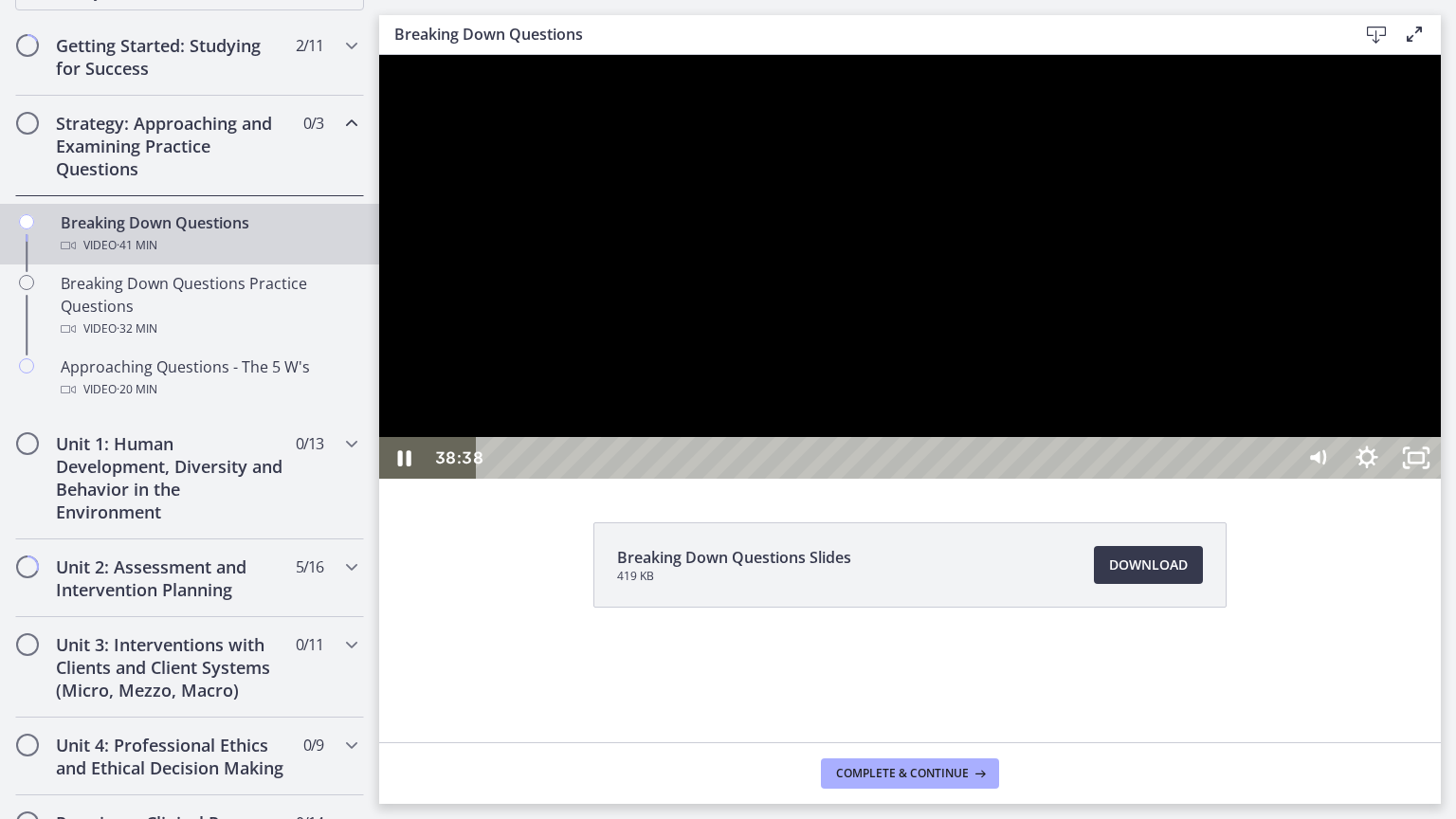 click at bounding box center (910, 266) 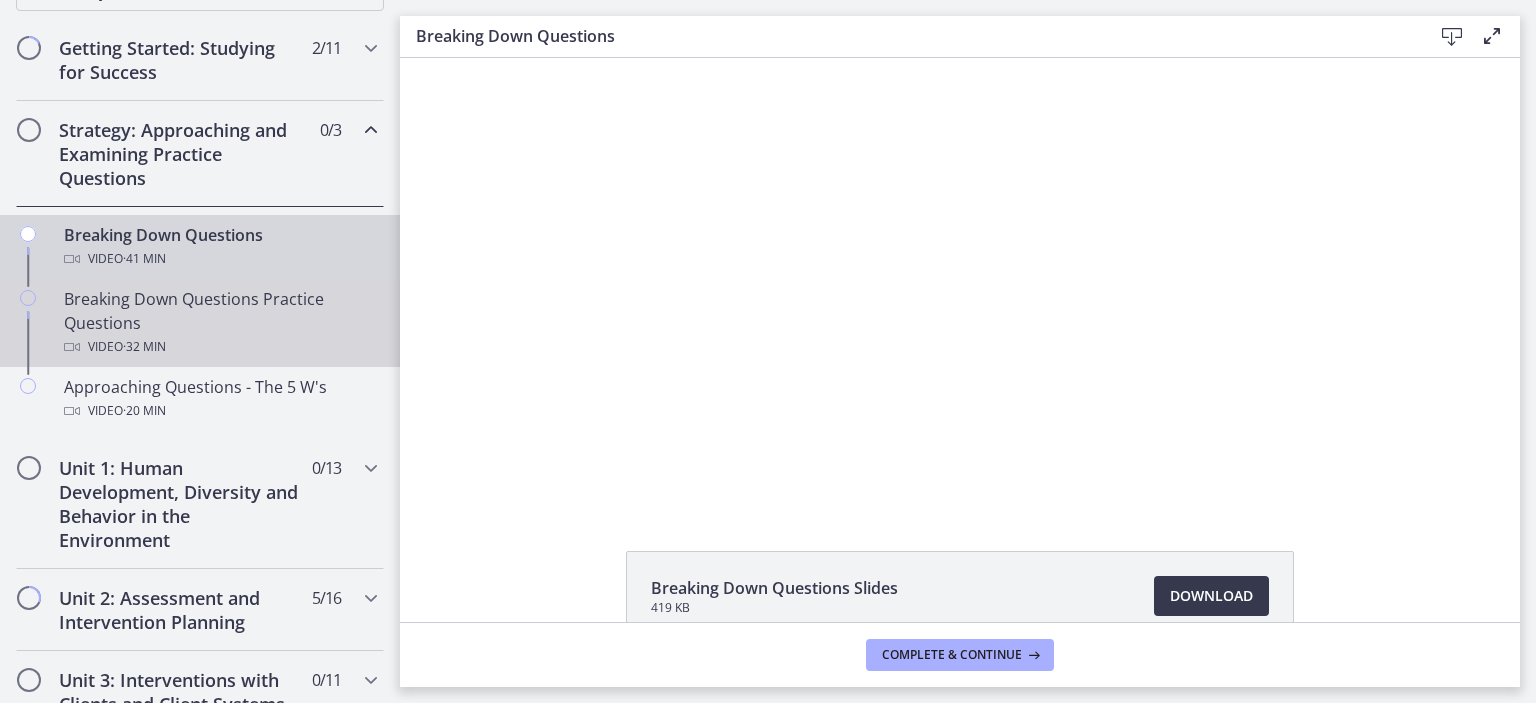 click on "Breaking Down Questions Practice Questions
Video
·  32 min" at bounding box center (220, 323) 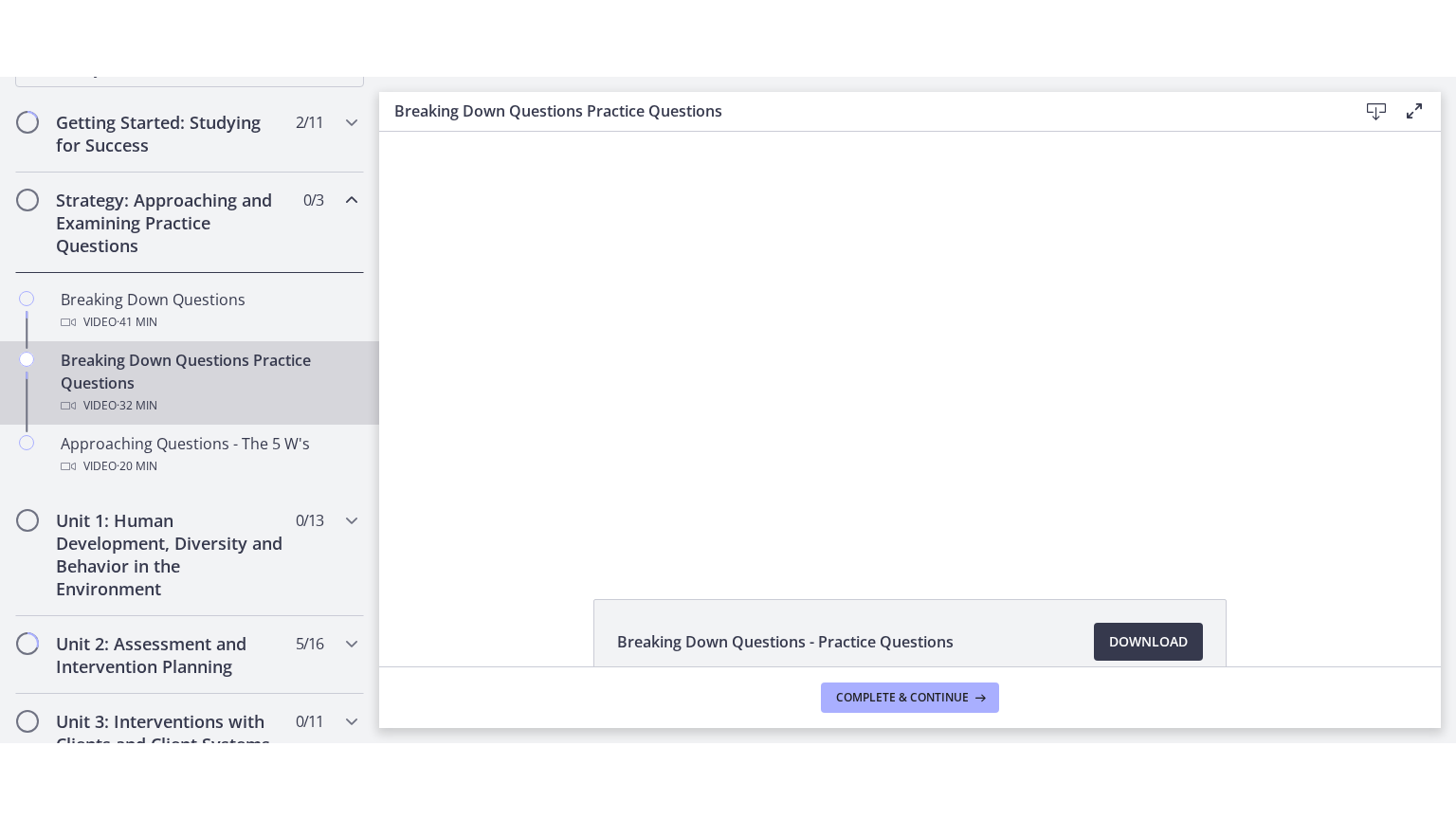 scroll, scrollTop: 0, scrollLeft: 0, axis: both 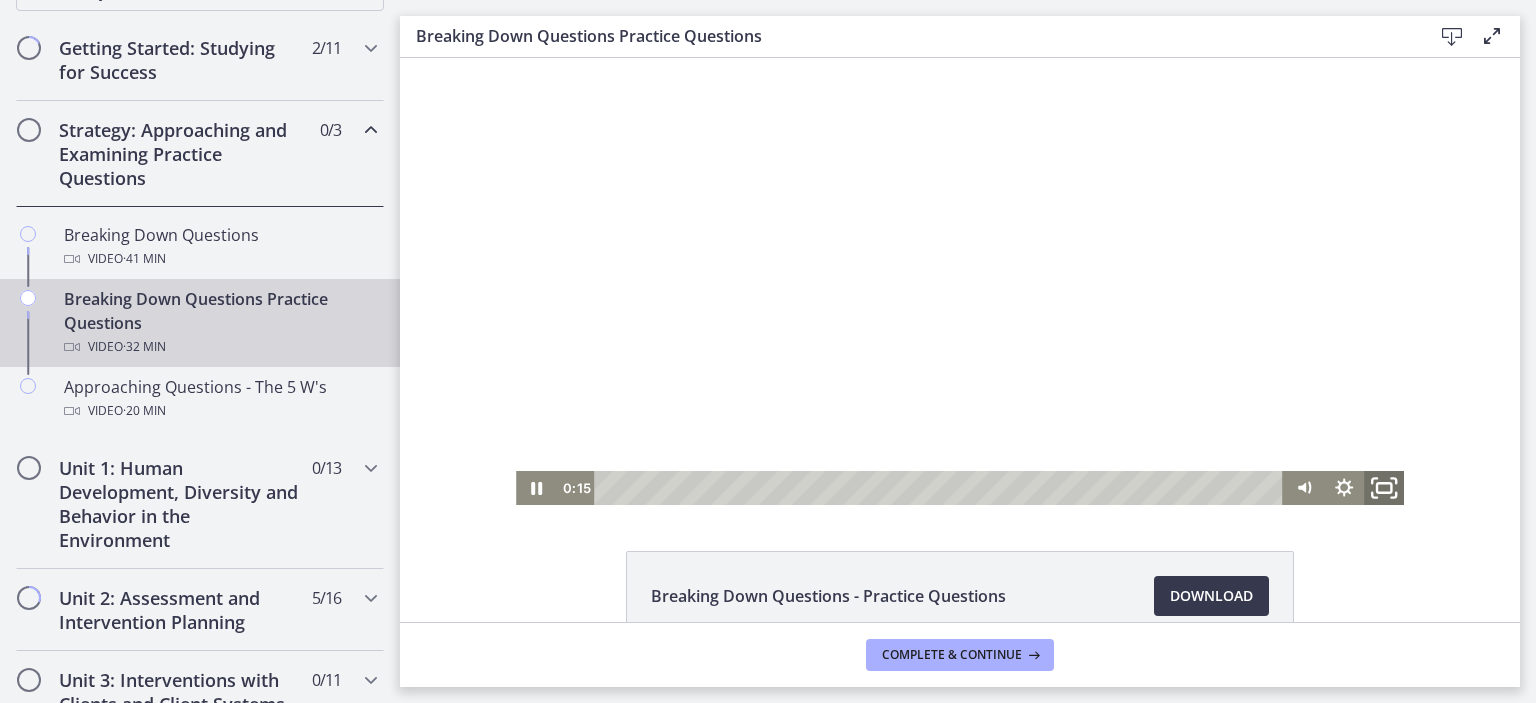click 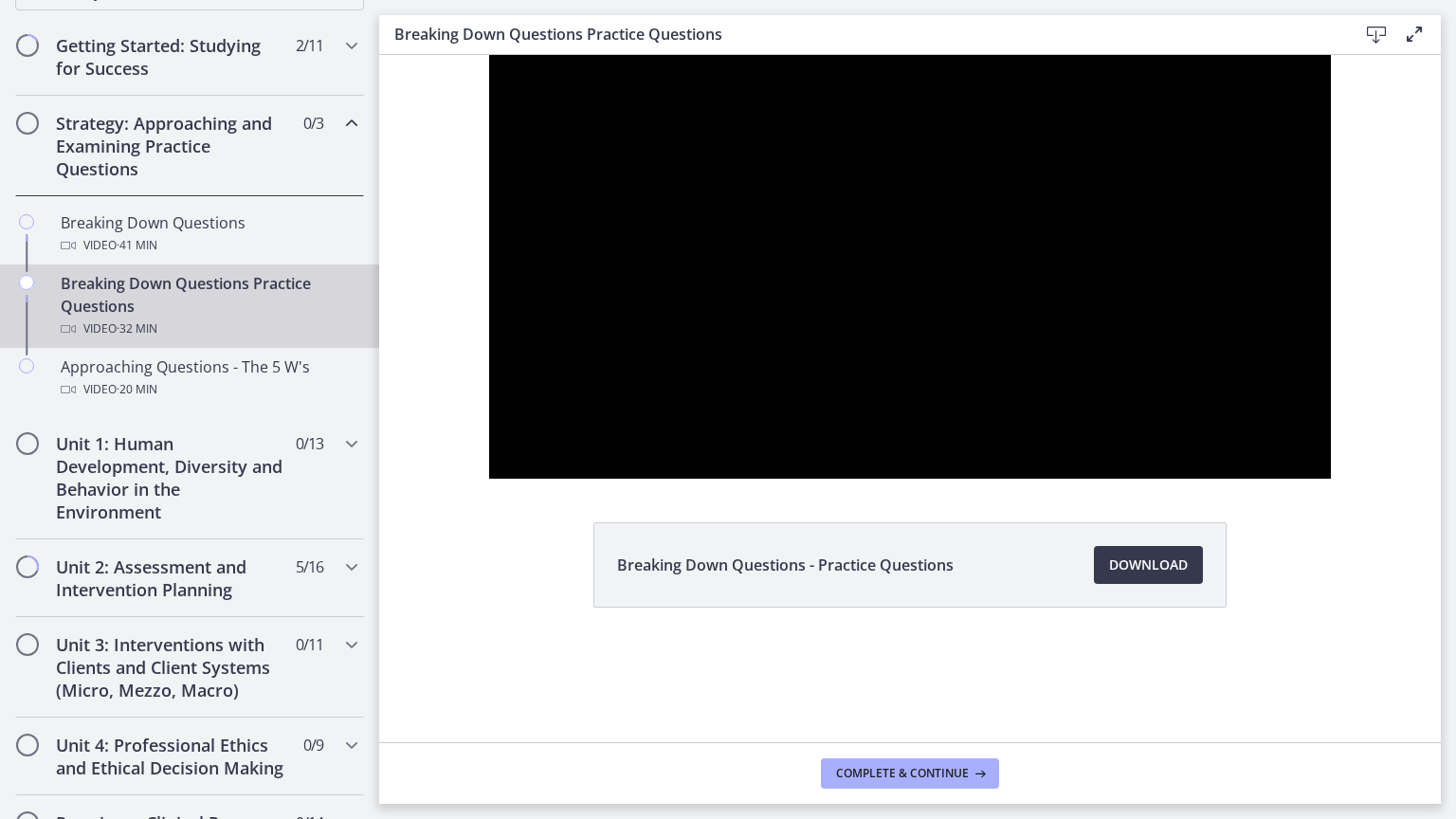 type 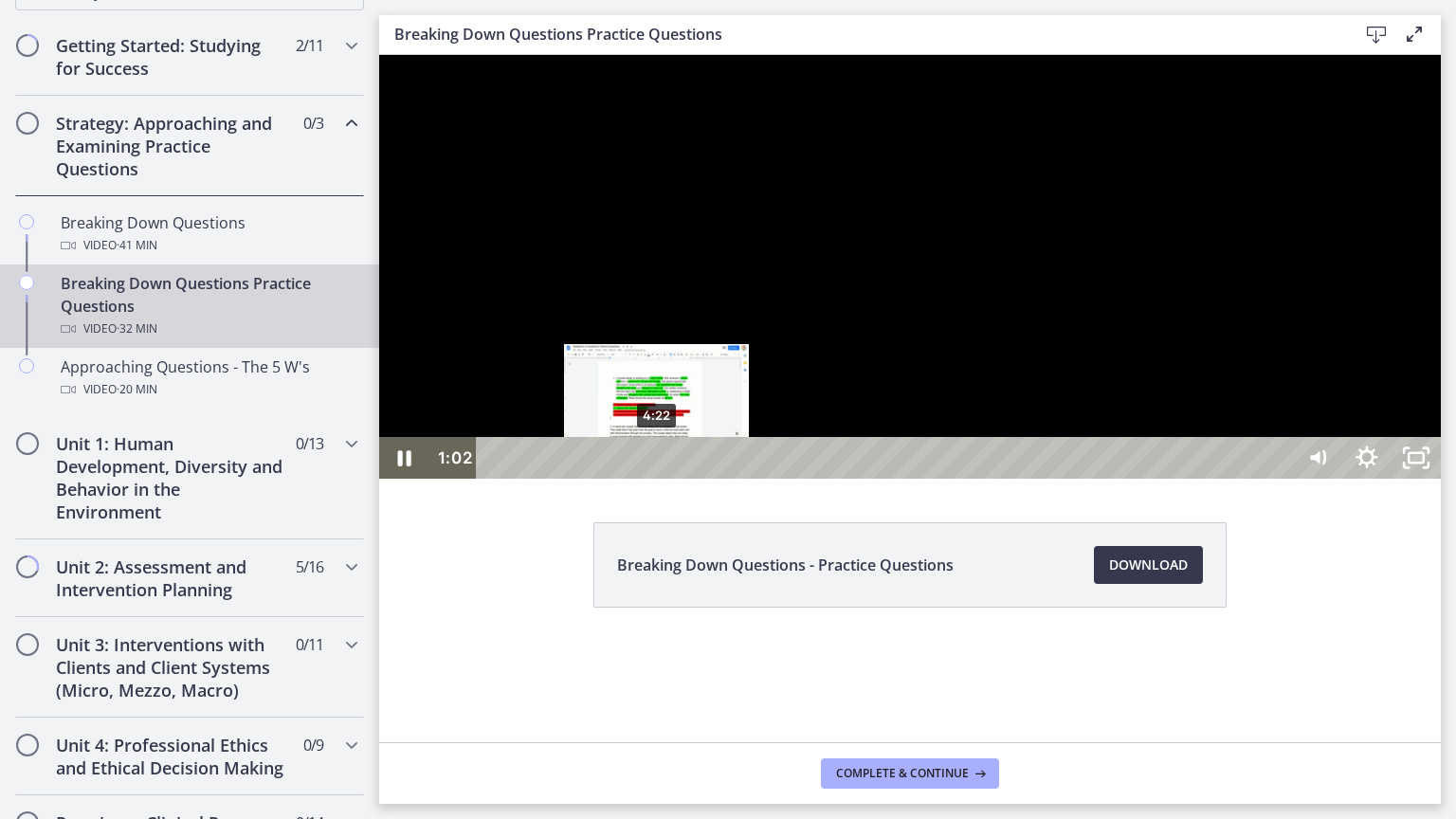 click on "4:22" at bounding box center (887, 458) 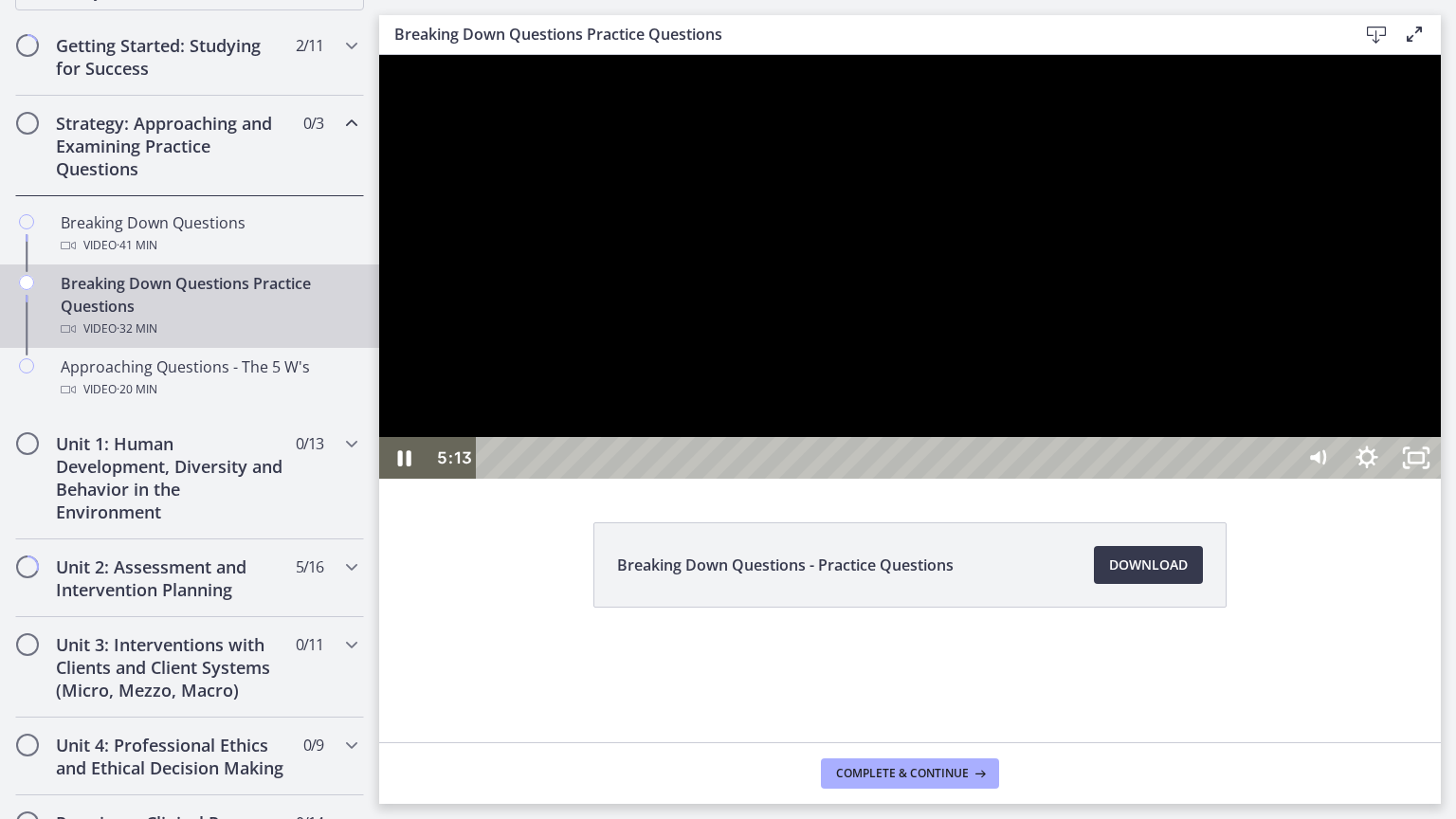 click at bounding box center (910, 266) 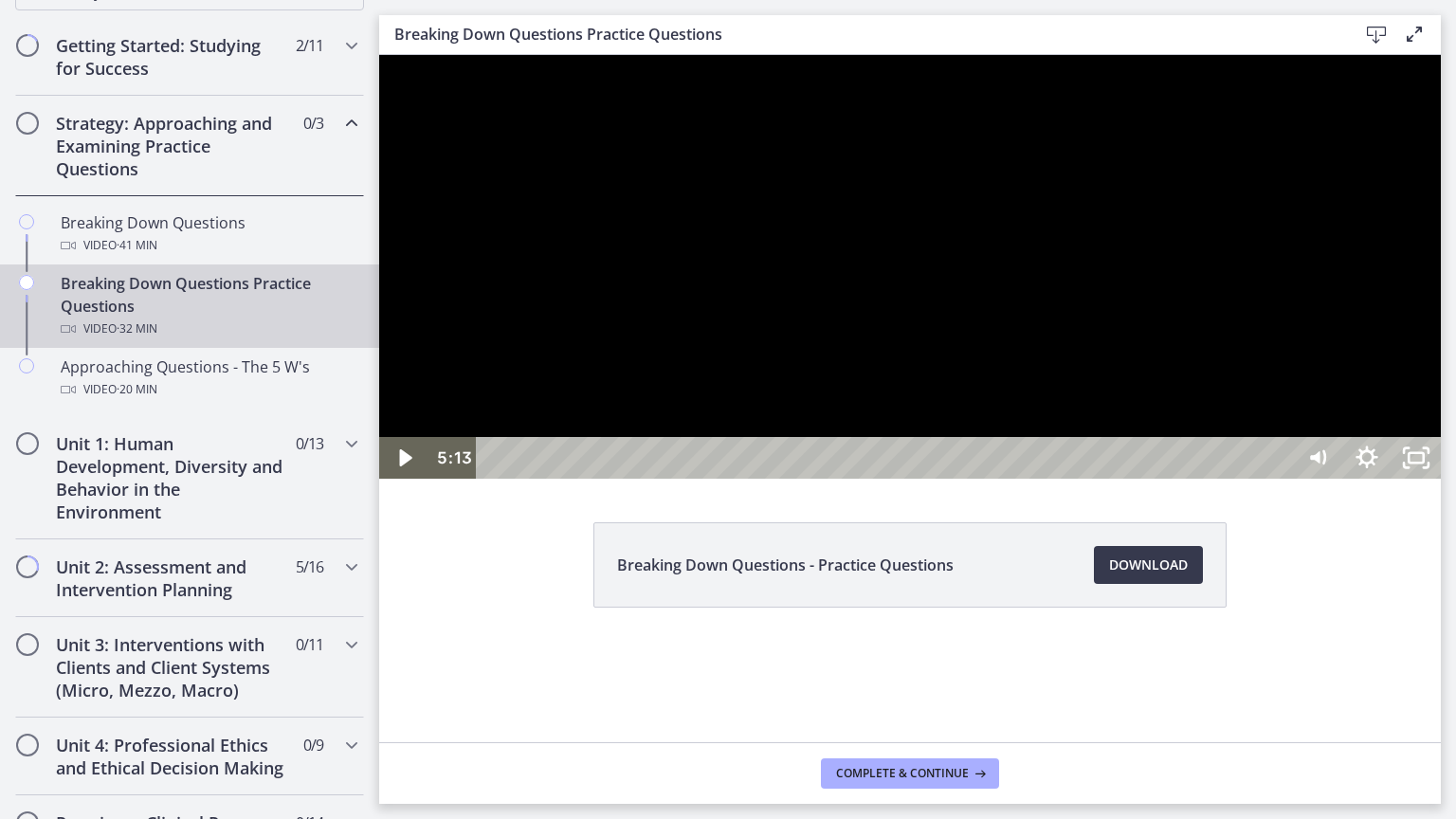 click at bounding box center [910, 266] 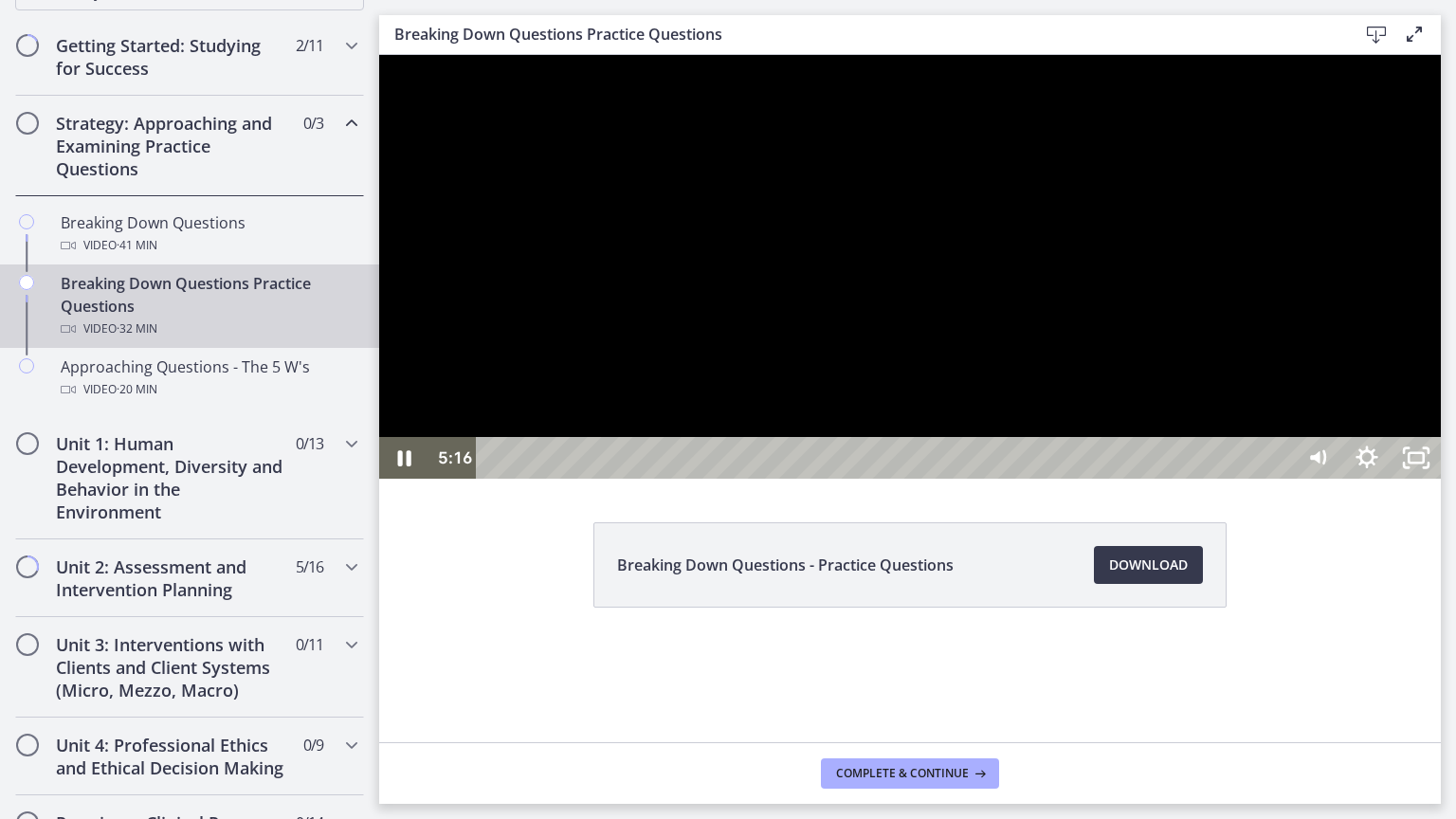 type 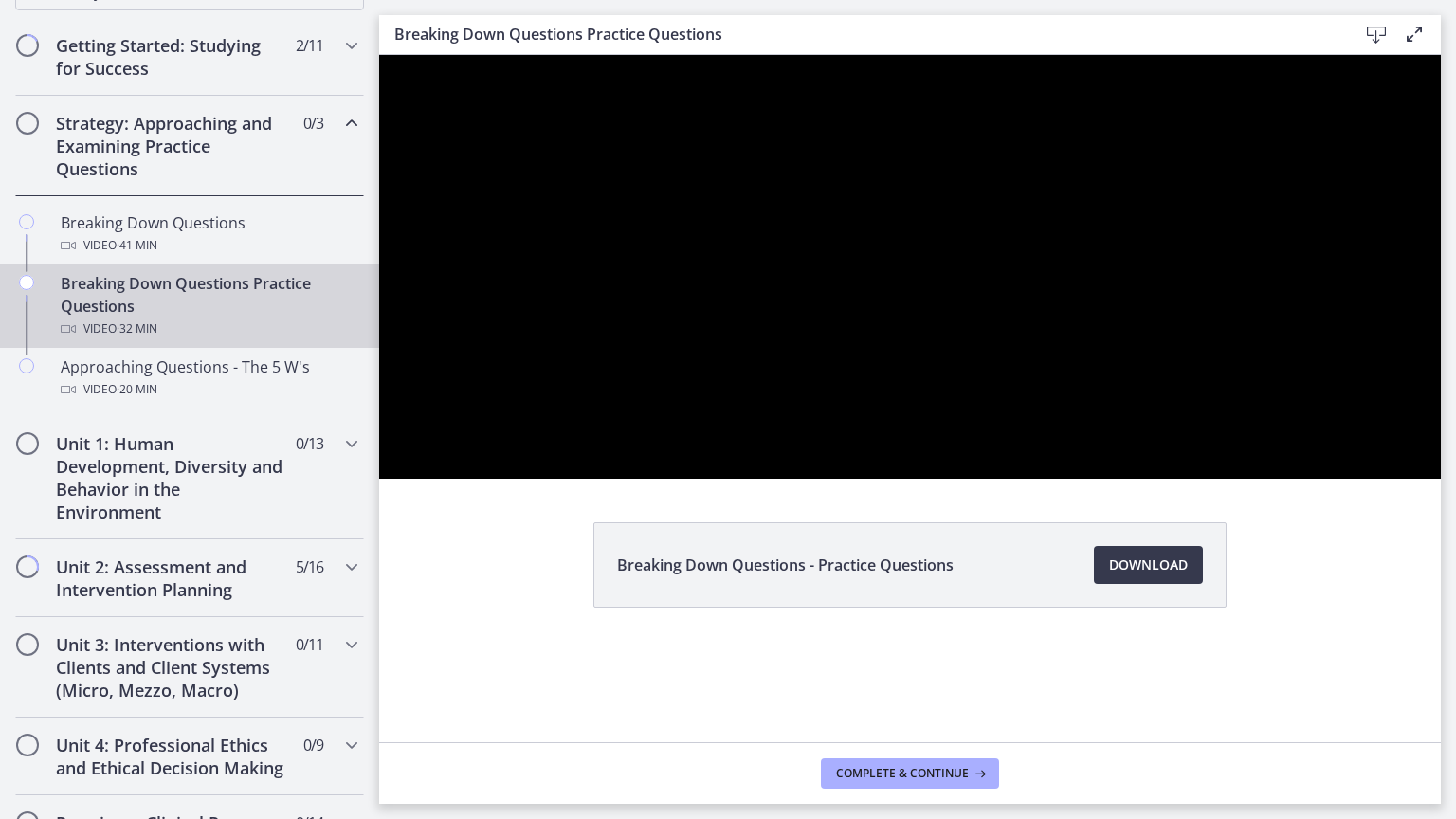 click at bounding box center [379, 55] 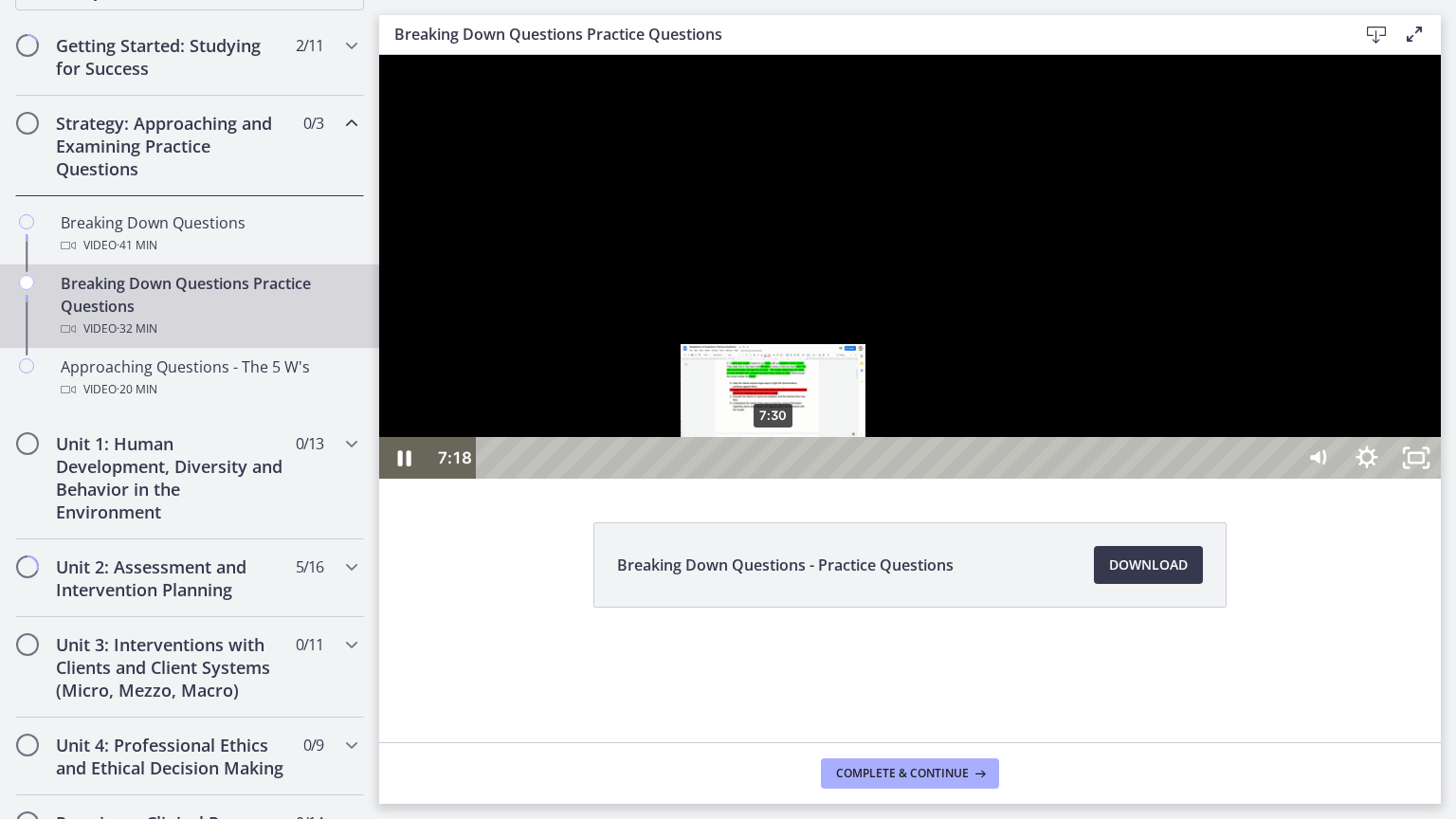 click on "7:30" at bounding box center [887, 458] 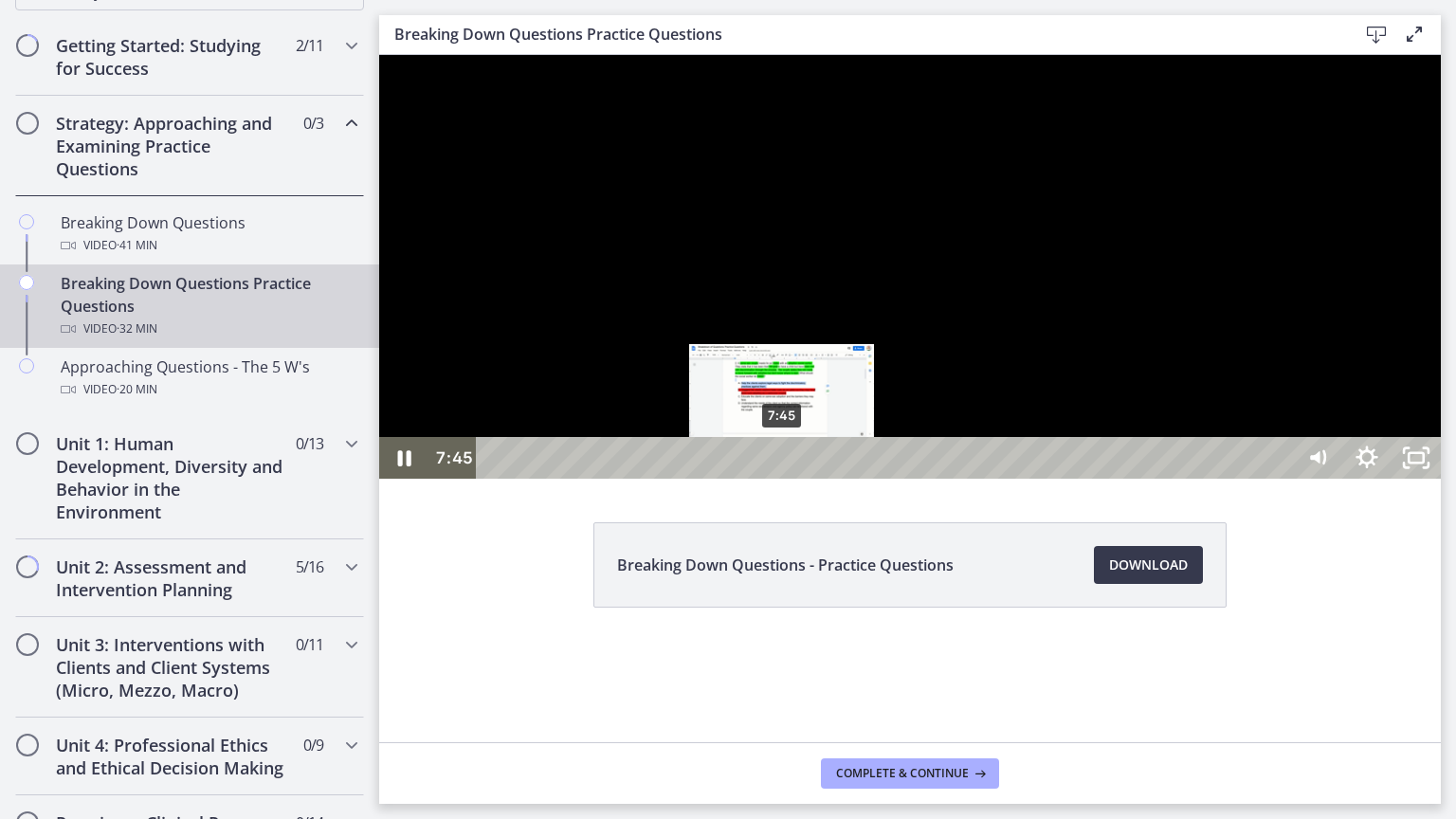 click on "7:45" at bounding box center (887, 458) 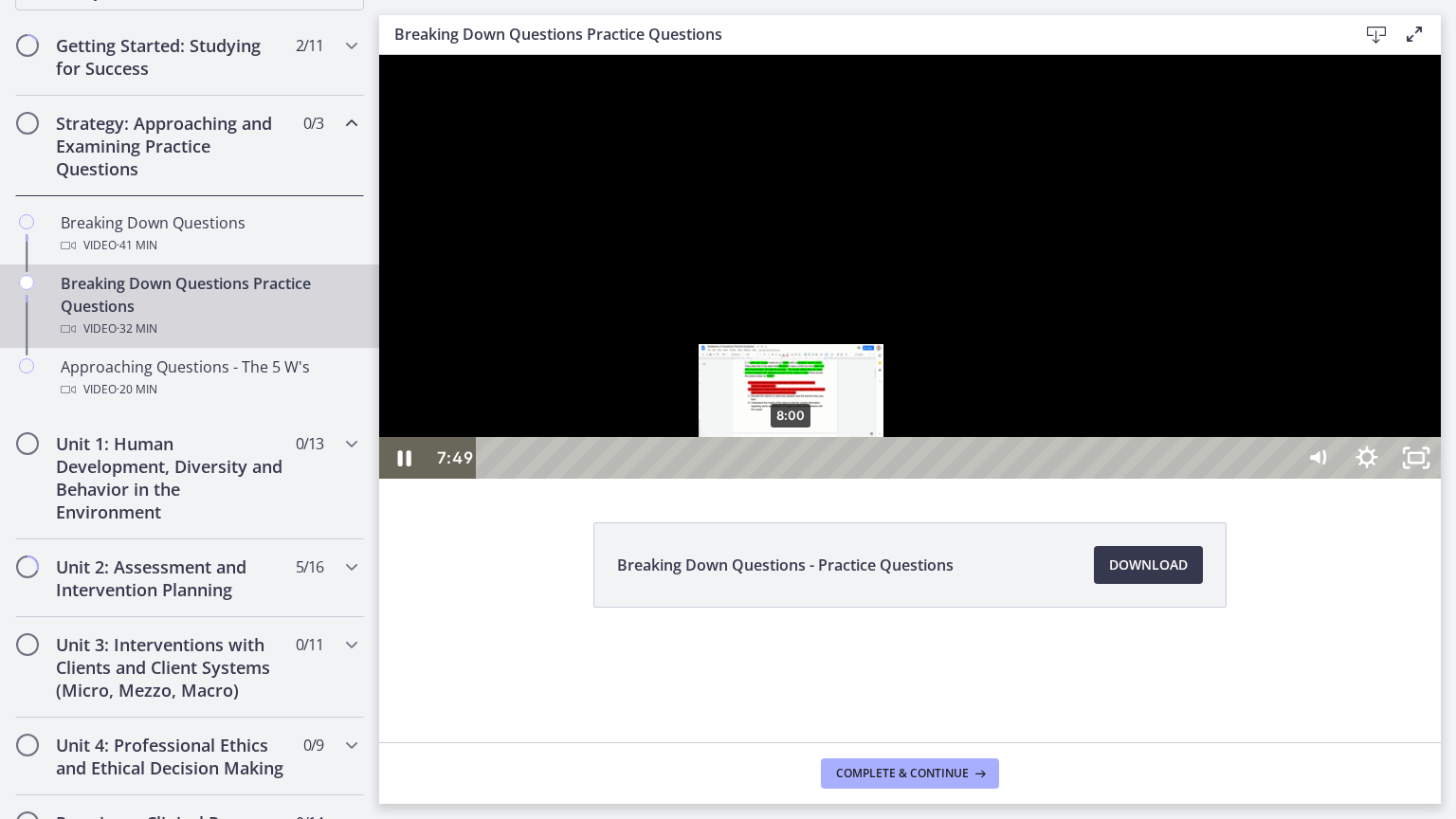 click on "8:00" at bounding box center [887, 458] 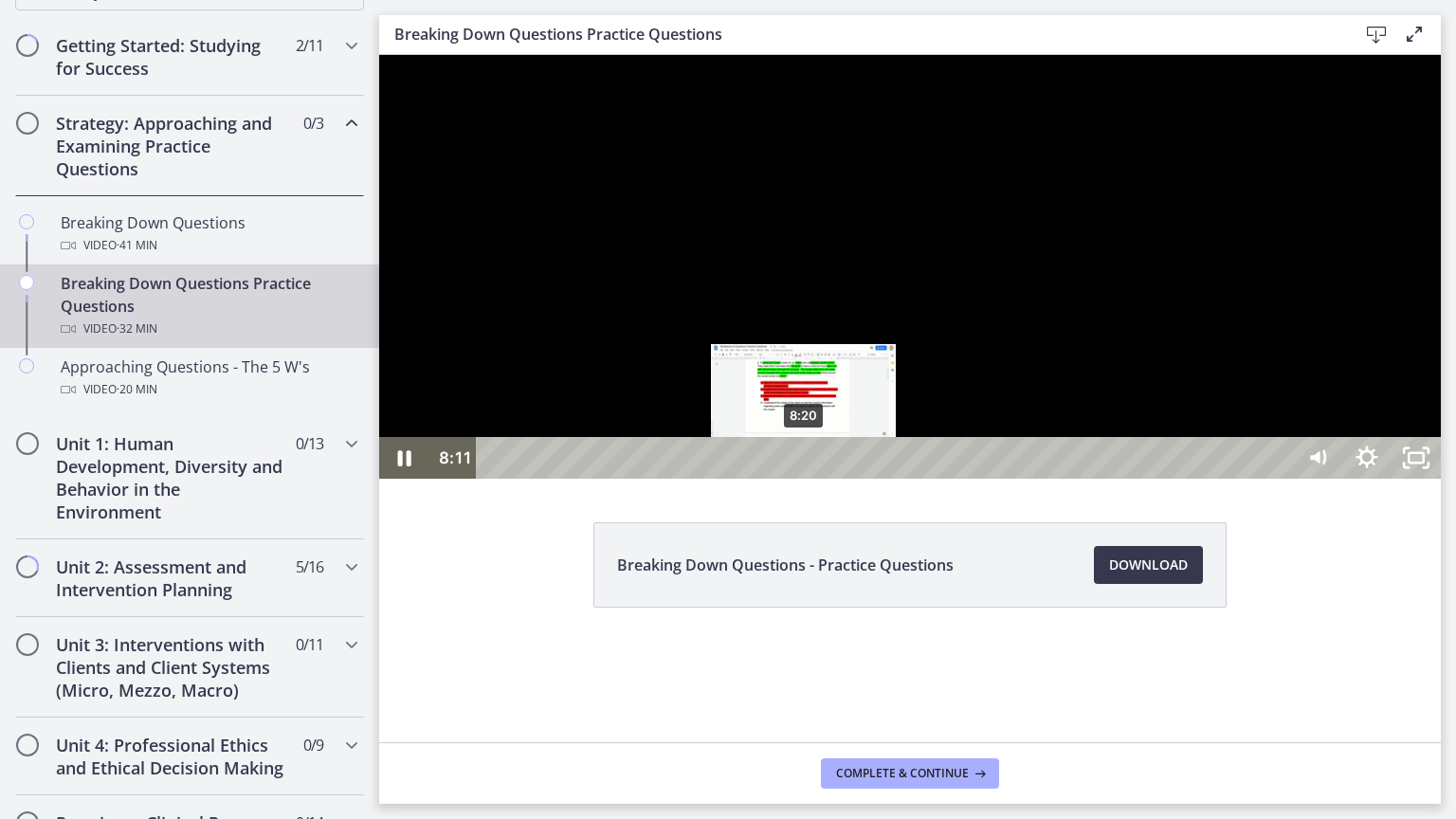 click on "8:20" at bounding box center (887, 458) 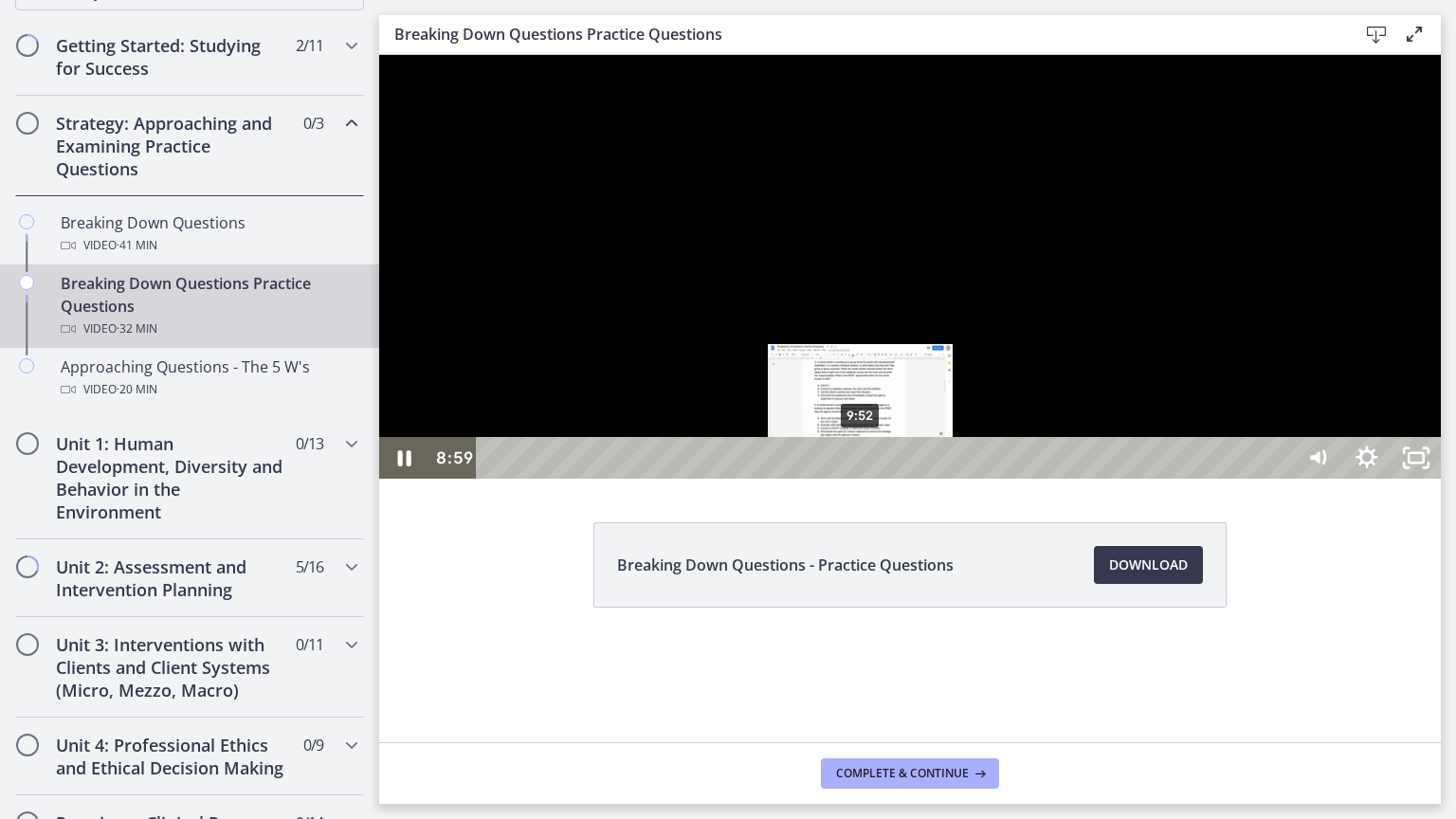 click on "9:52" at bounding box center (887, 458) 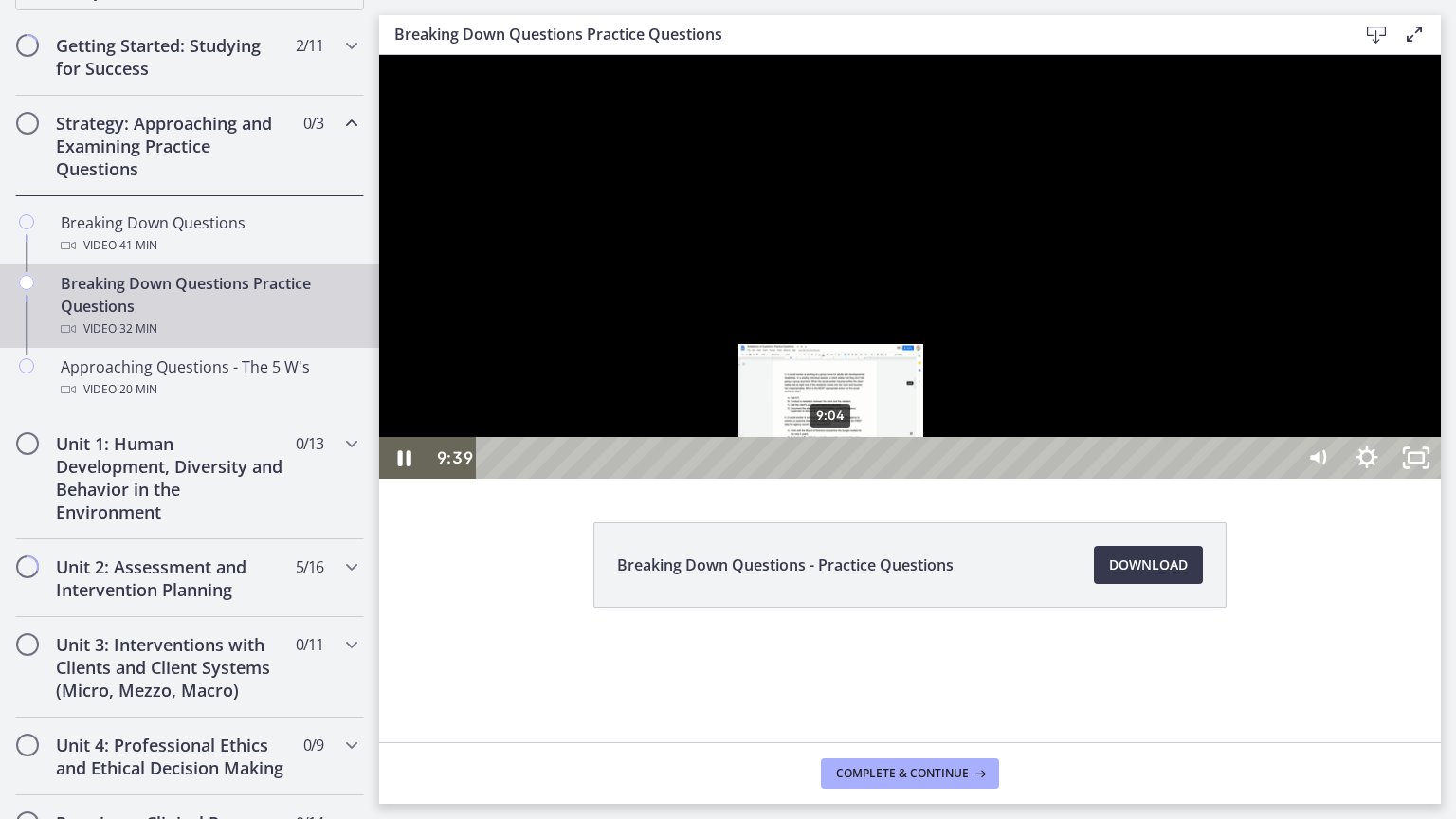 click on "9:04" at bounding box center (887, 458) 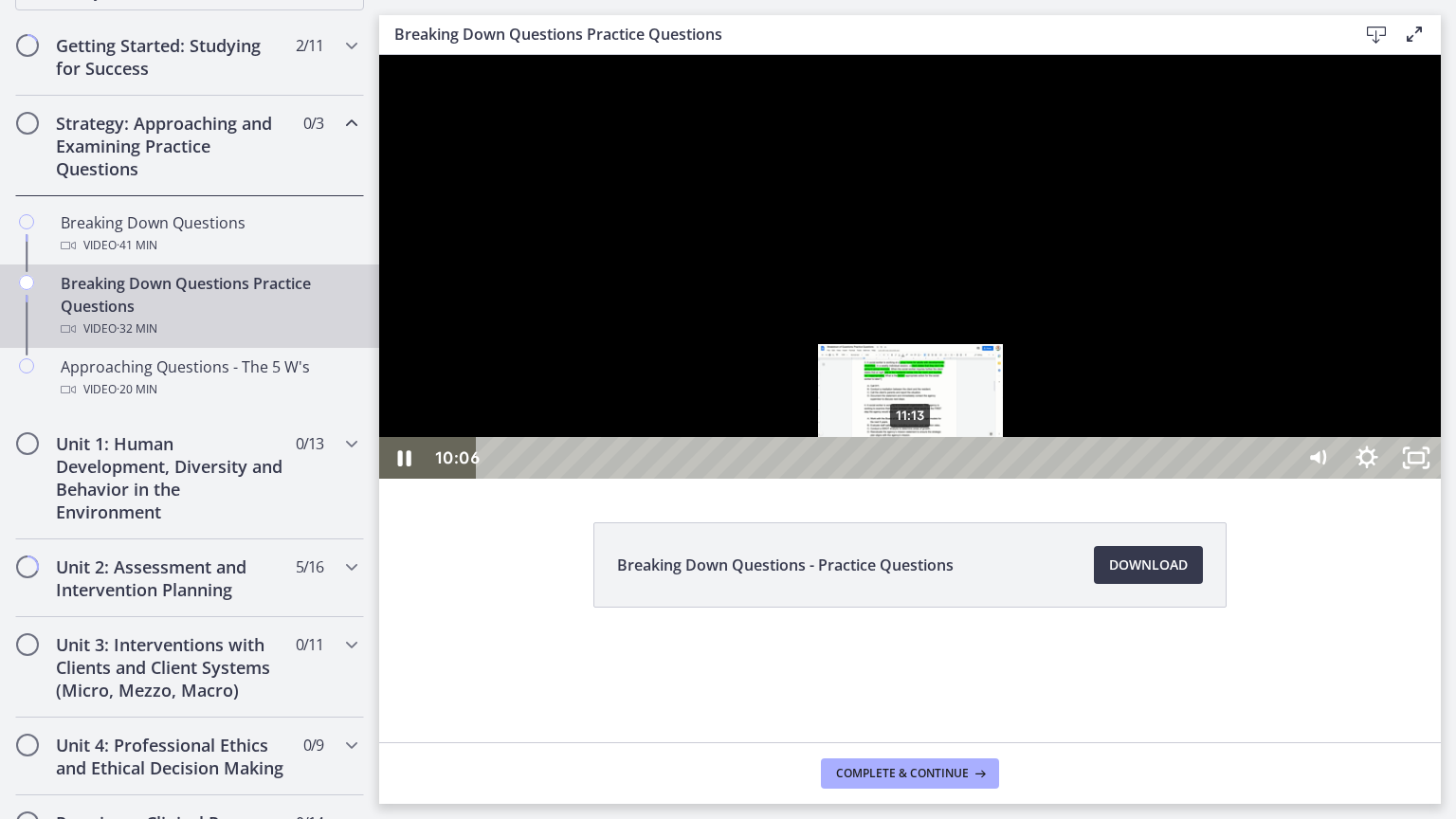 click on "11:13" at bounding box center (887, 458) 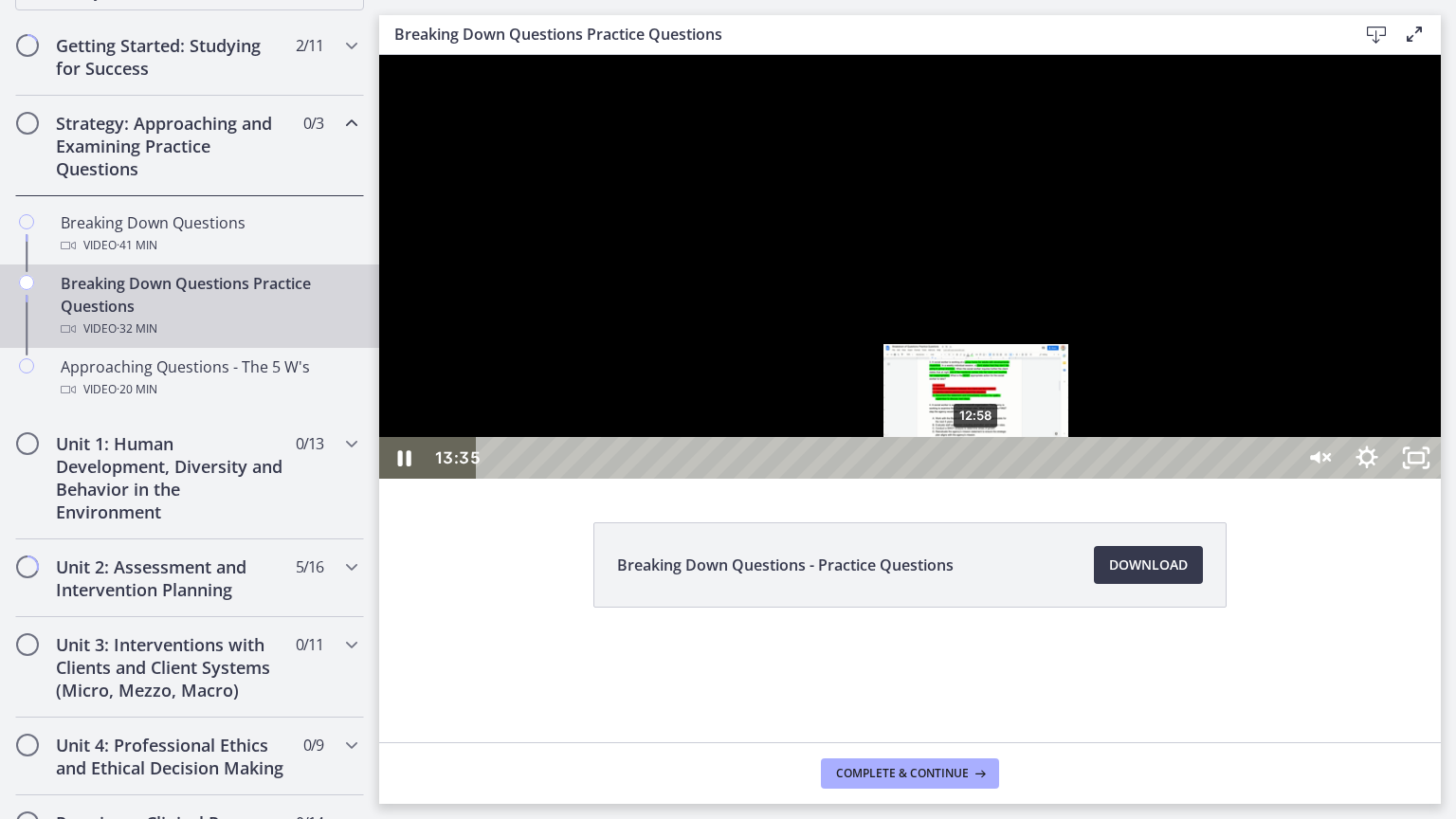 click on "12:58" at bounding box center [887, 458] 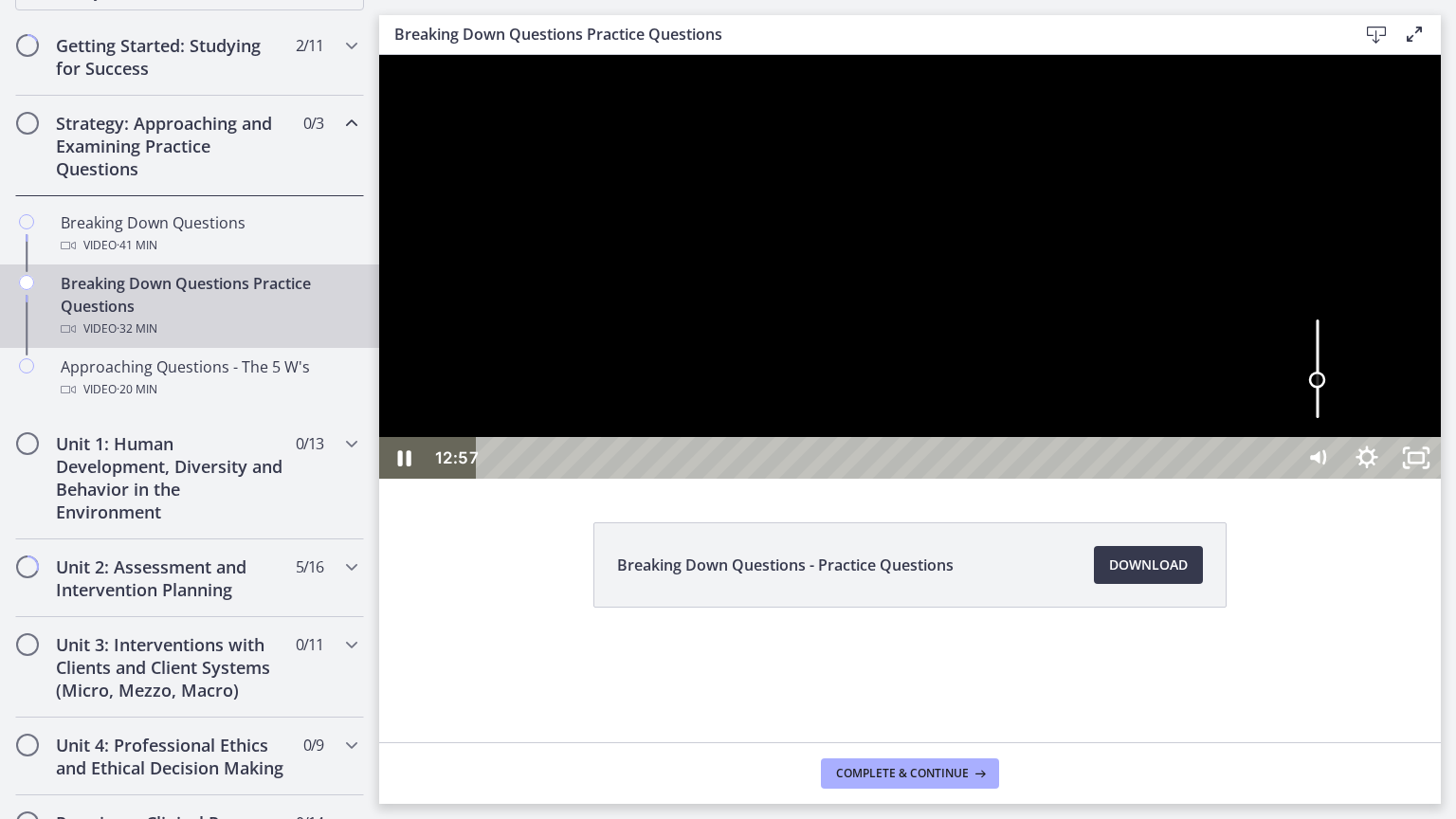 drag, startPoint x: 1710, startPoint y: 802, endPoint x: 1715, endPoint y: 775, distance: 27.45906 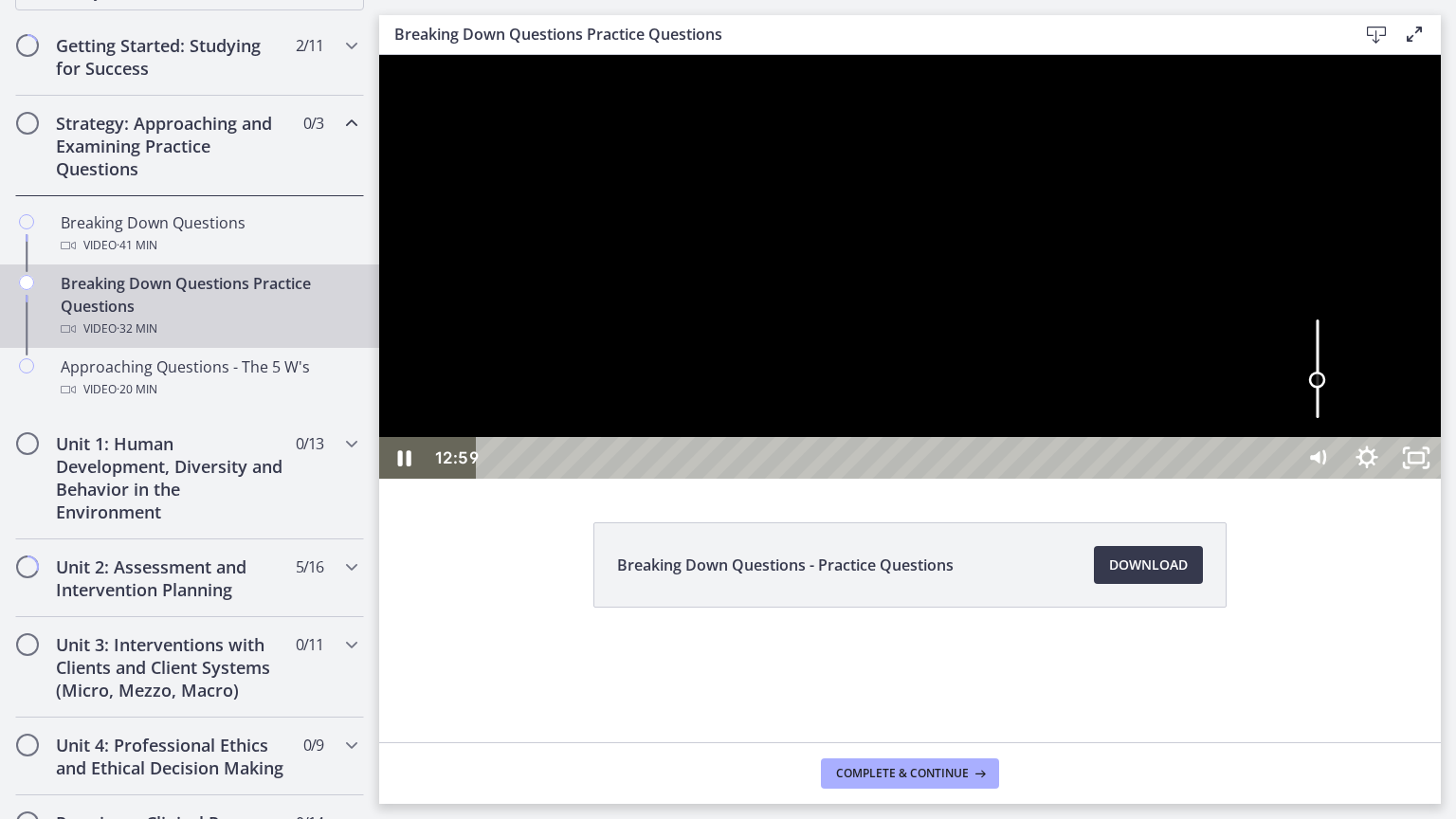 click at bounding box center (1318, 380) 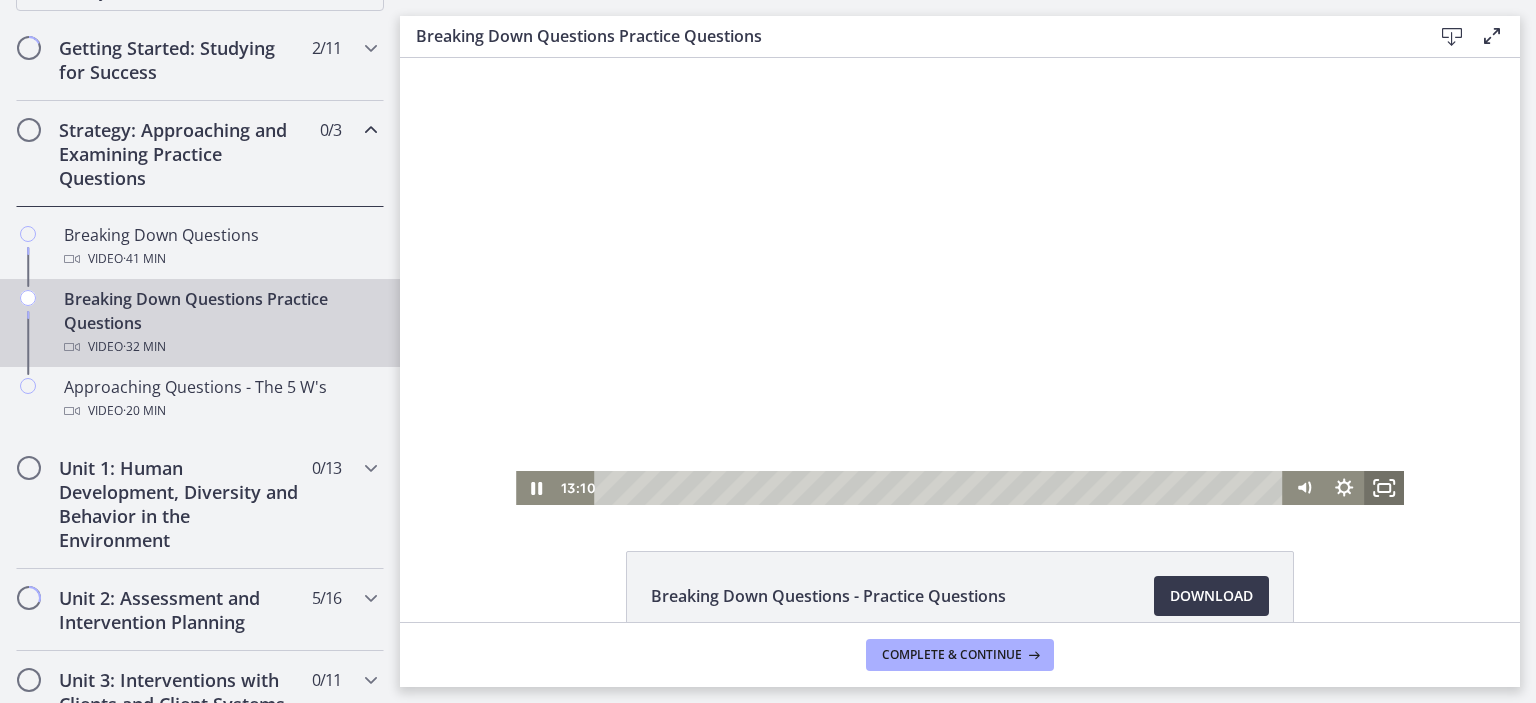 click 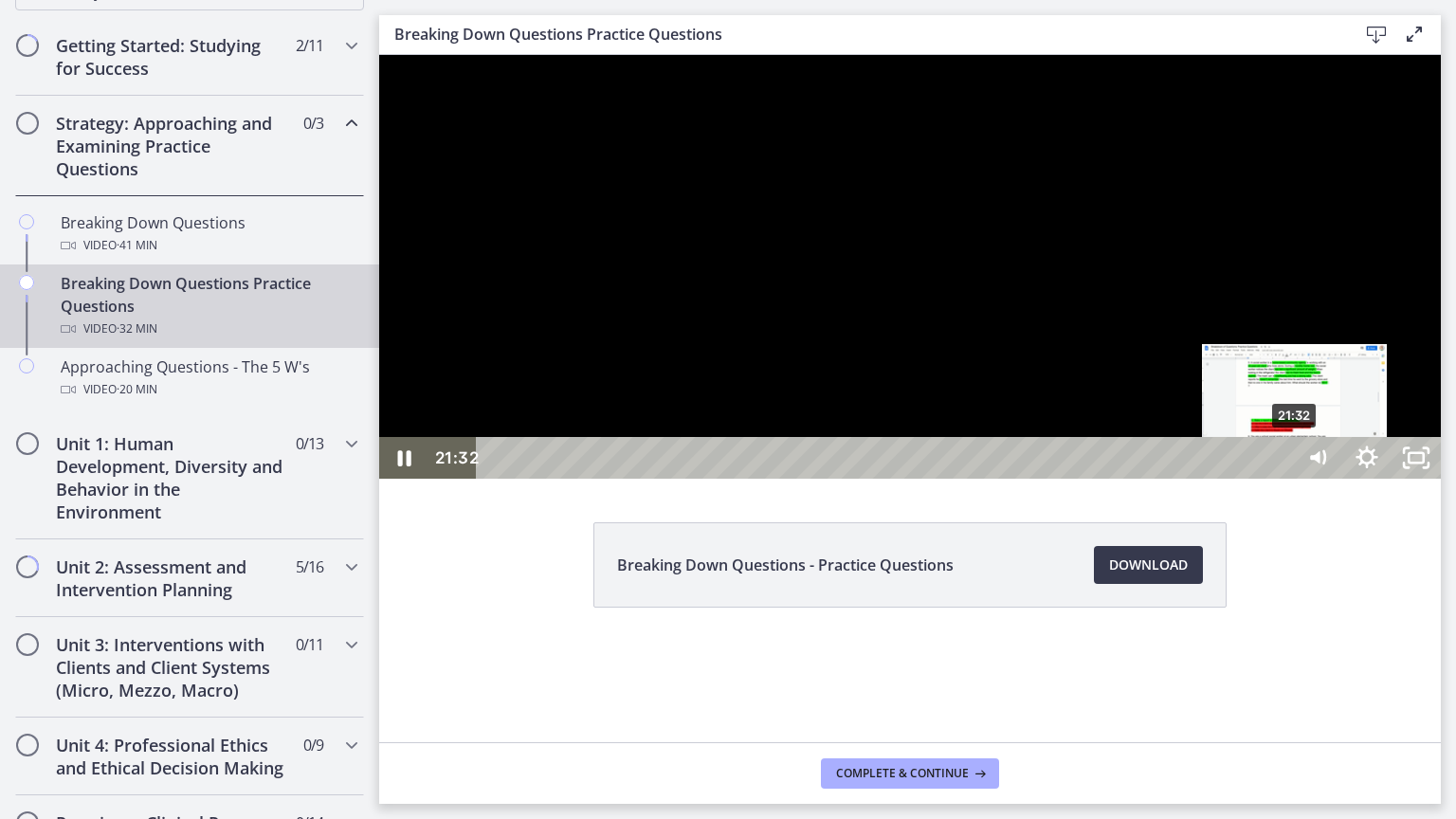 click on "21:32" at bounding box center [887, 458] 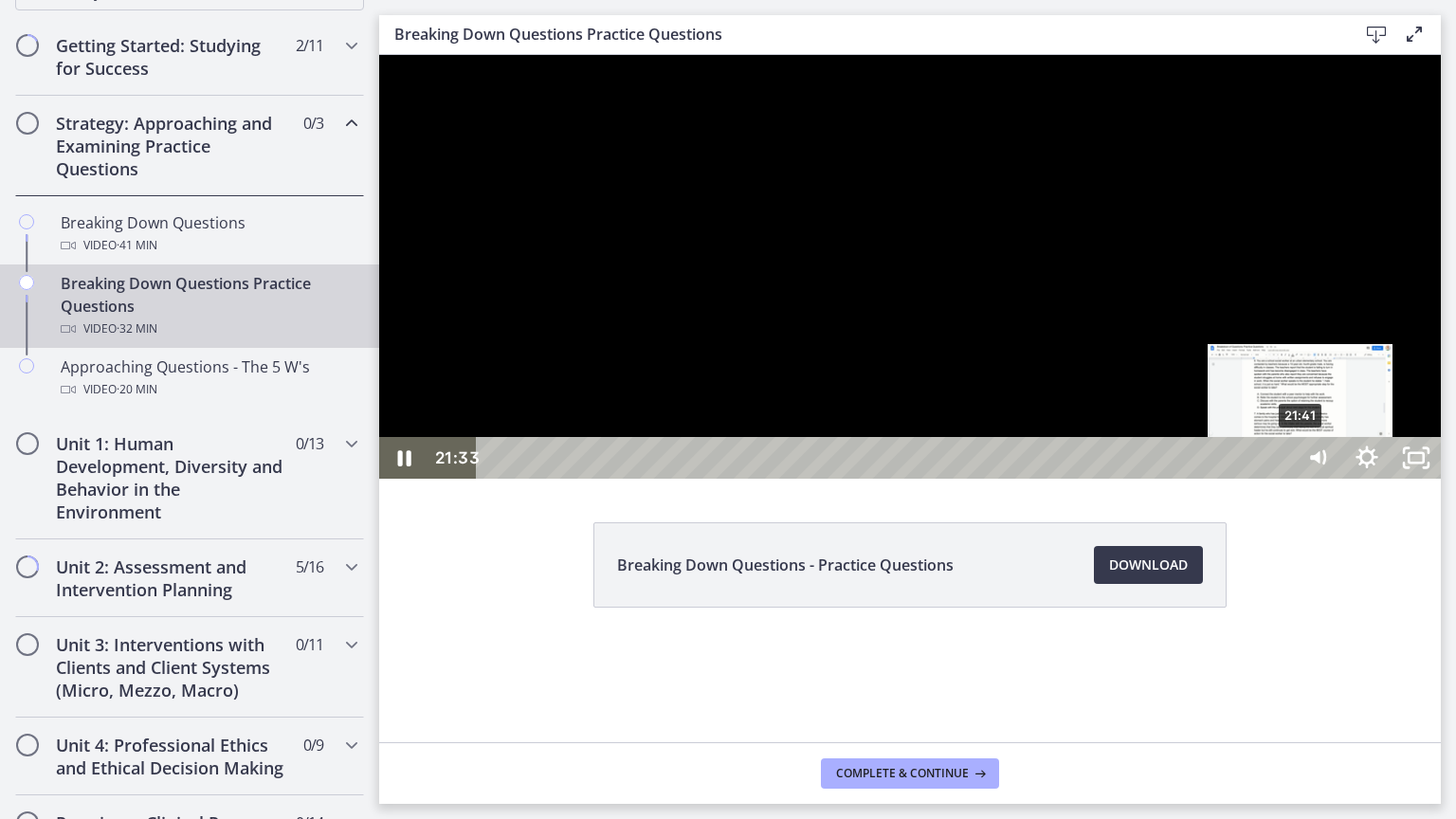 click on "21:41" at bounding box center [887, 458] 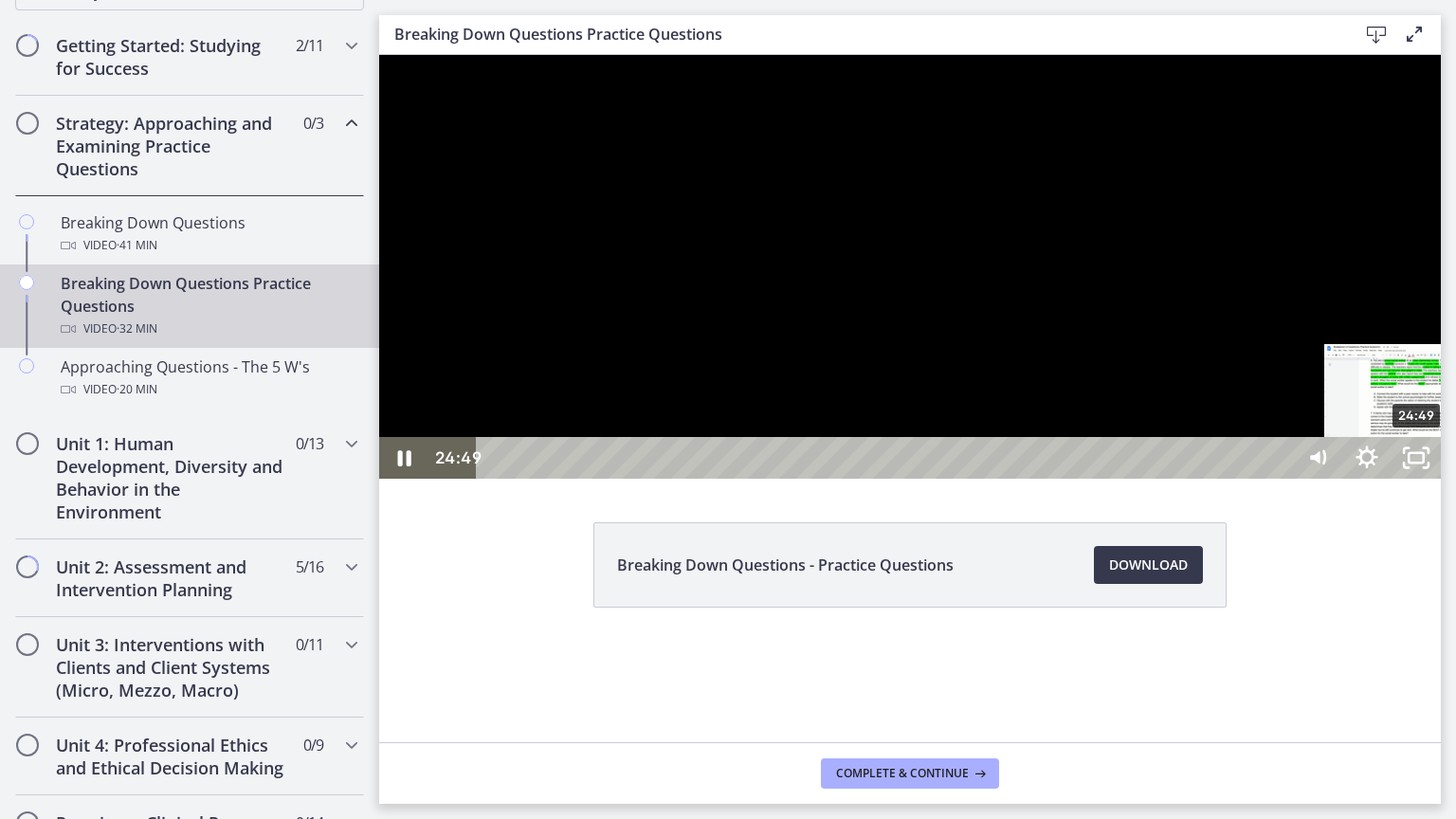 click on "24:49" at bounding box center [887, 458] 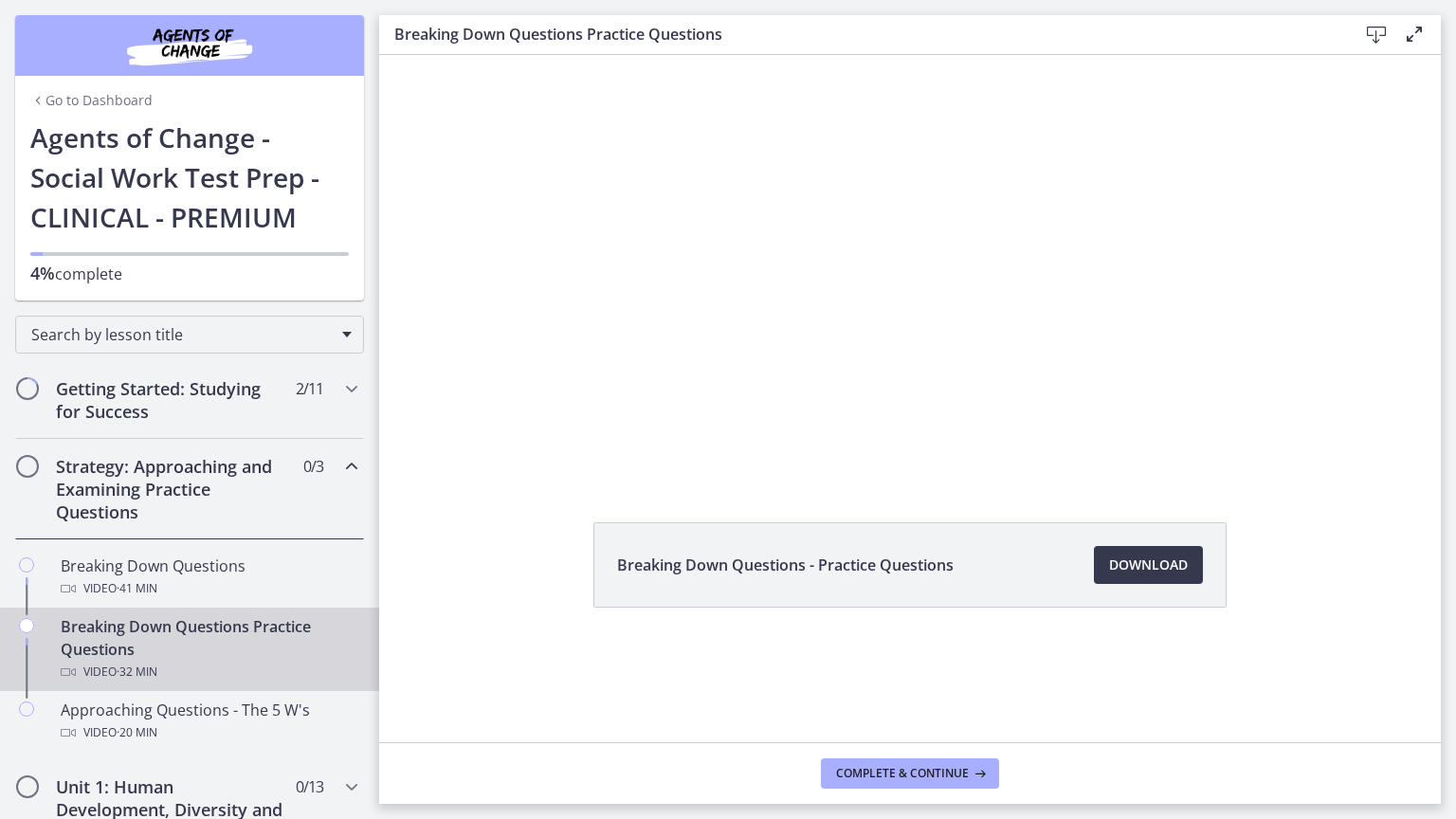 scroll, scrollTop: 0, scrollLeft: 0, axis: both 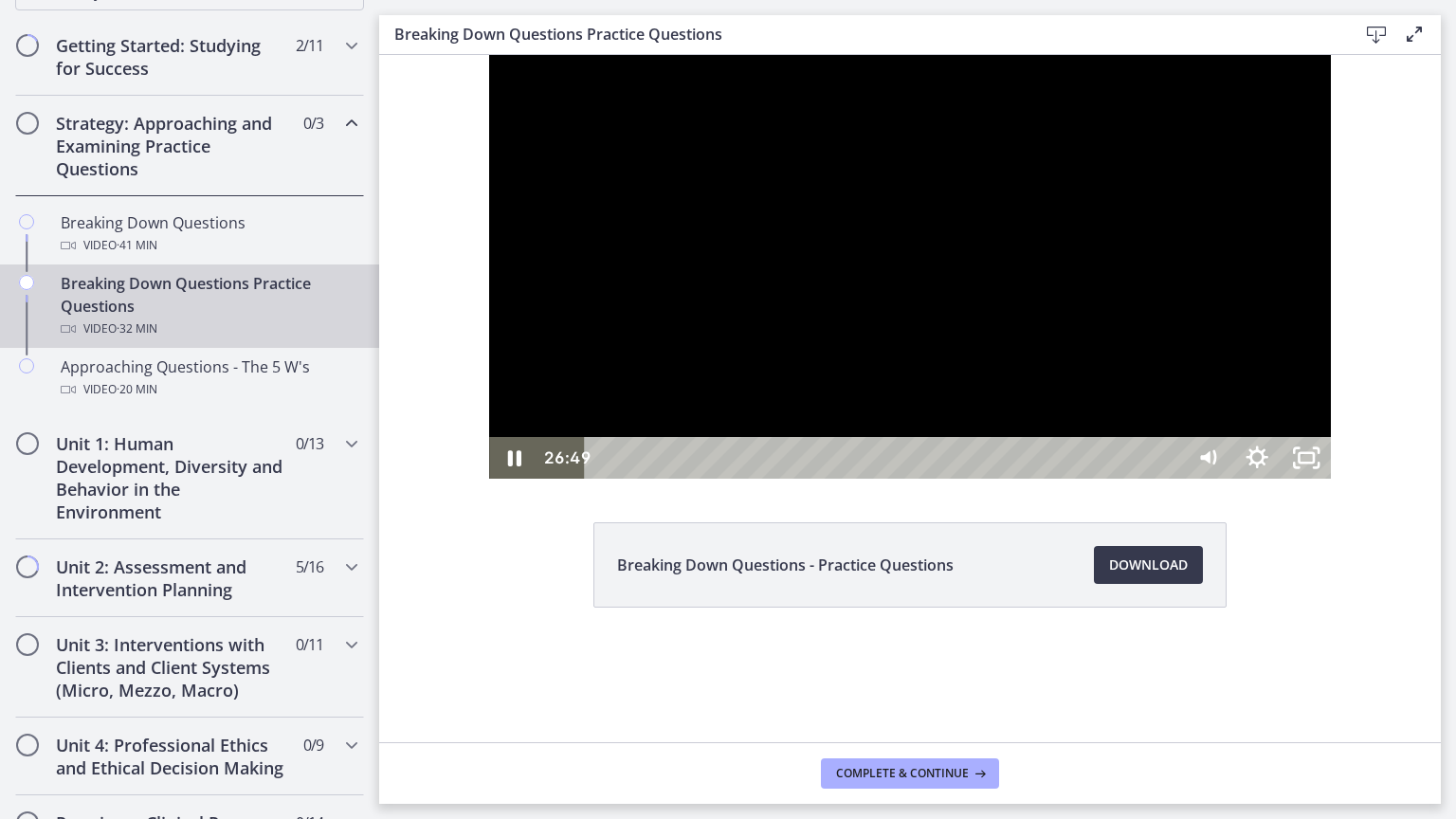 click on "31:14" at bounding box center (886, 458) 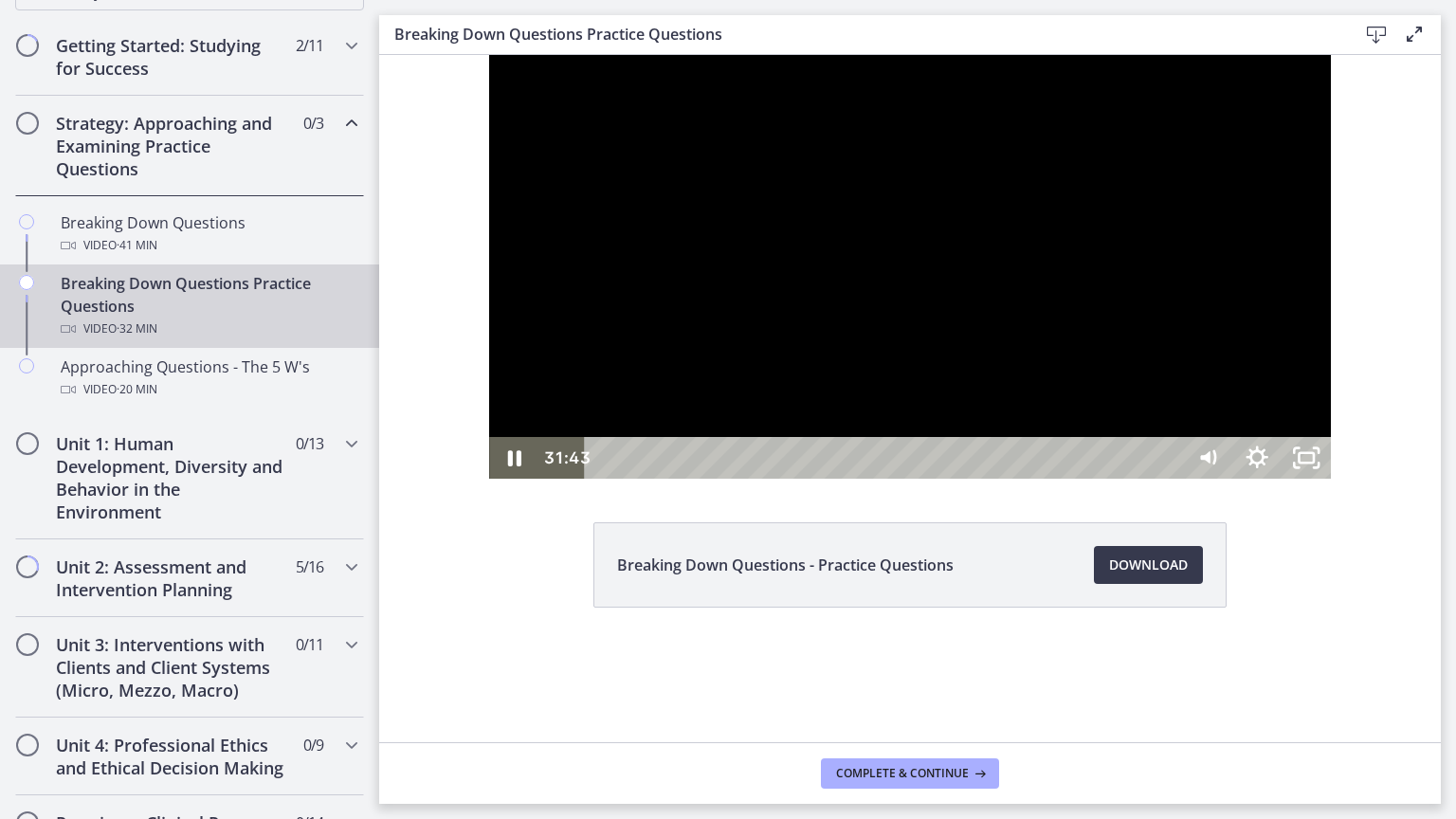 click on "31:43" at bounding box center [886, 458] 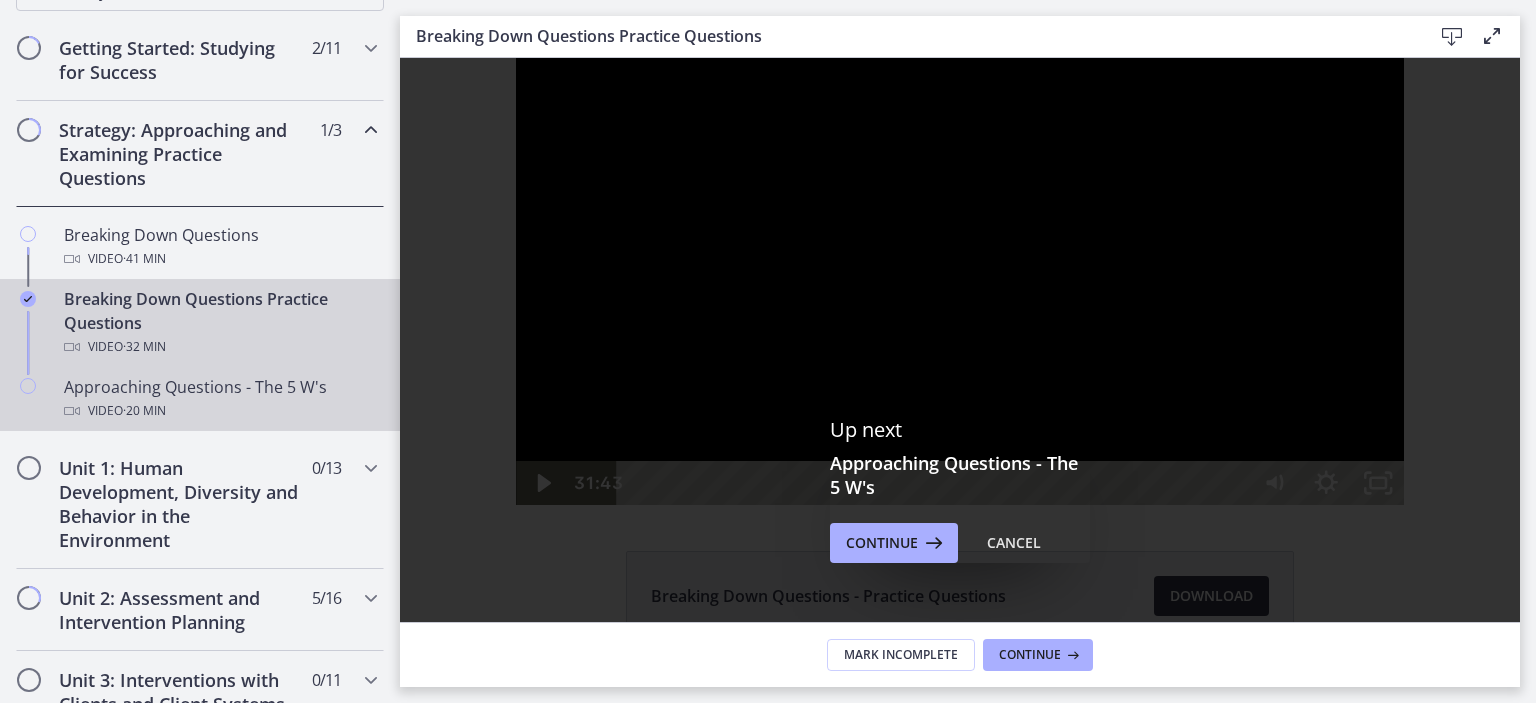 click on "Approaching Questions - The 5 W's
Video
·  20 min" at bounding box center [220, 399] 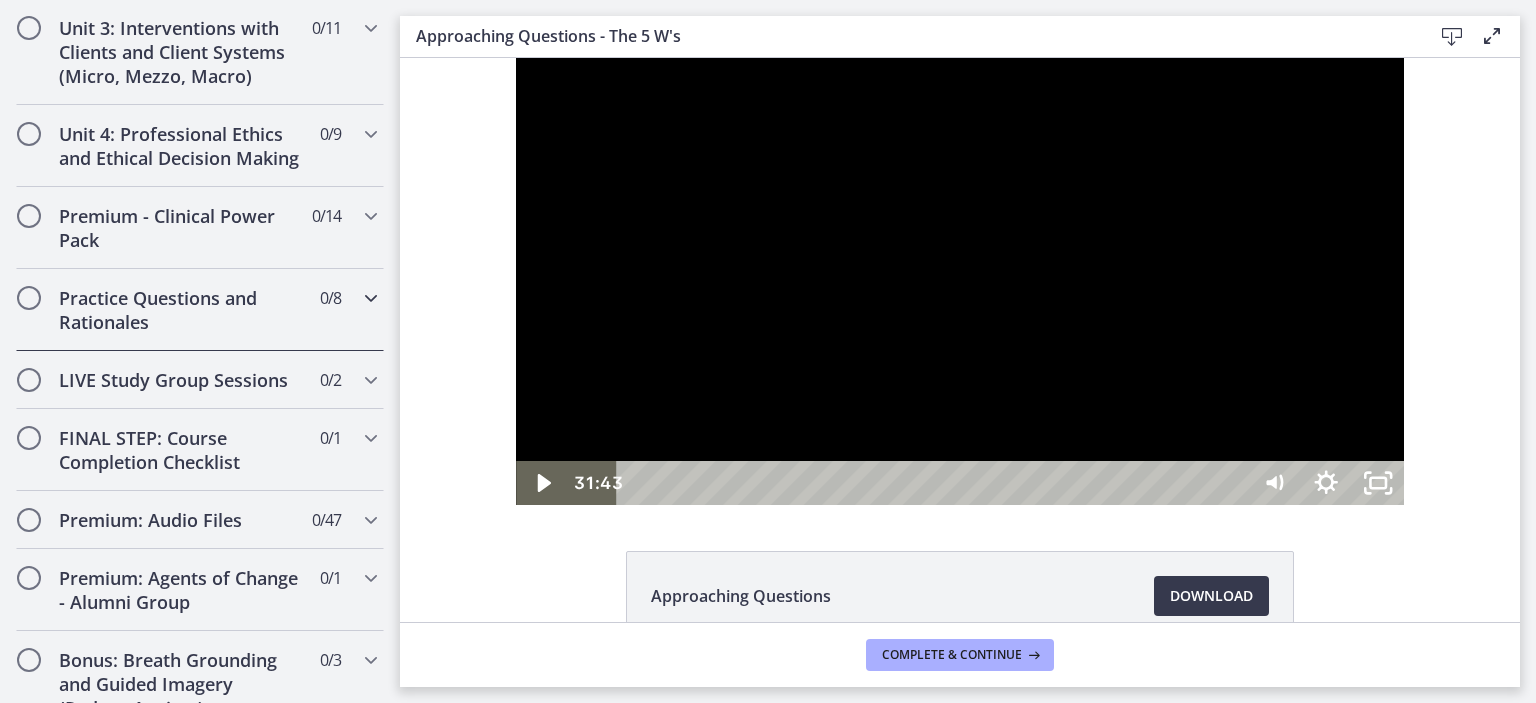 scroll, scrollTop: 996, scrollLeft: 0, axis: vertical 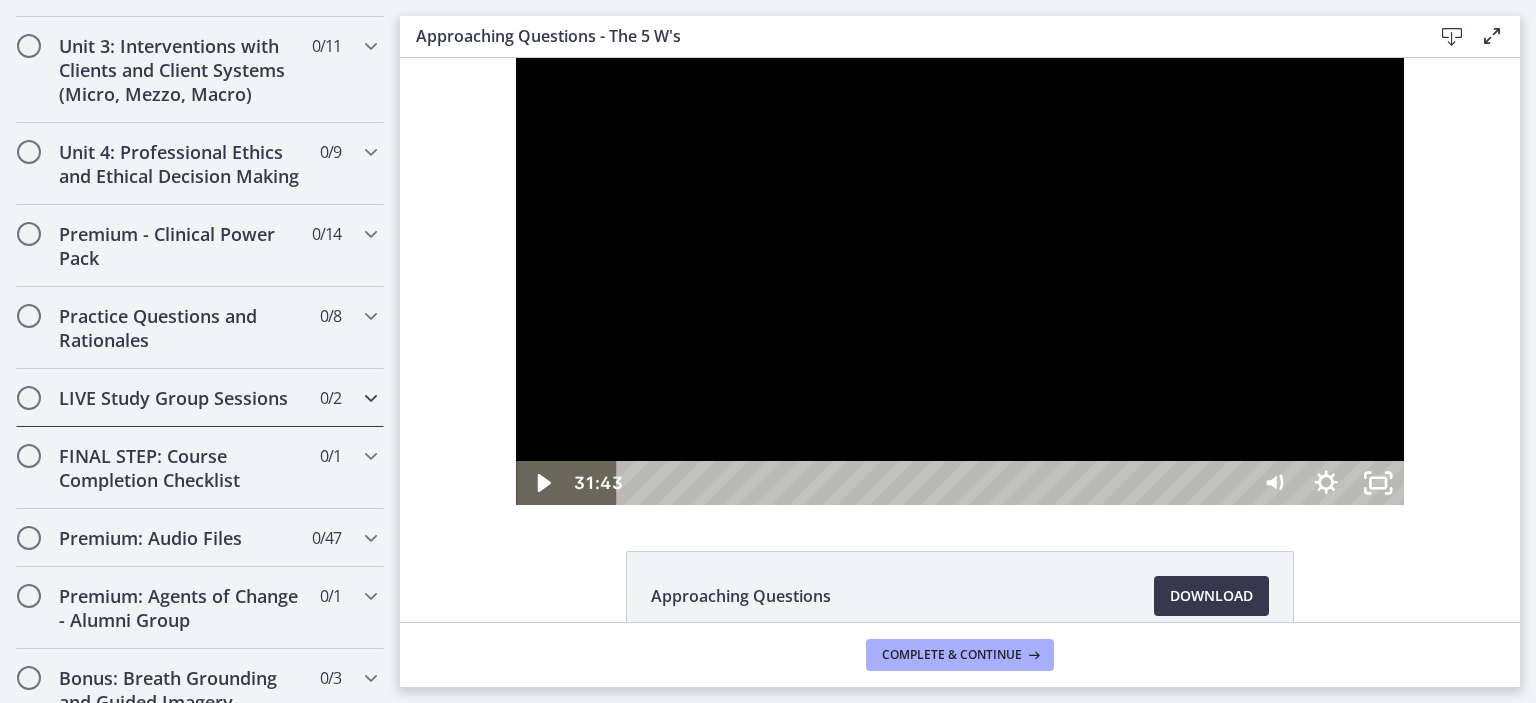 click on "LIVE Study Group Sessions
0  /  2
Completed" at bounding box center (200, 398) 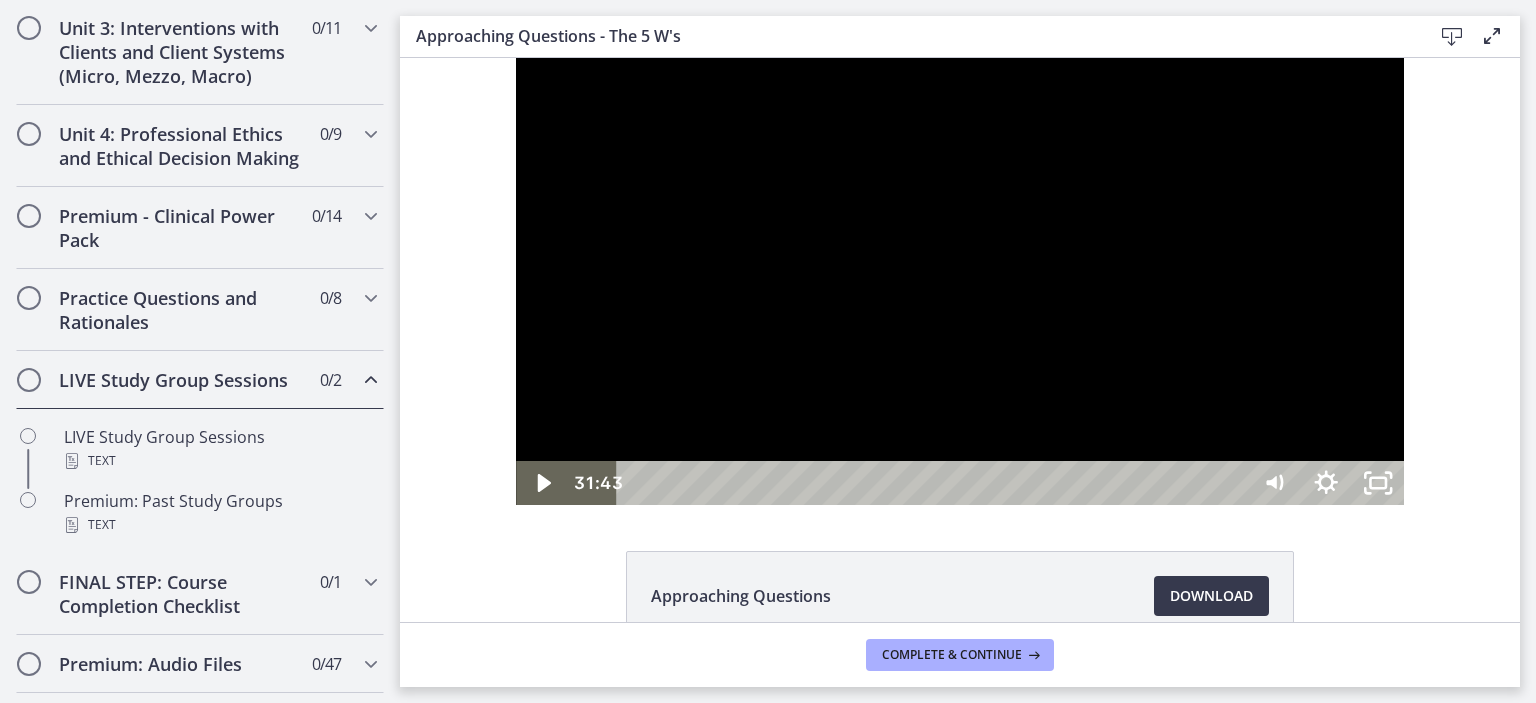 scroll, scrollTop: 764, scrollLeft: 0, axis: vertical 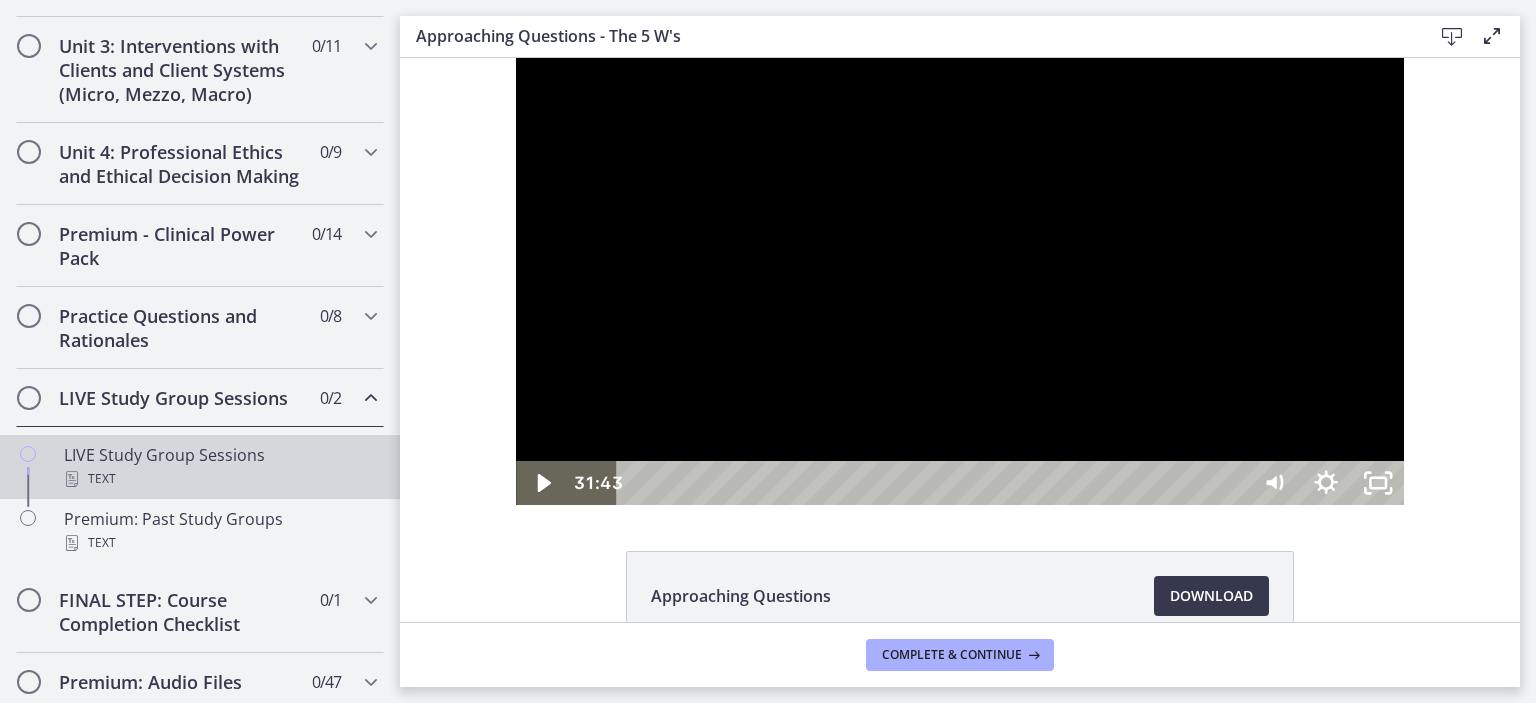 click on "LIVE Study Group Sessions
Text" at bounding box center [220, 467] 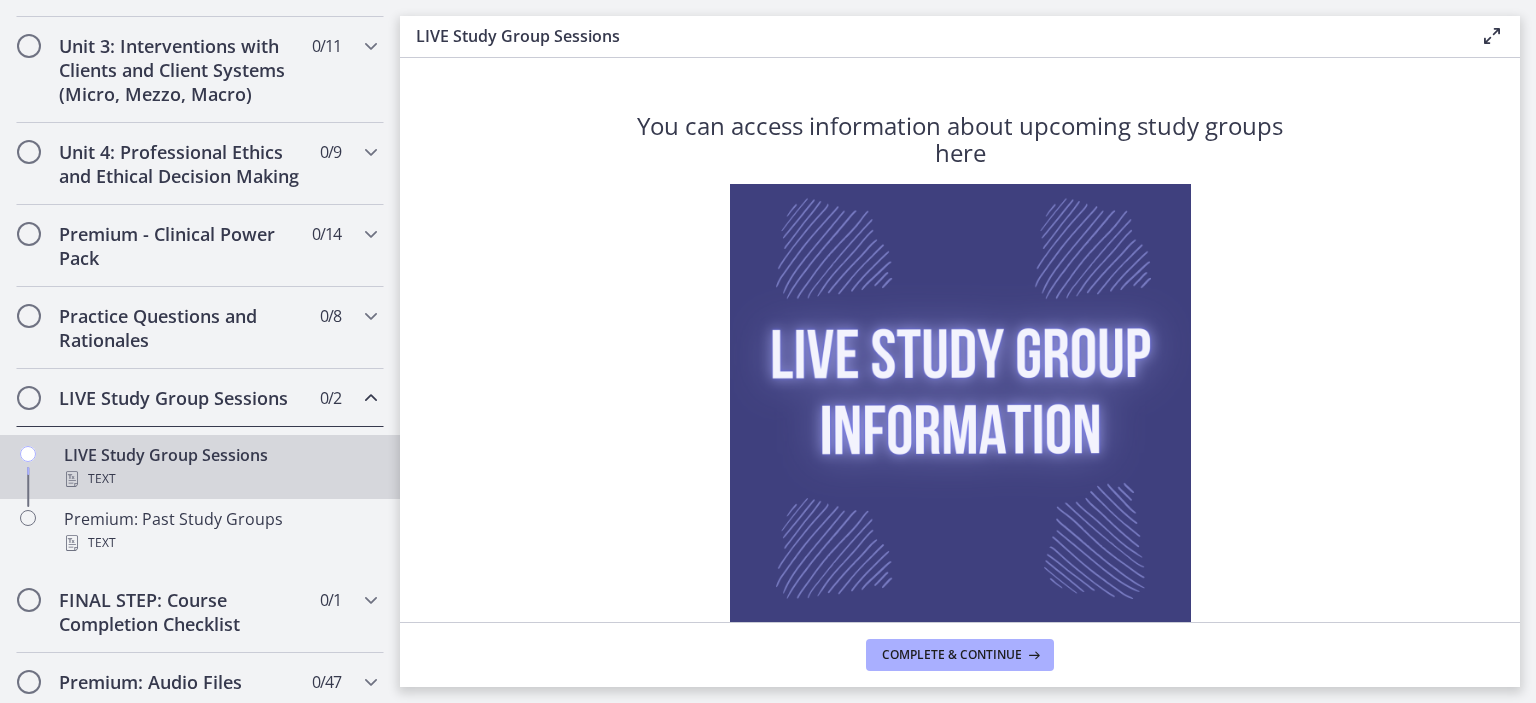 scroll, scrollTop: 161, scrollLeft: 0, axis: vertical 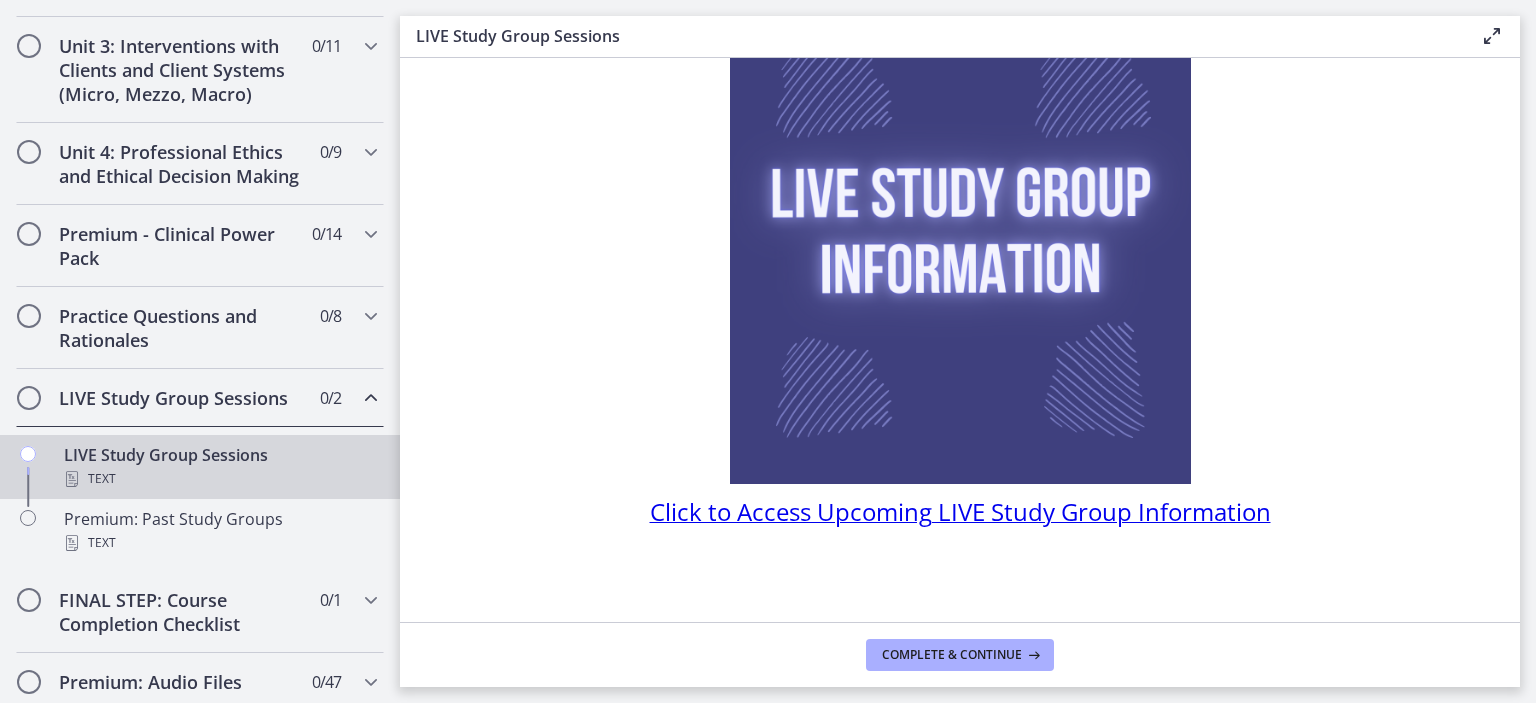 click on "Click to Access Upcoming LIVE Study Group Information" at bounding box center [960, 511] 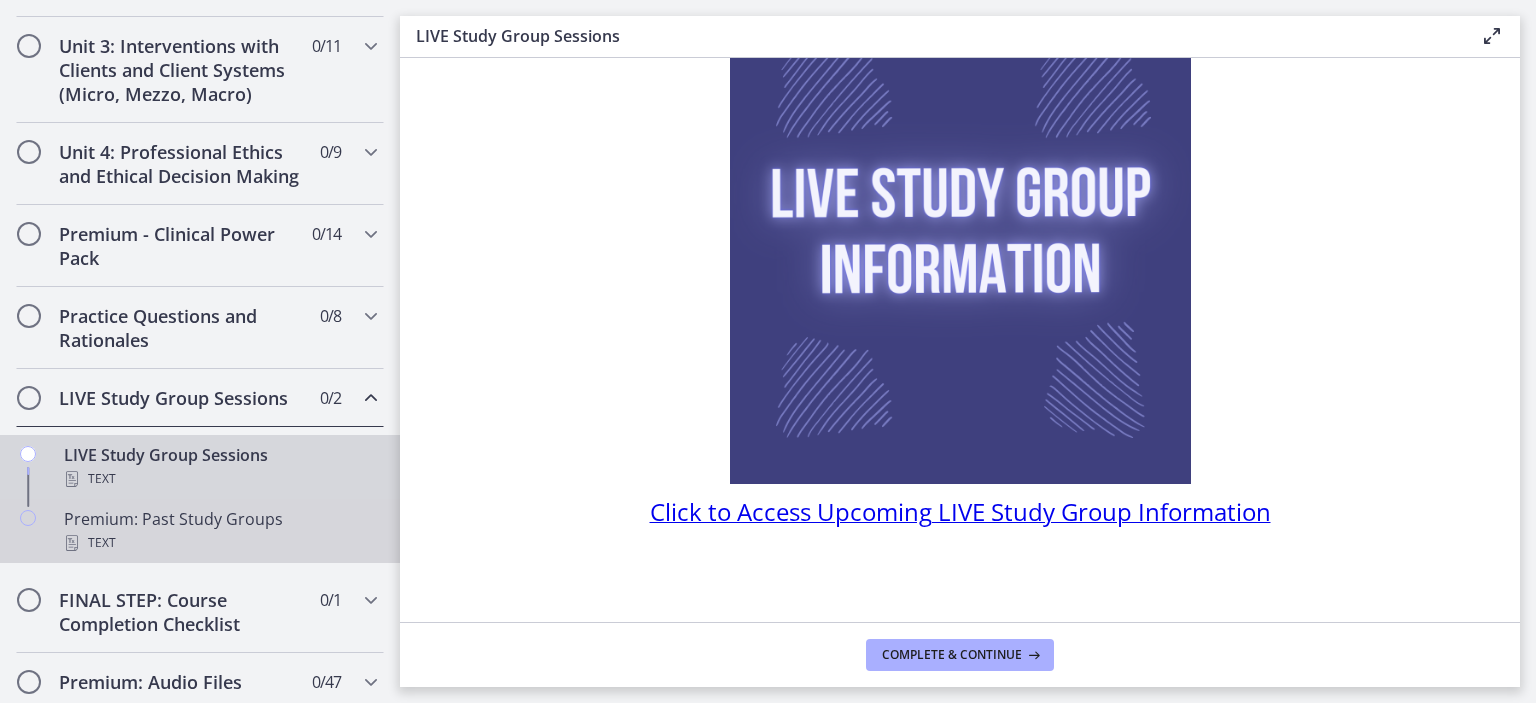 click on "Premium: Past Study Groups
Text" at bounding box center (220, 531) 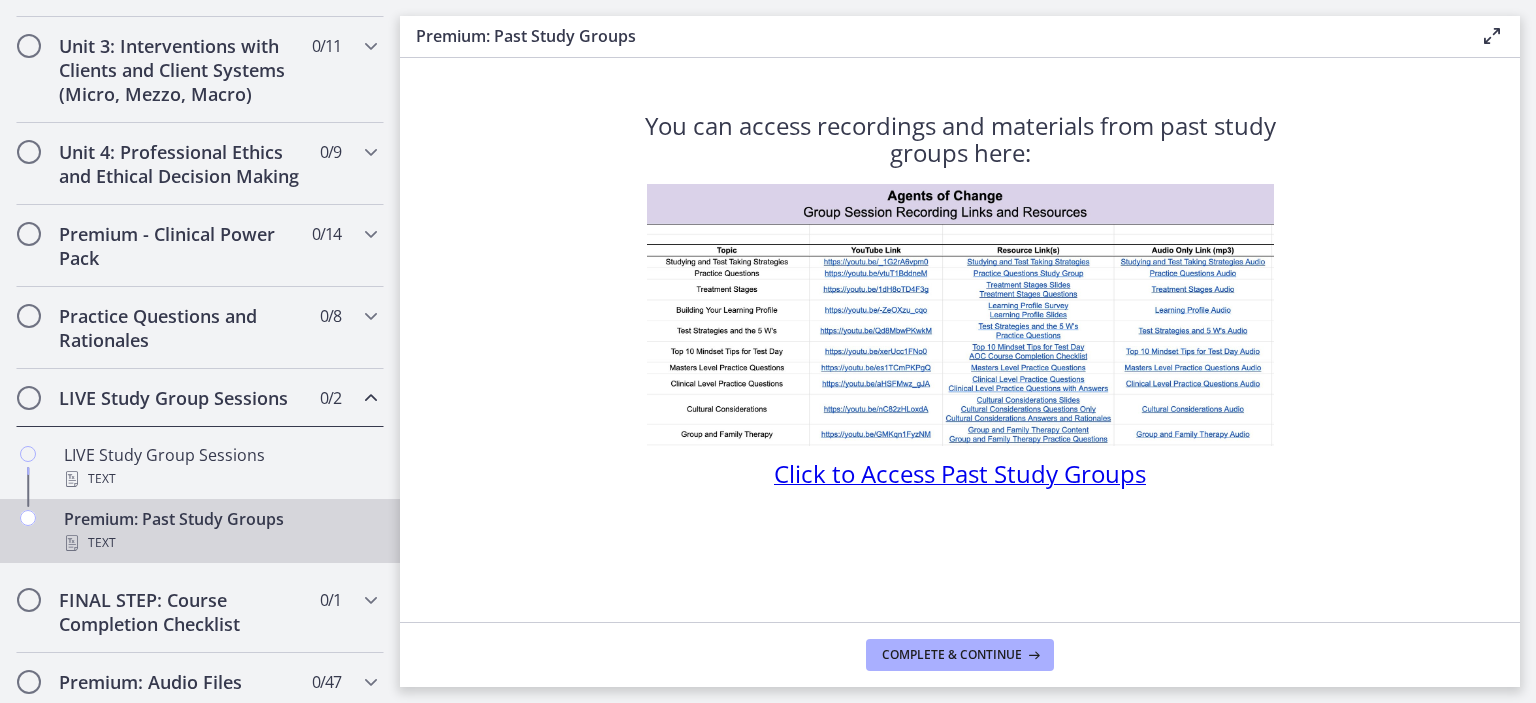 click on "Click to Access Past Study Groups" at bounding box center (960, 473) 